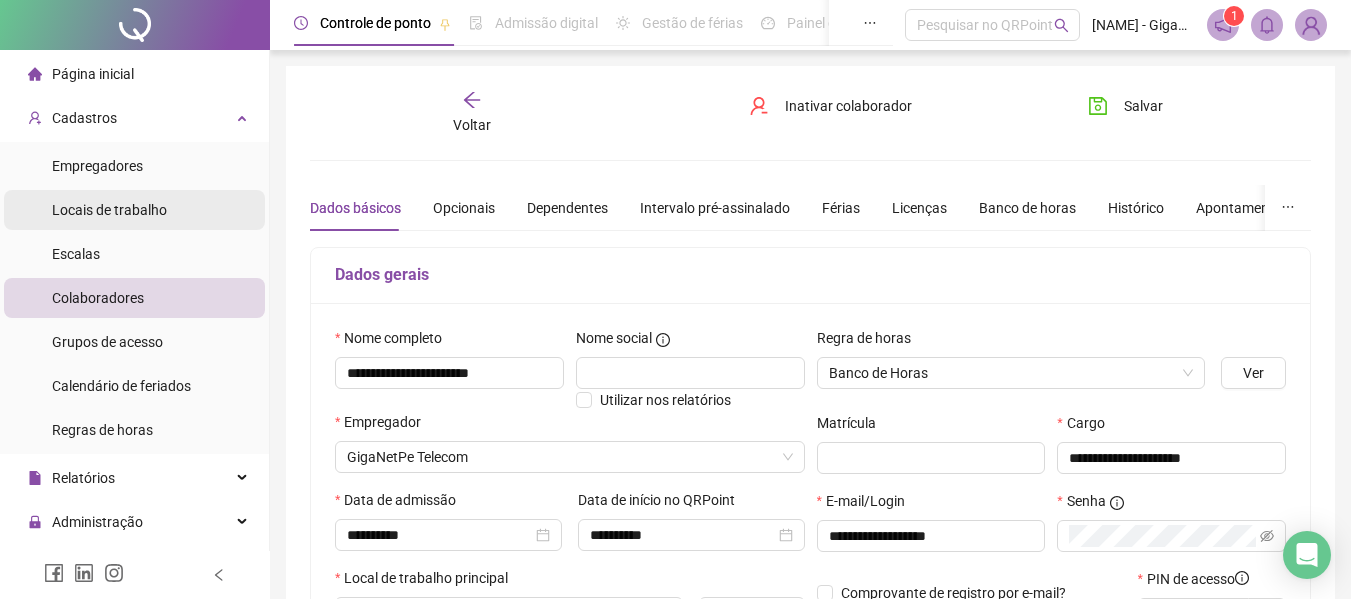 scroll, scrollTop: 0, scrollLeft: 0, axis: both 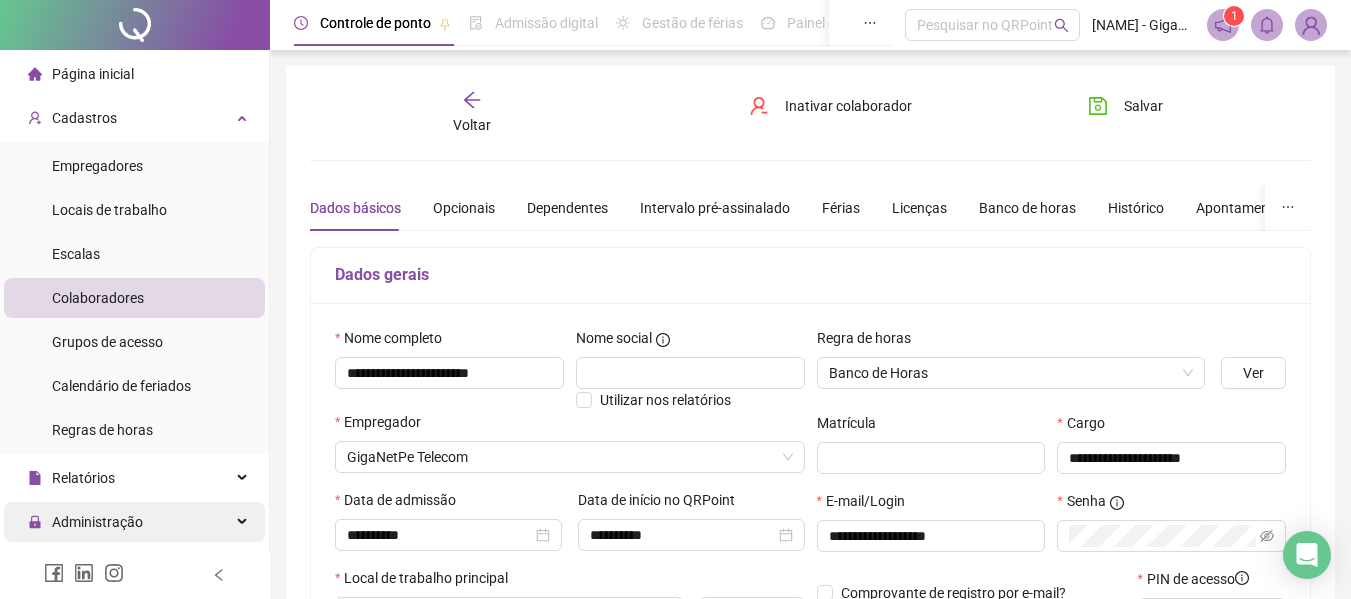 click on "Administração" at bounding box center [97, 522] 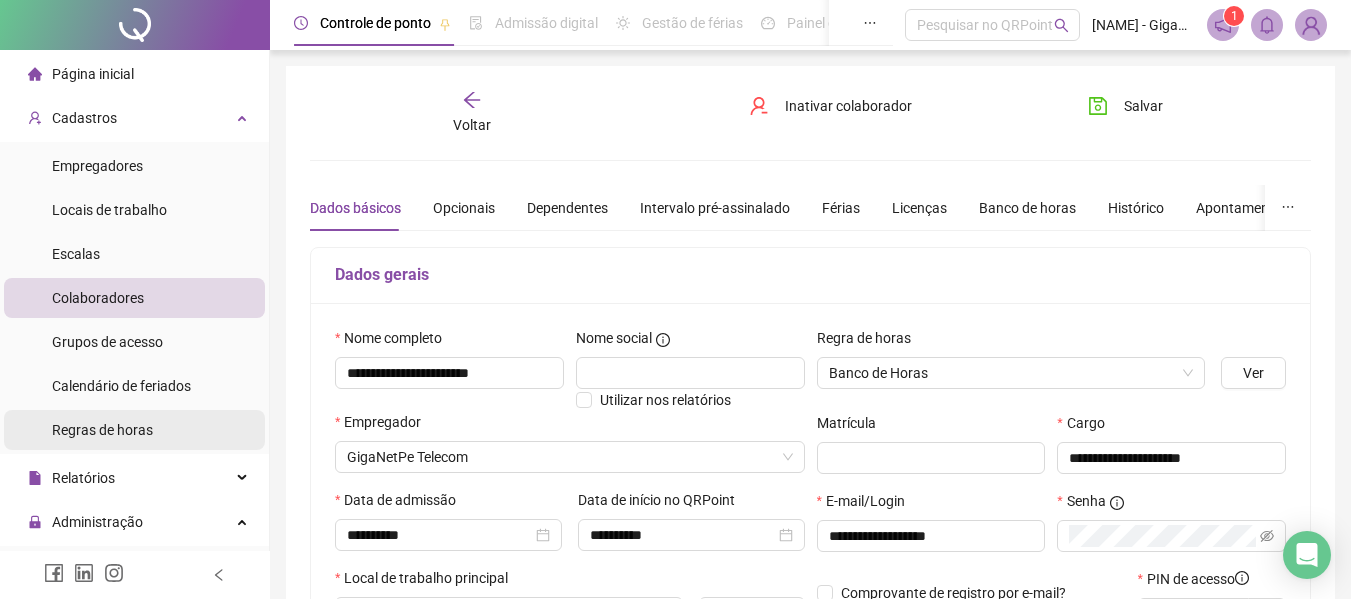 scroll, scrollTop: 200, scrollLeft: 0, axis: vertical 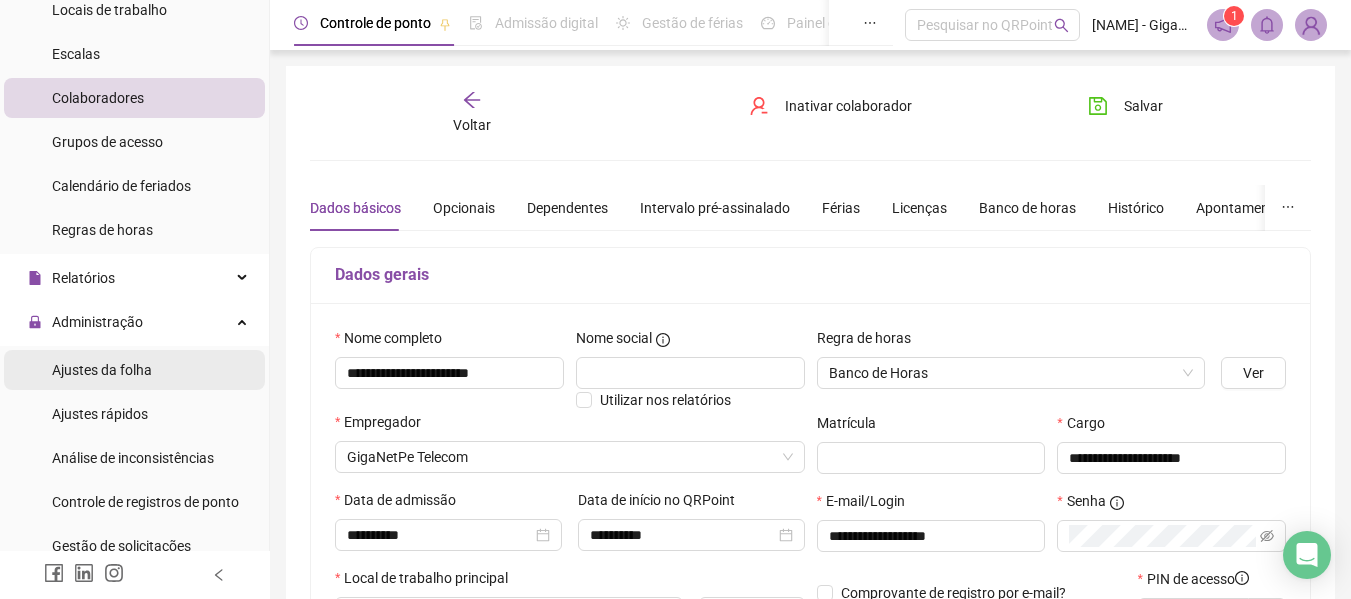 click on "Ajustes da folha" at bounding box center (102, 370) 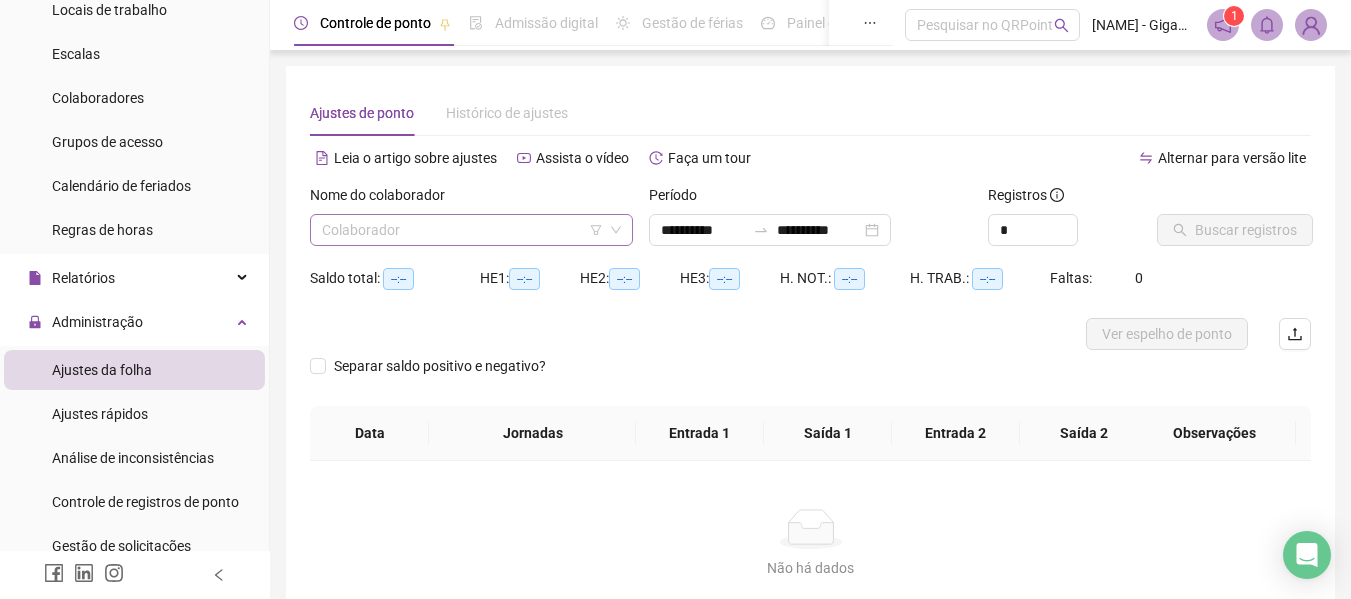 click at bounding box center (462, 230) 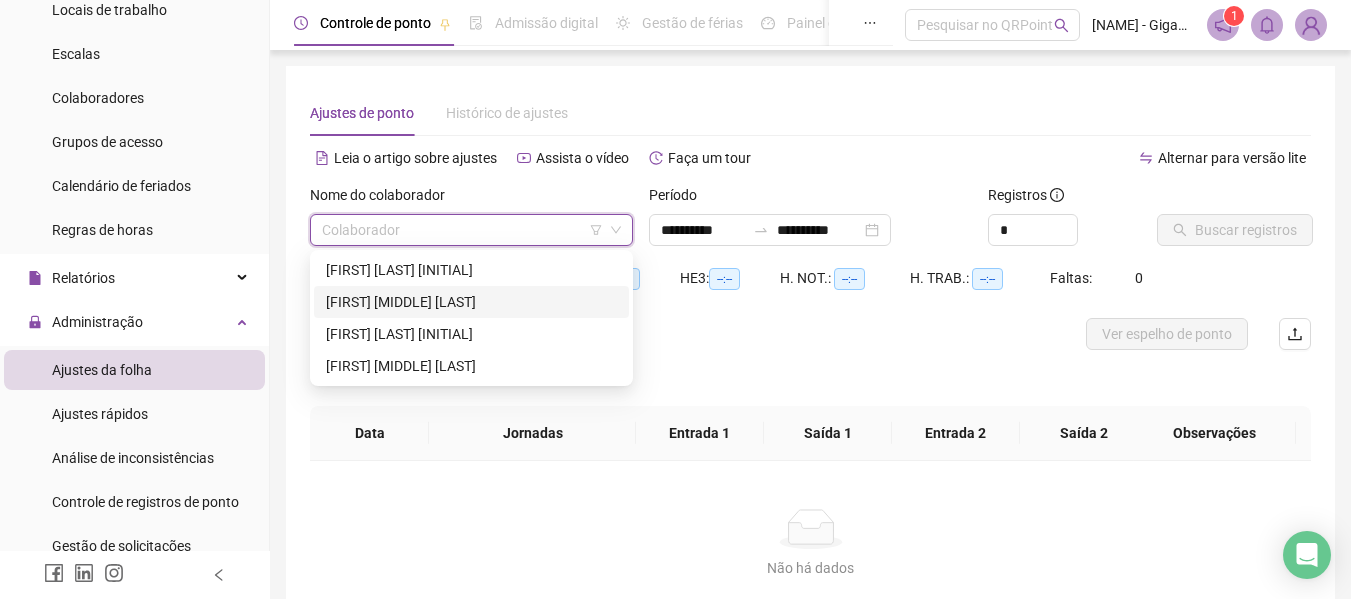 click on "[FIRST] [MIDDLE] [LAST]" at bounding box center [471, 302] 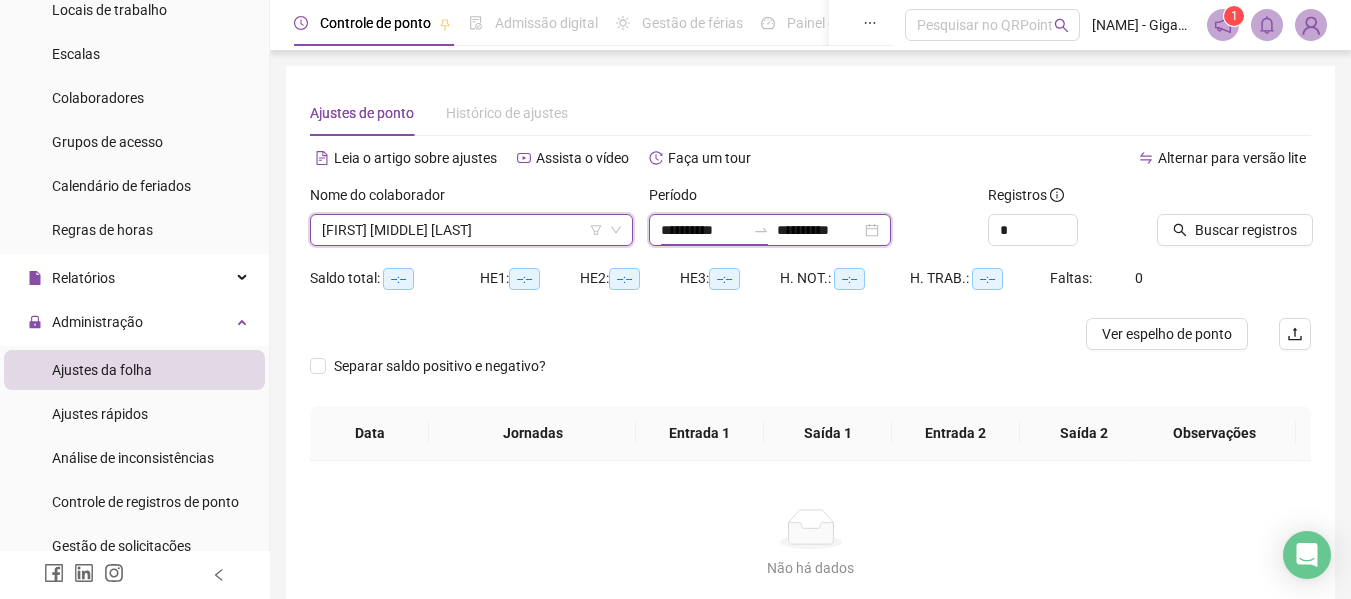 click on "**********" at bounding box center (703, 230) 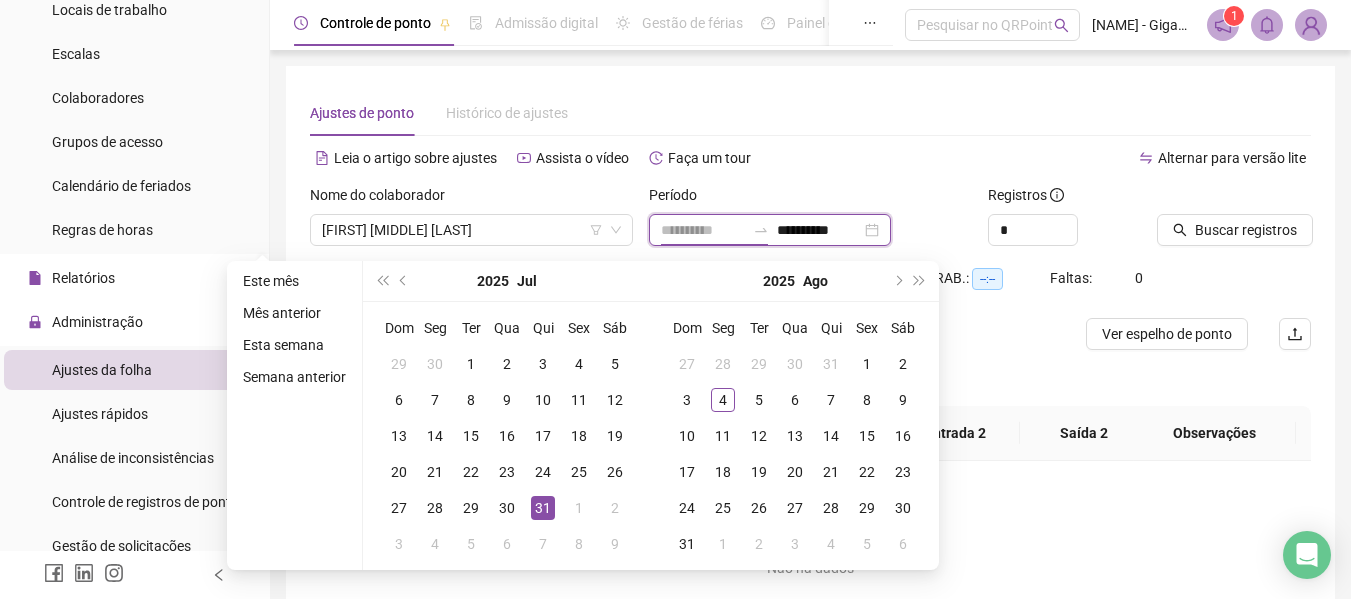 type on "**********" 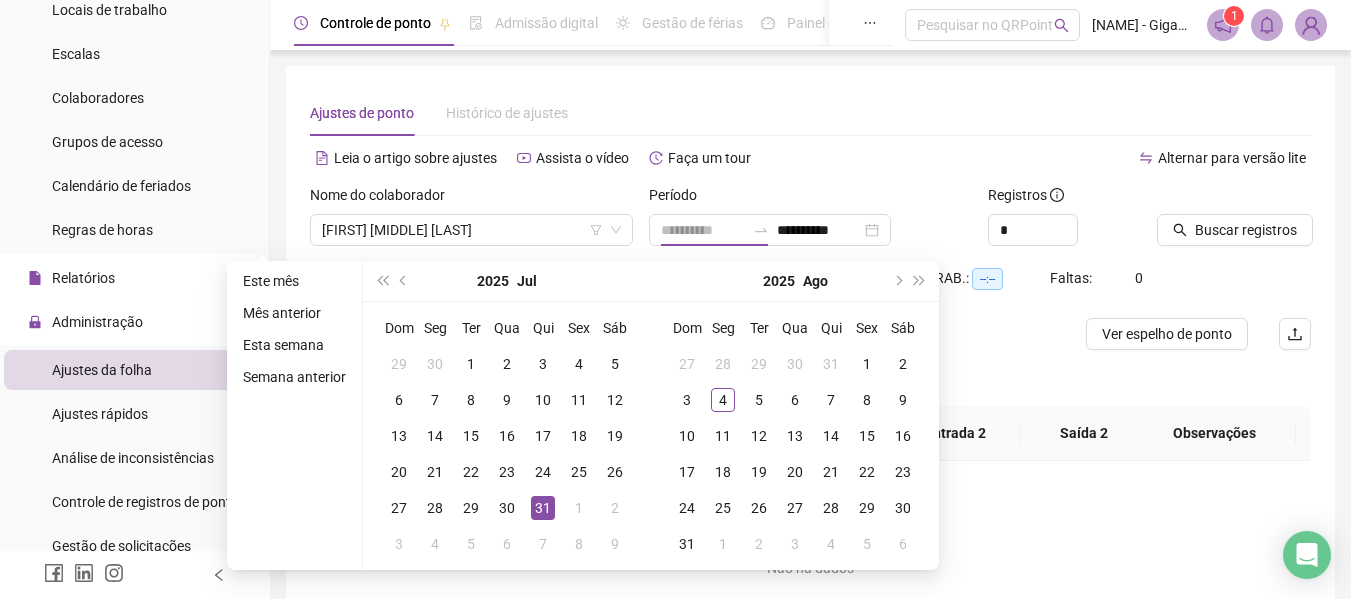 click on "31" at bounding box center [543, 508] 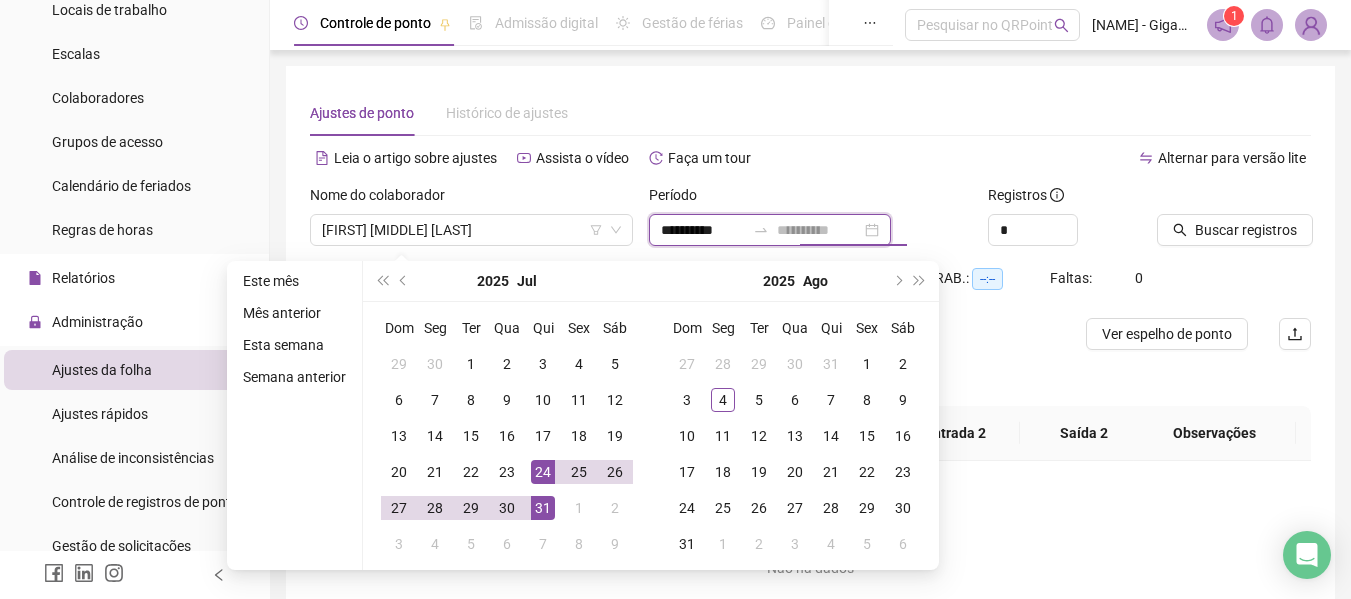 type on "**********" 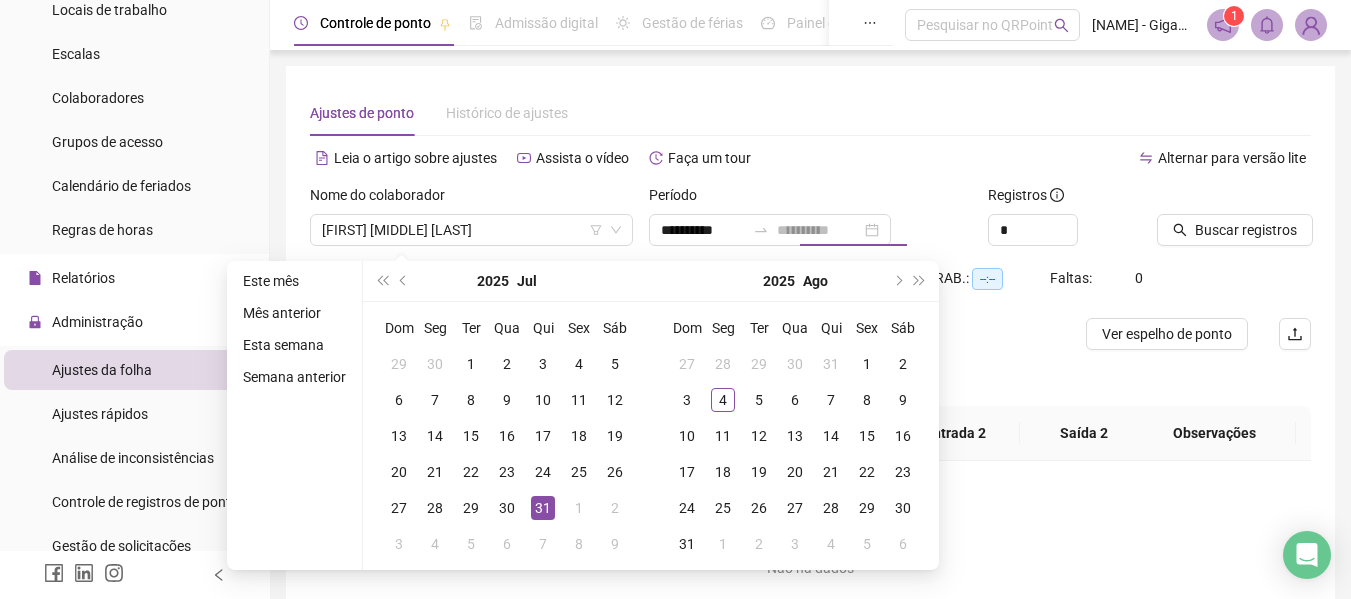 click on "31" at bounding box center [543, 508] 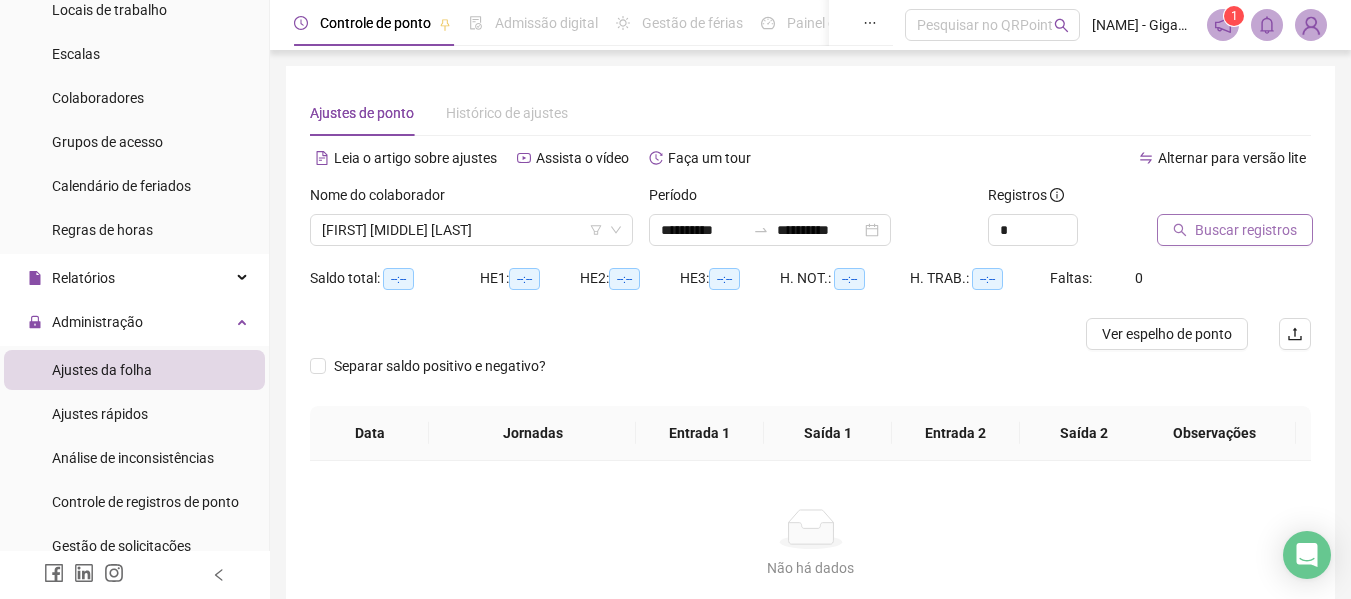 click on "Buscar registros" at bounding box center (1246, 230) 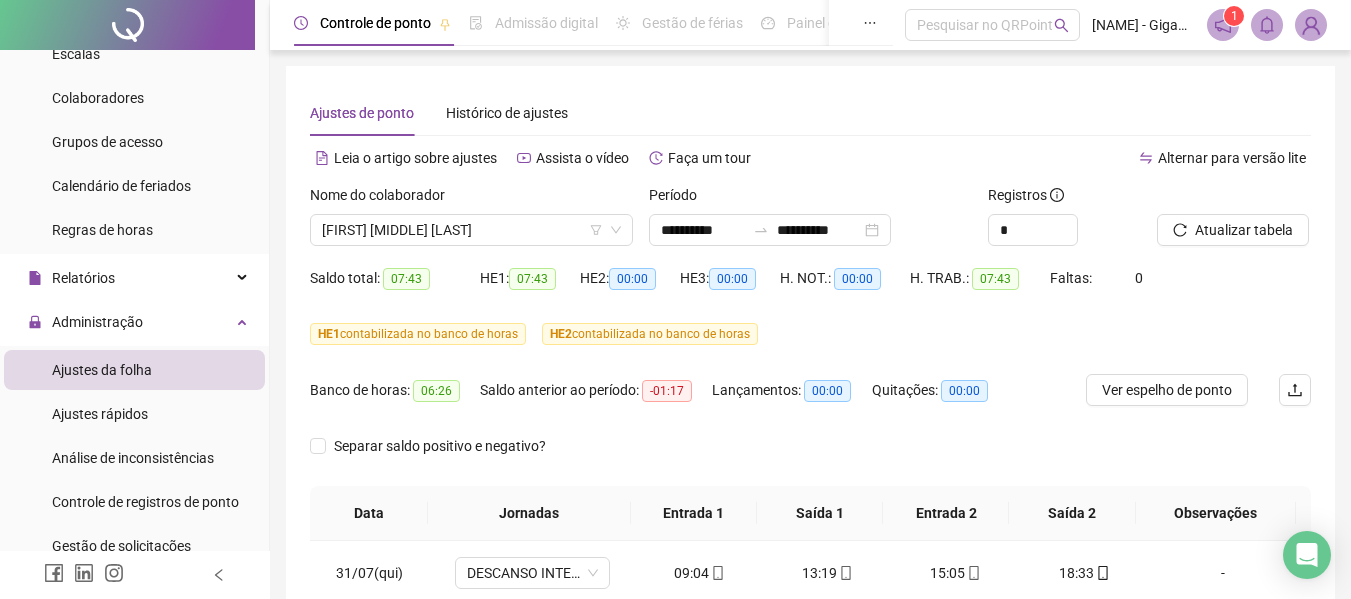 scroll, scrollTop: 117, scrollLeft: 0, axis: vertical 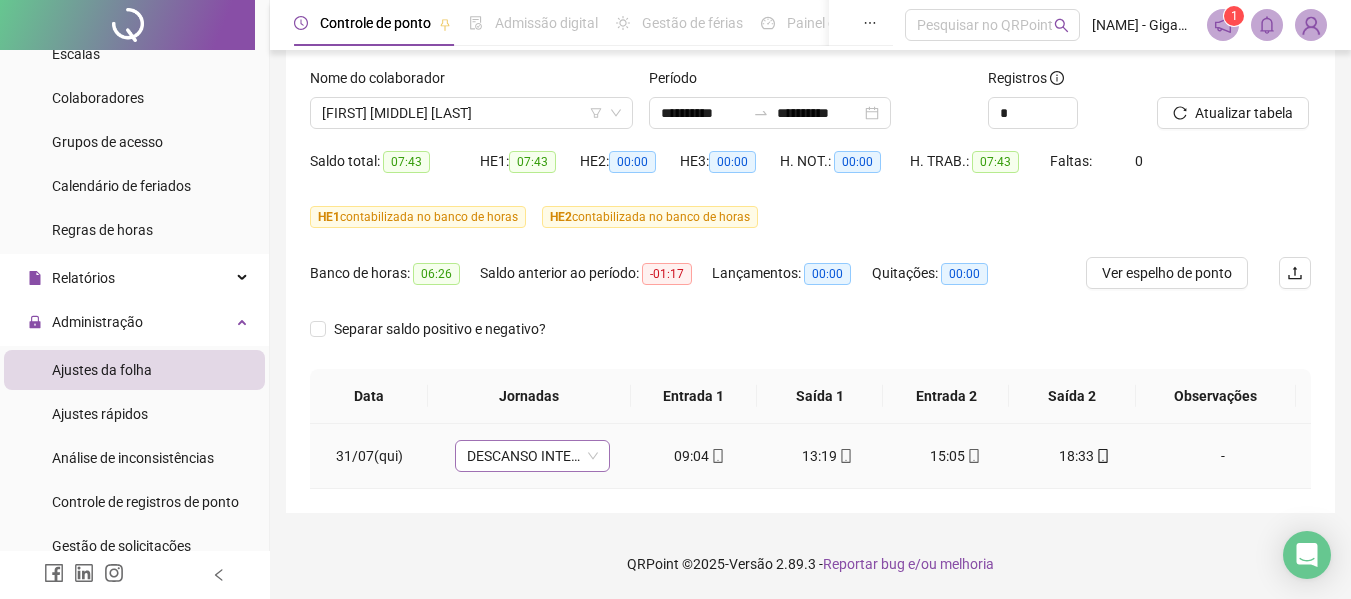 click on "DESCANSO INTER-JORNADA" at bounding box center (532, 456) 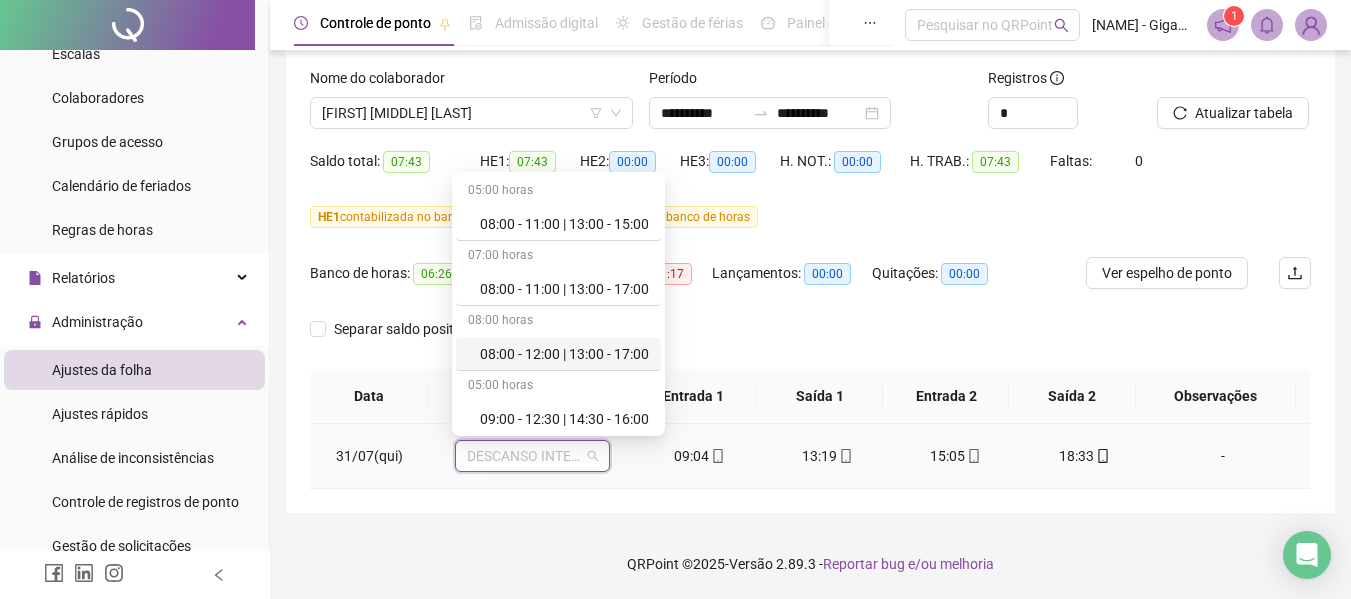 scroll, scrollTop: 200, scrollLeft: 0, axis: vertical 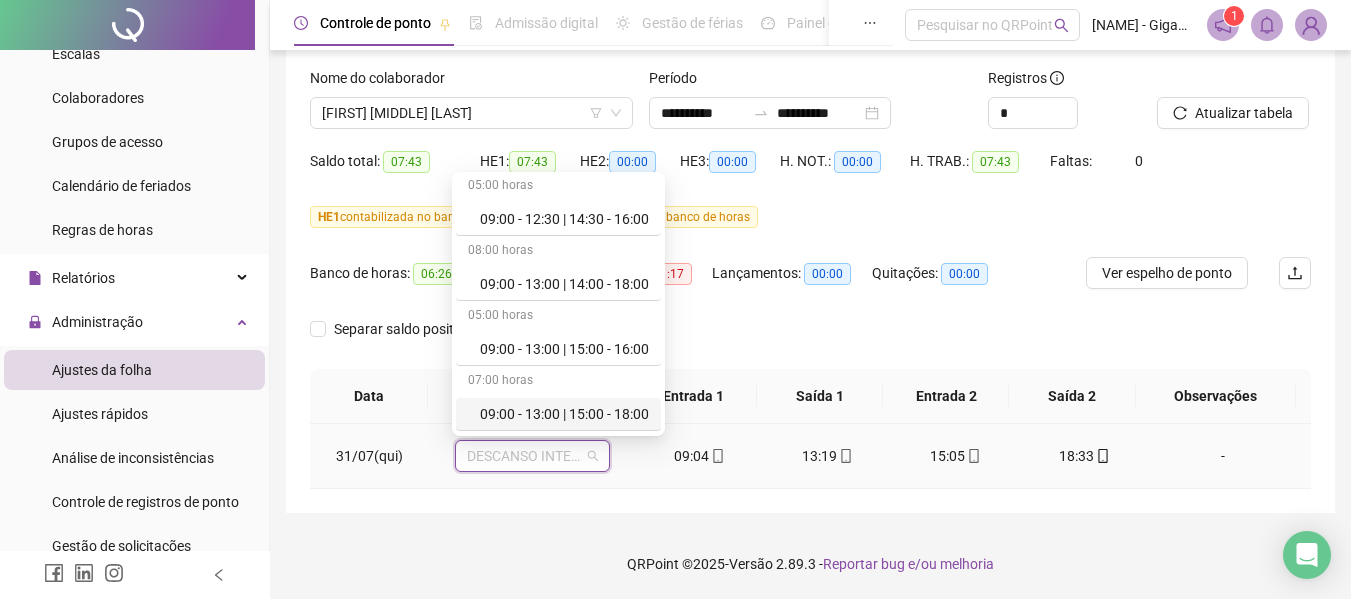 click on "09:00 - 13:00 | 15:00 - 18:00" at bounding box center (564, 414) 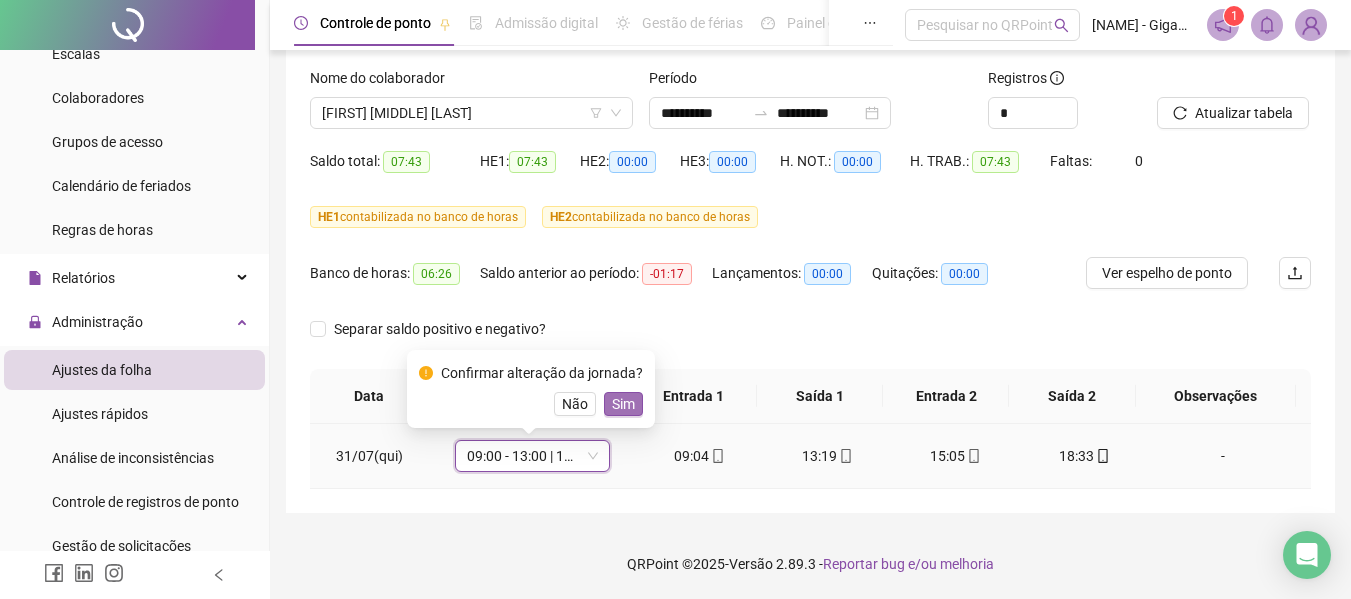 click on "Sim" at bounding box center (623, 404) 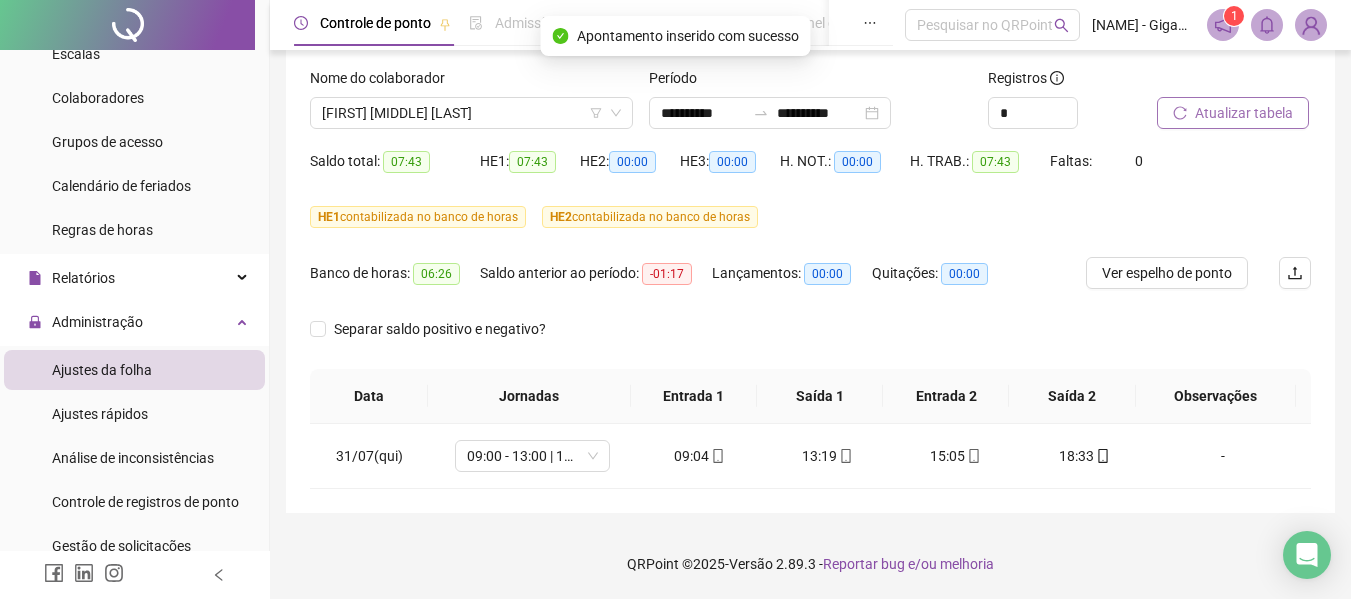 click on "Atualizar tabela" at bounding box center (1244, 113) 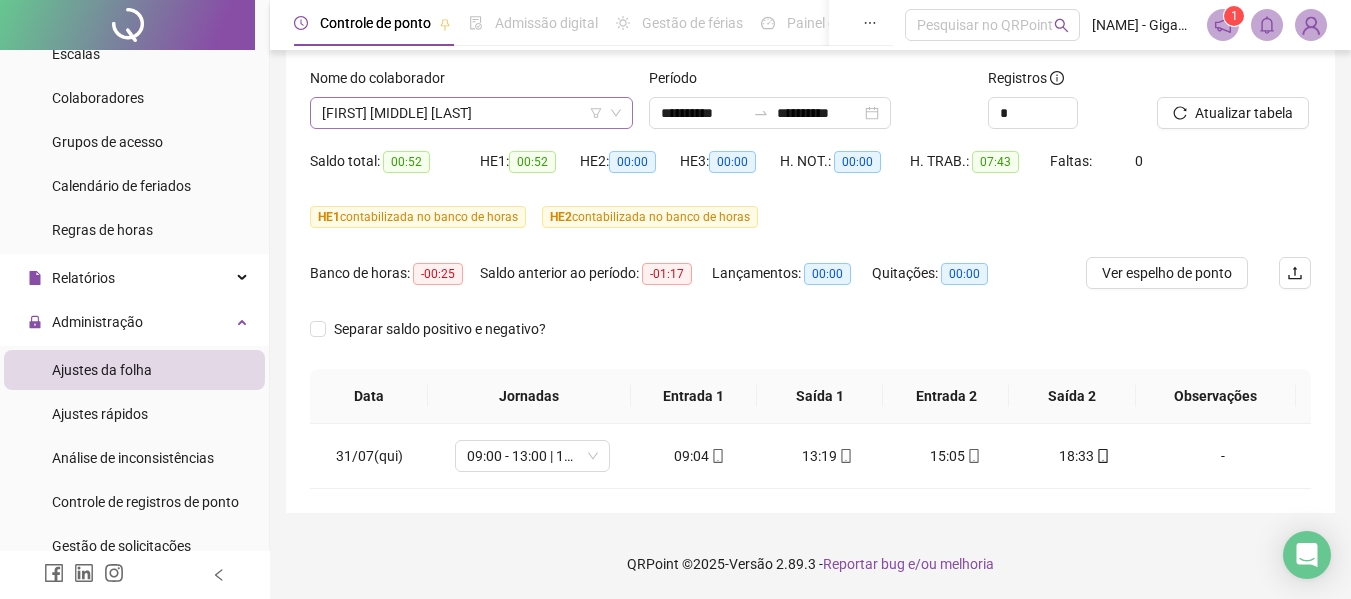 click 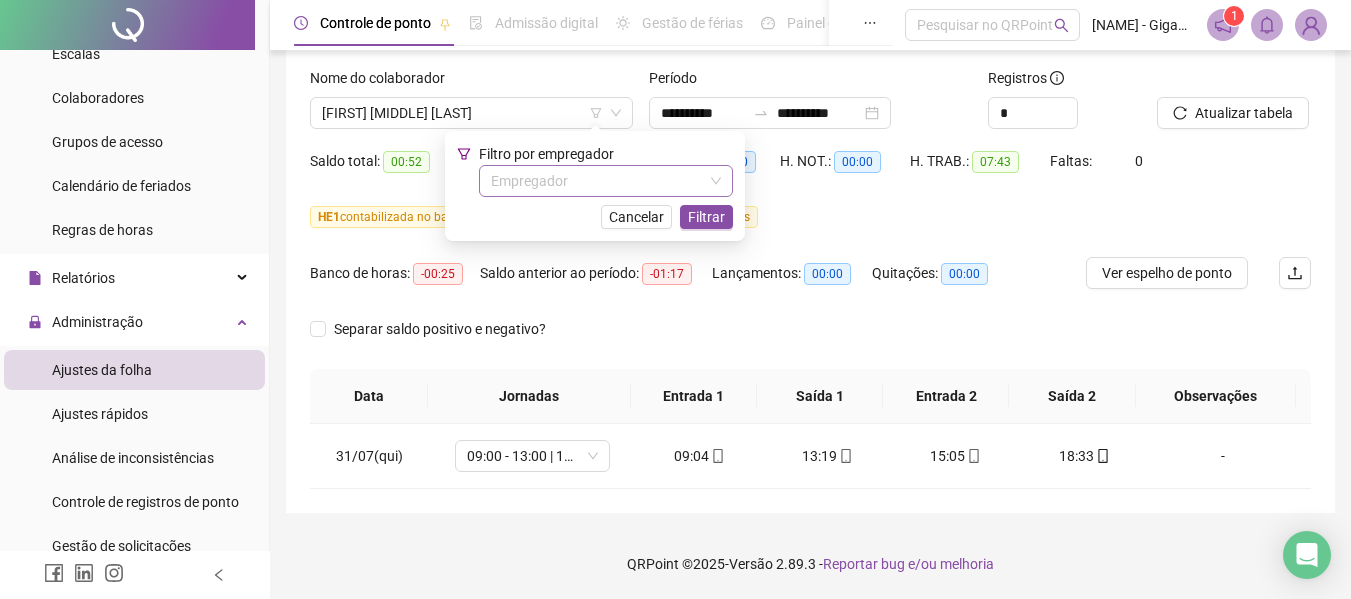 click at bounding box center (597, 181) 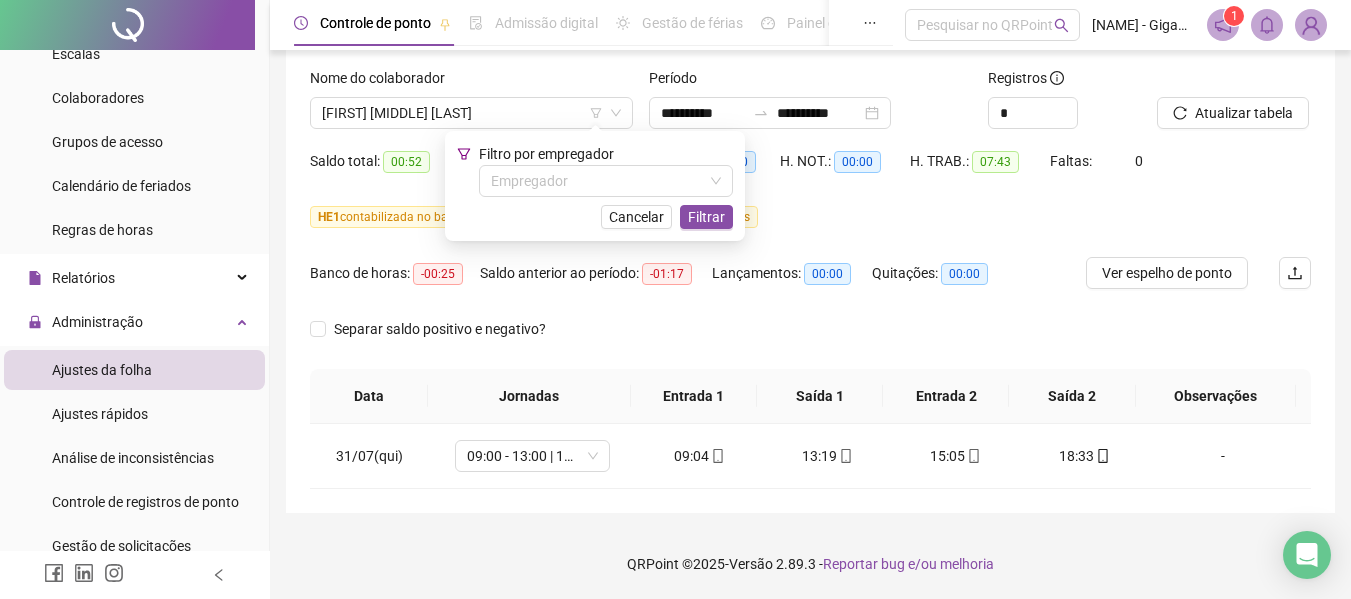 click on "HE 1  contabilizada no banco de horas HE 2  contabilizada no banco de horas" at bounding box center [810, 217] 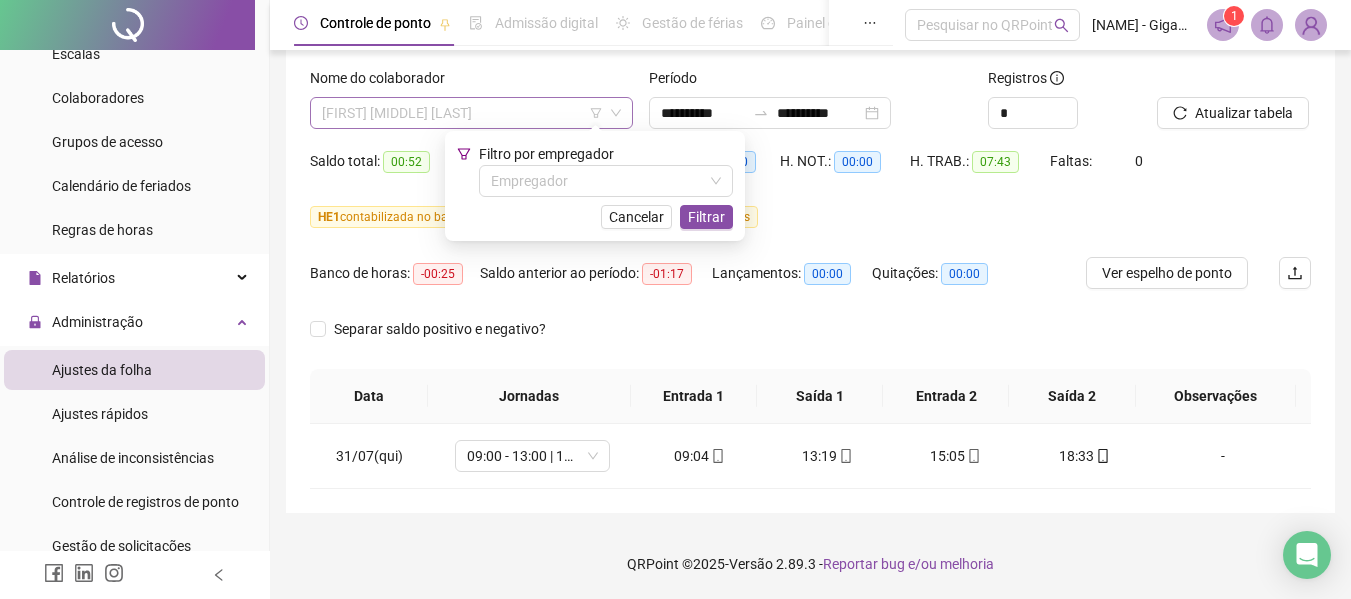 click on "[FIRST] [MIDDLE] [LAST]" at bounding box center (471, 113) 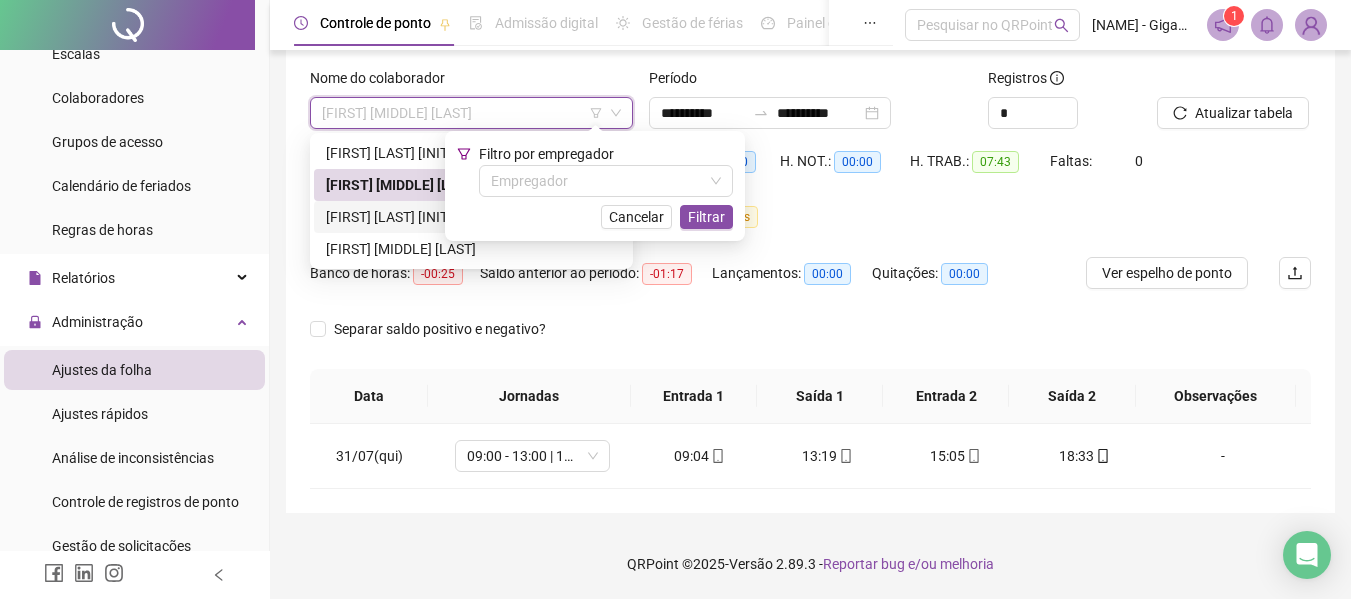 click on "[FIRST] [LAST] [INITIAL]" at bounding box center [471, 217] 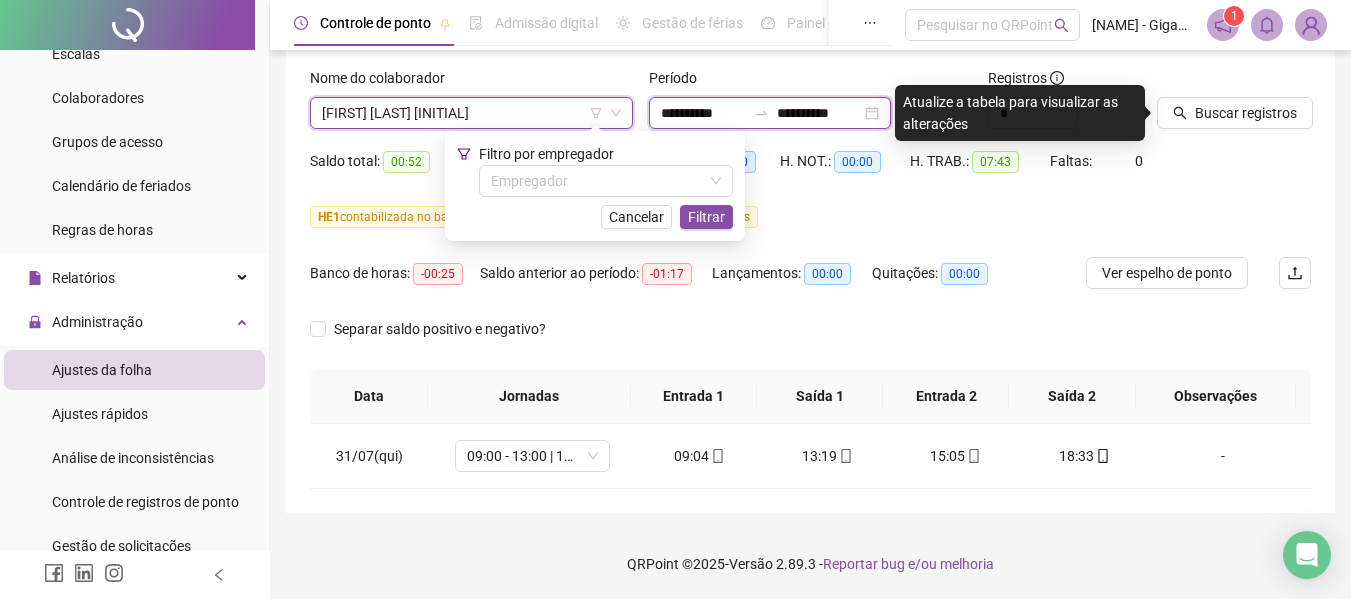 click on "**********" at bounding box center (703, 113) 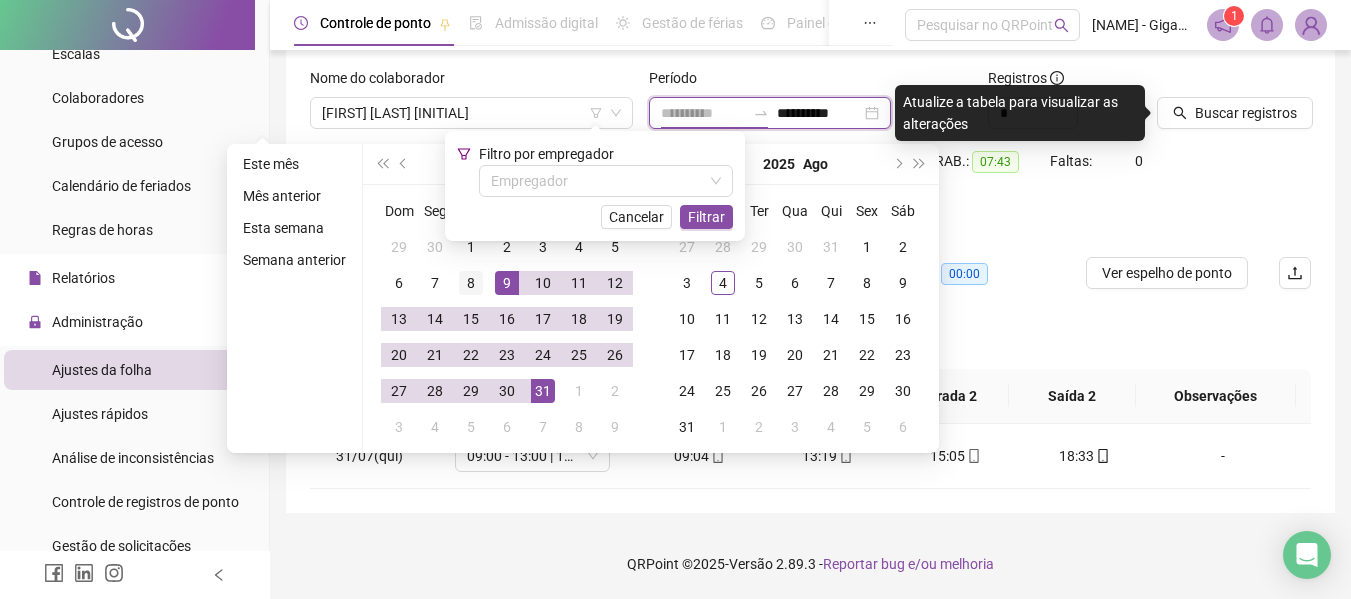 type on "**********" 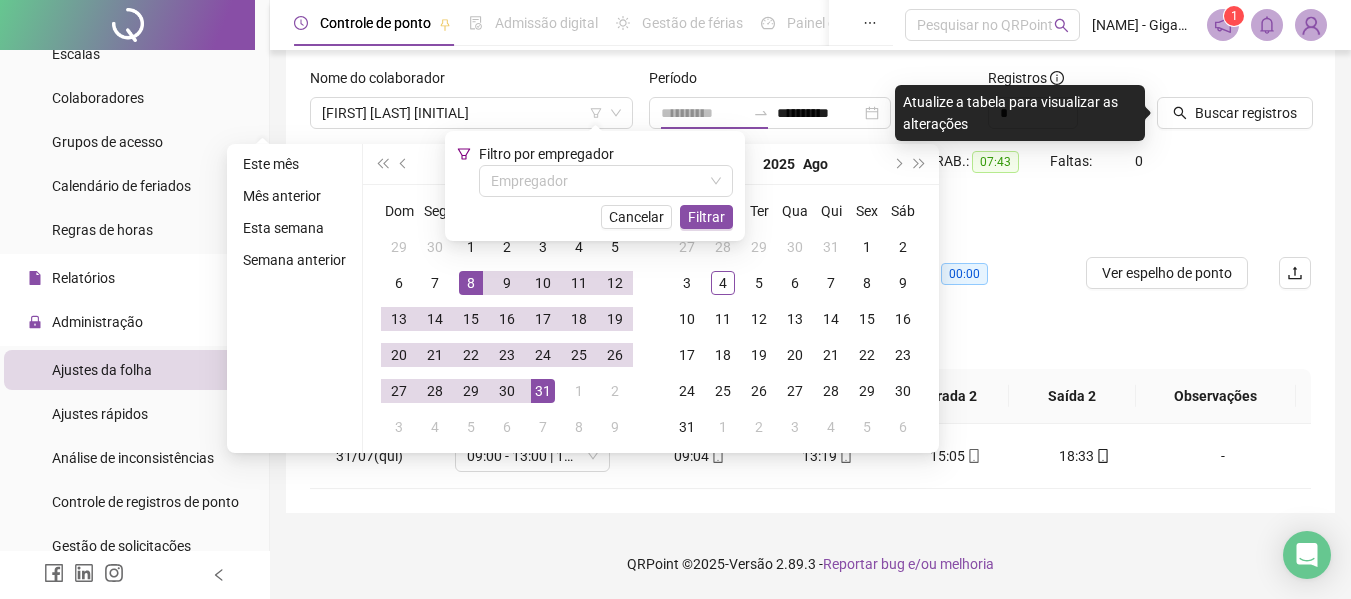 click on "8" at bounding box center [471, 283] 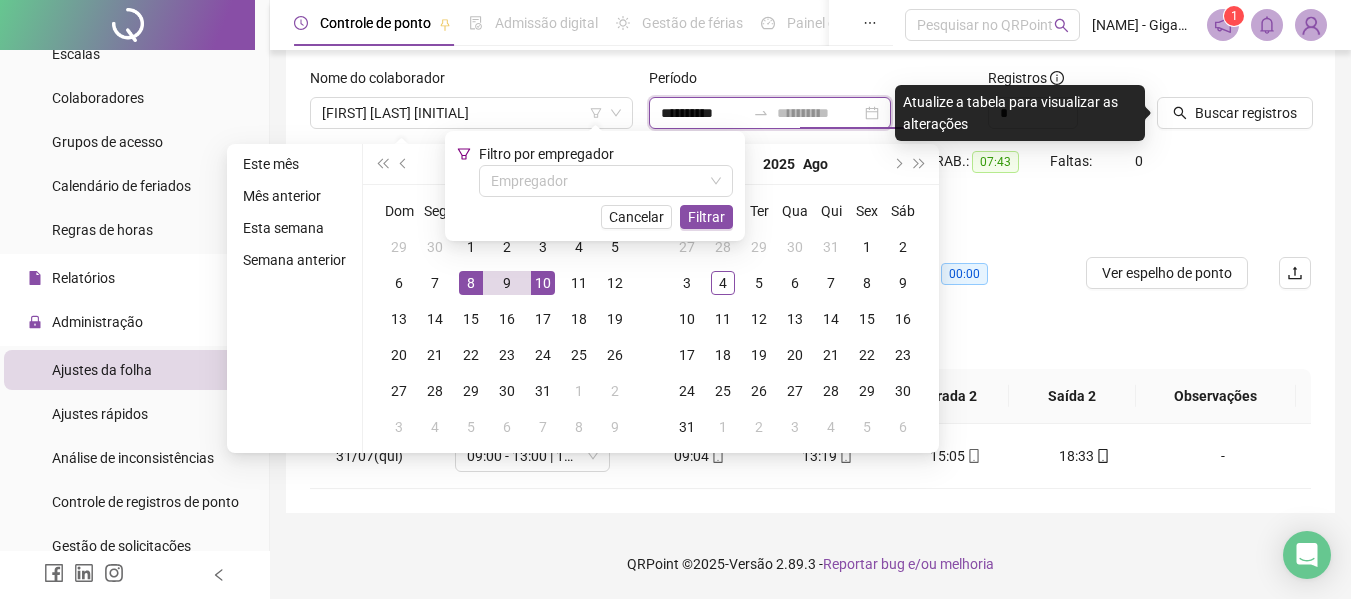type on "**********" 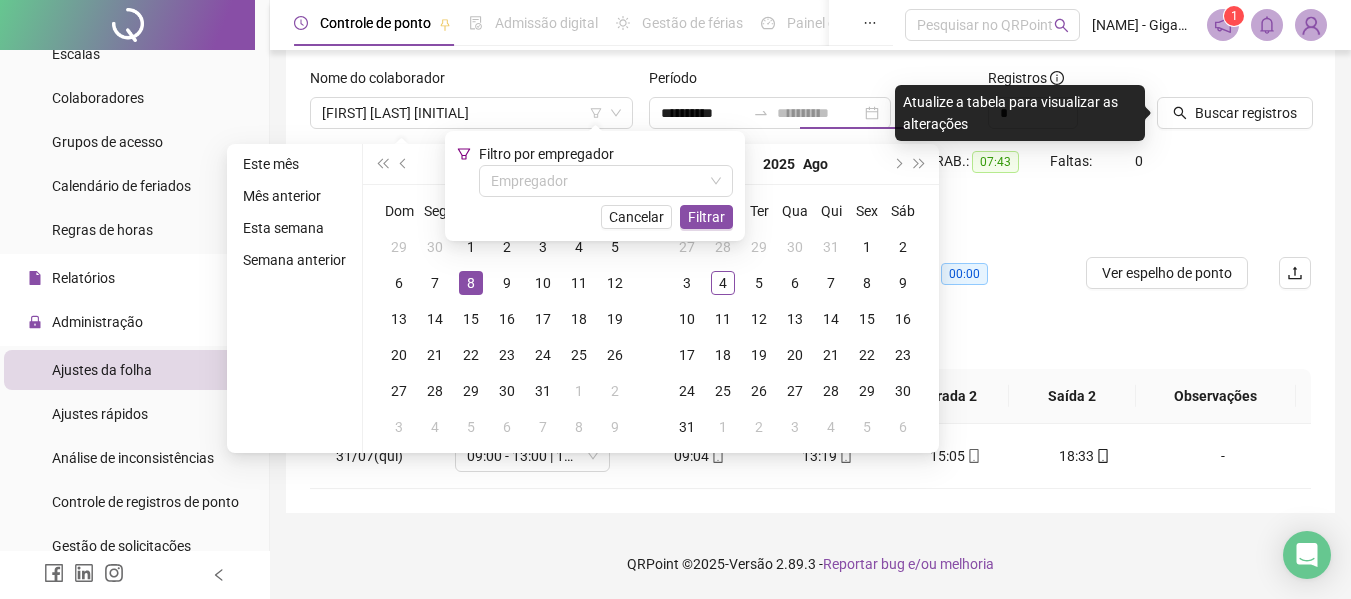 click on "8" at bounding box center (471, 283) 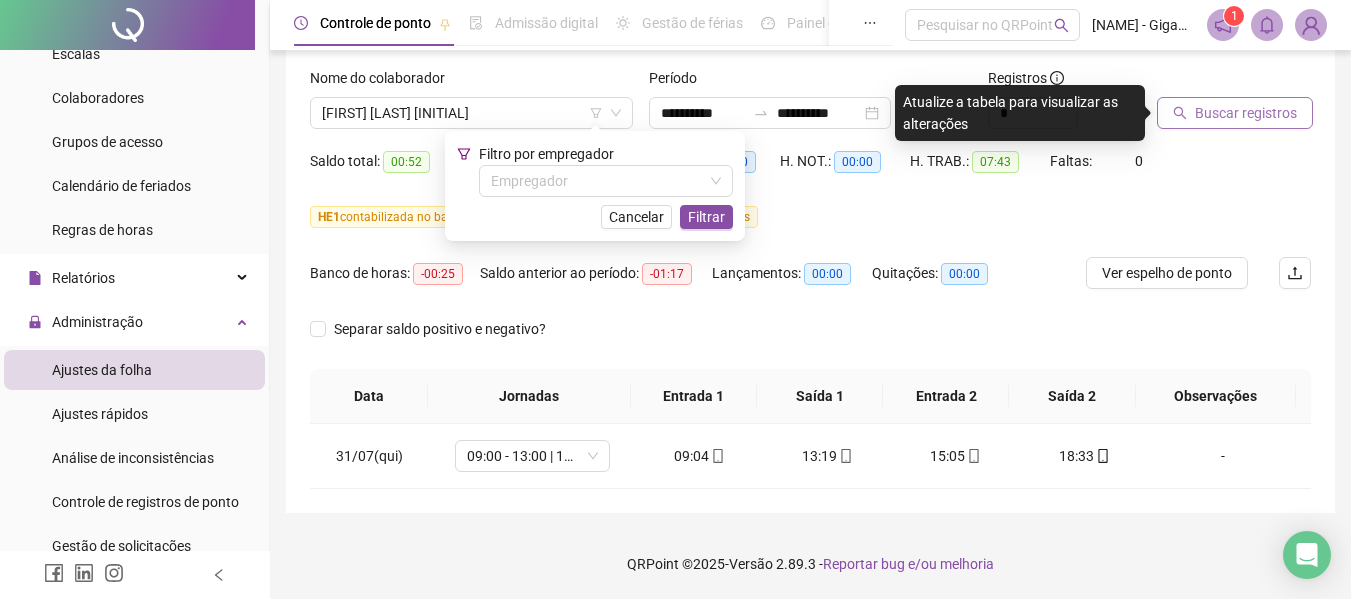 click on "Buscar registros" at bounding box center [1235, 113] 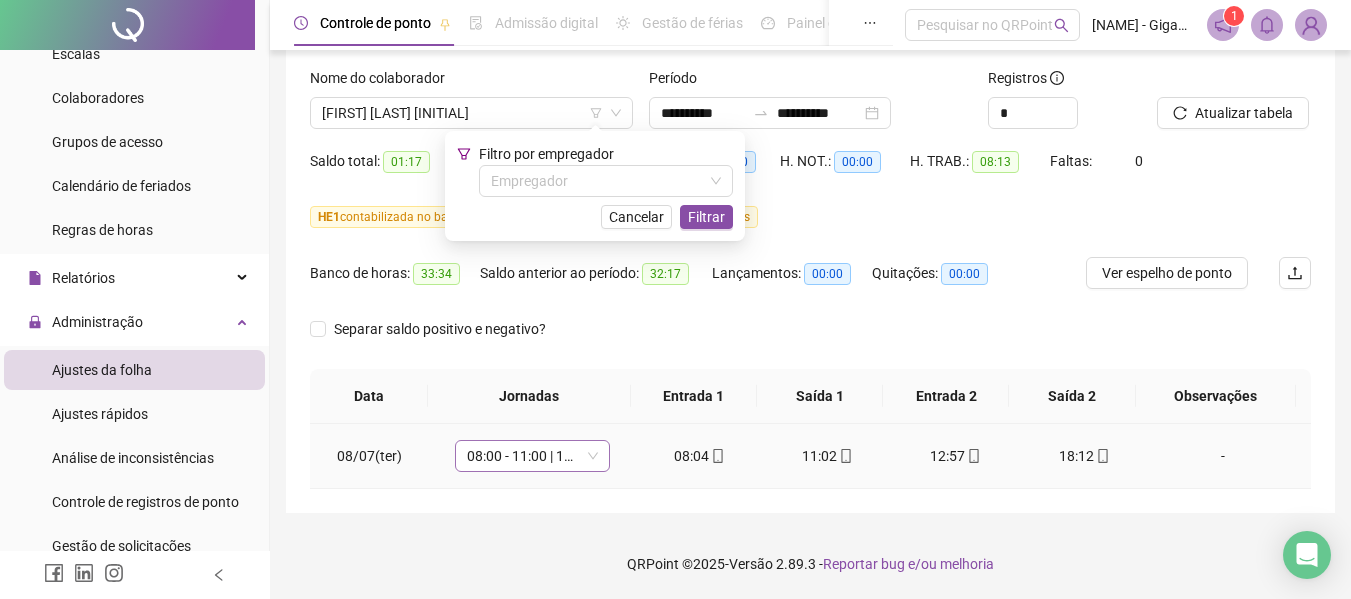 click on "08:00 - 11:00 | 13:00 - 17:00" at bounding box center [532, 456] 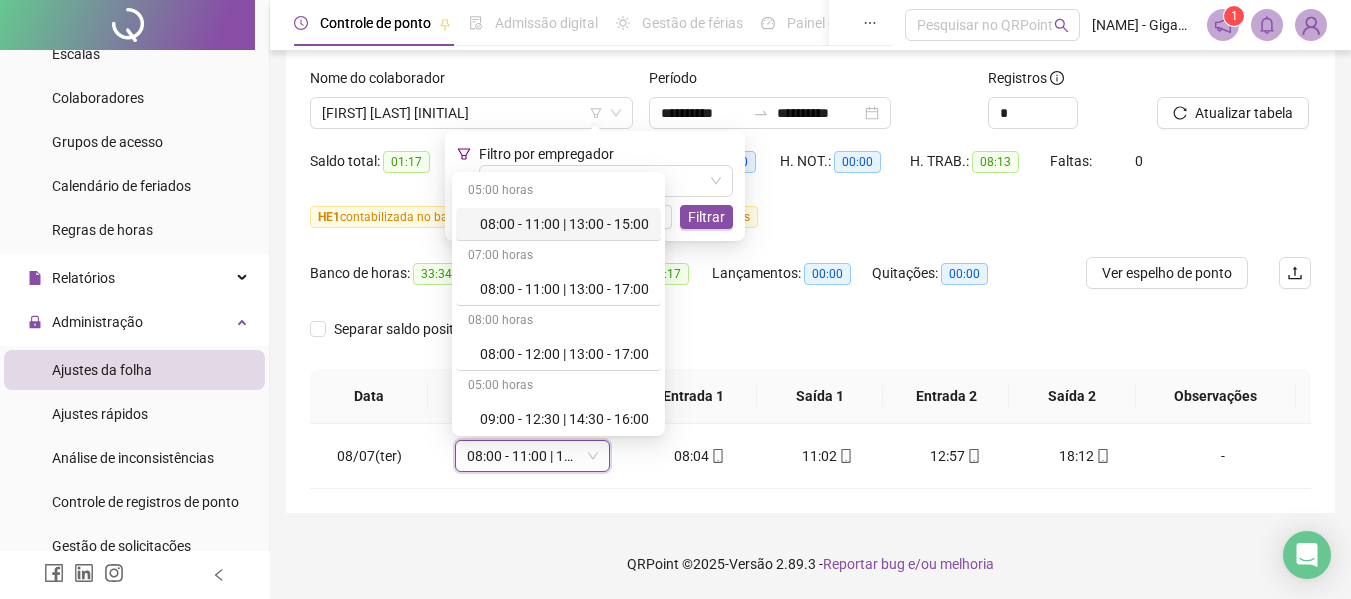 click on "**********" at bounding box center (810, 241) 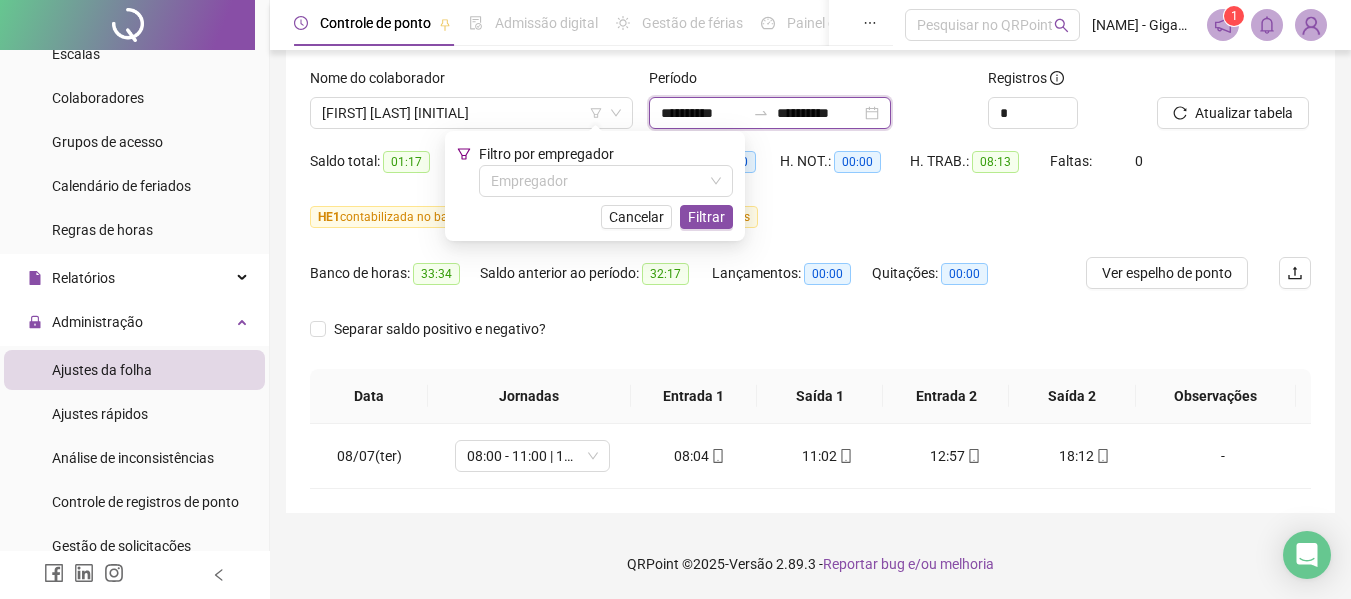 click on "**********" at bounding box center [703, 113] 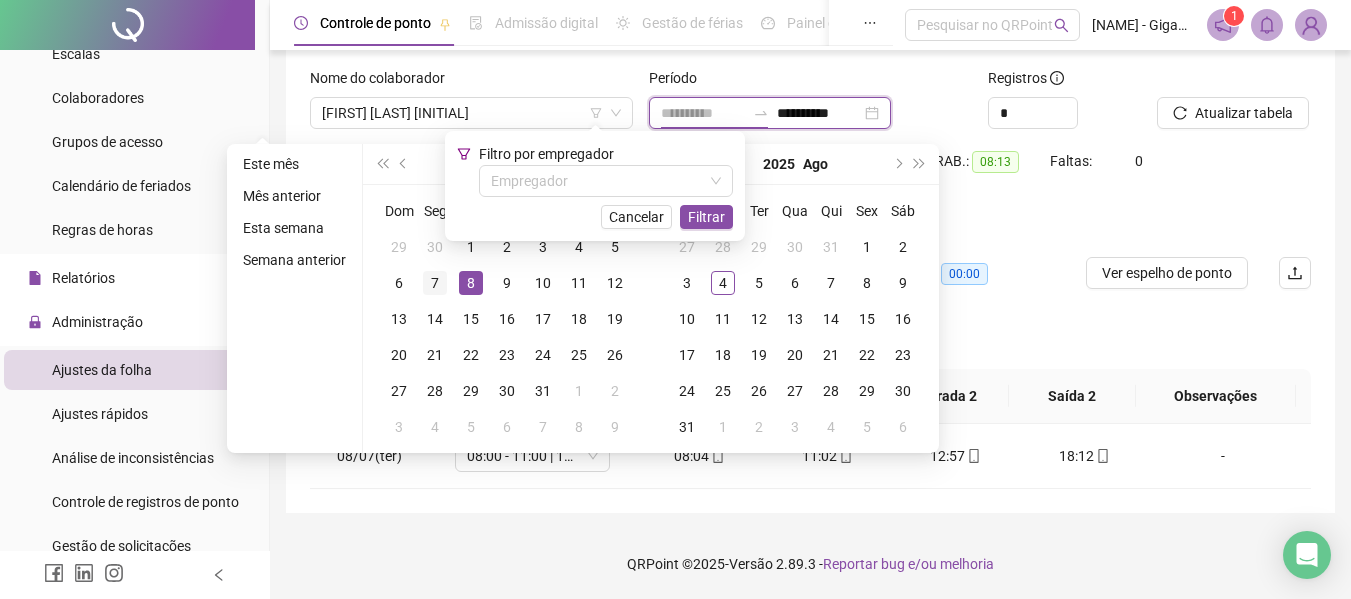 type on "**********" 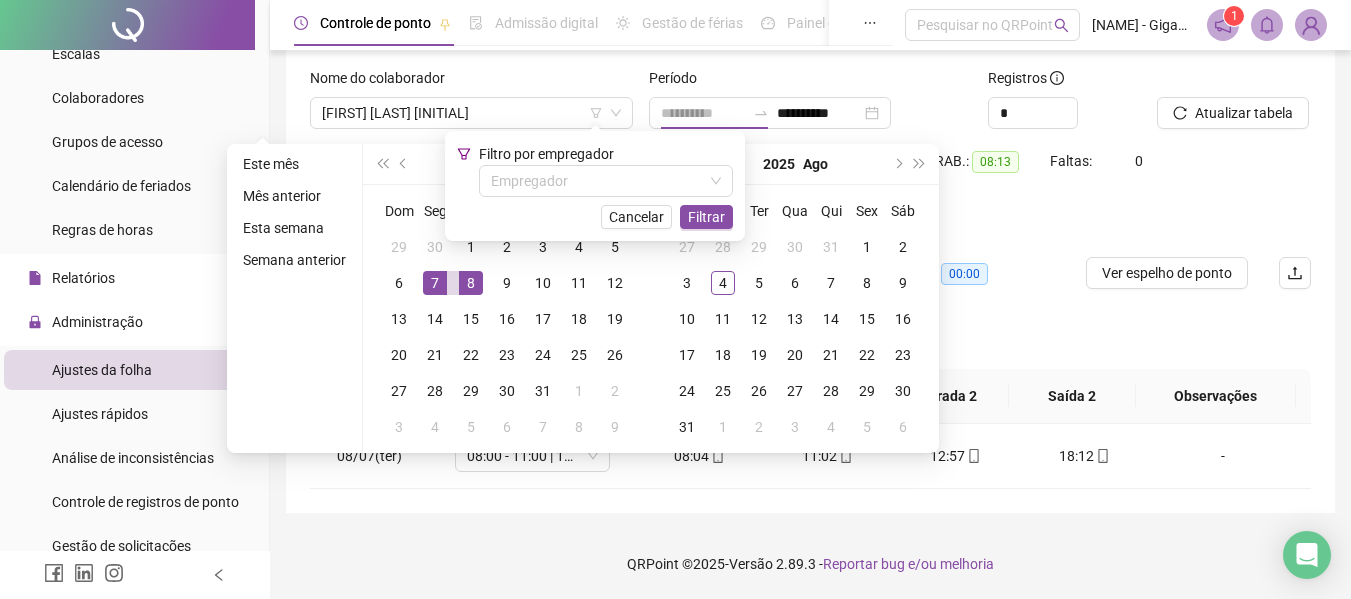 click on "7" at bounding box center (435, 283) 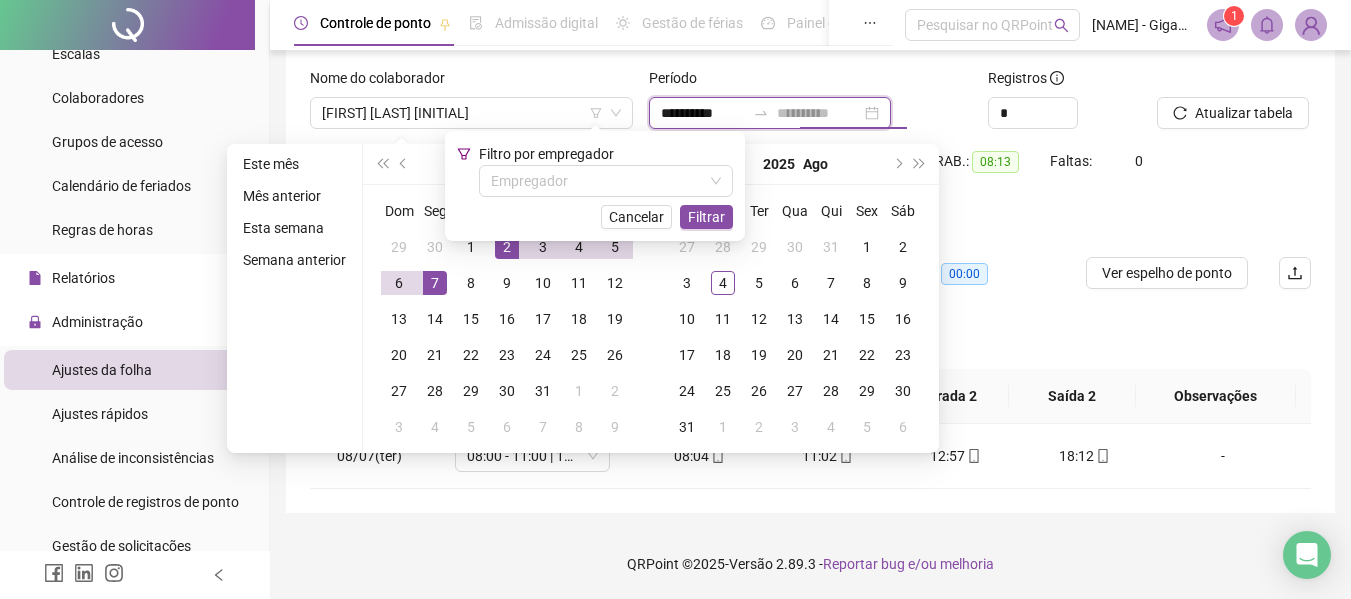 type on "**********" 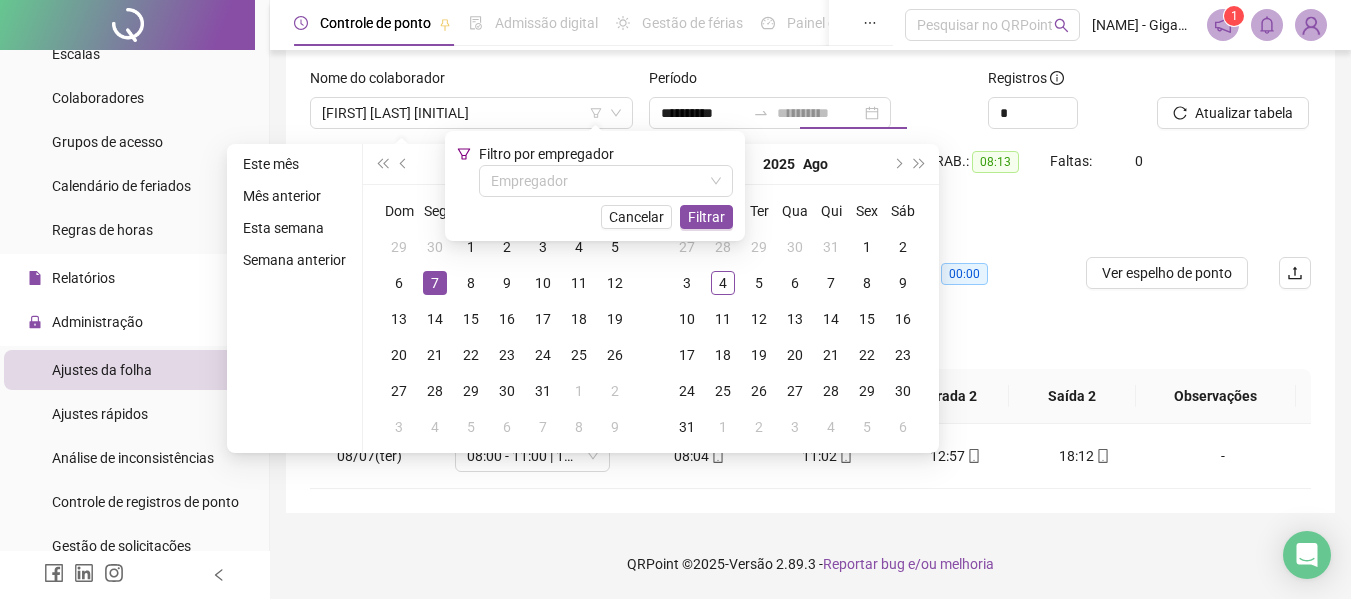 click on "7" at bounding box center (435, 283) 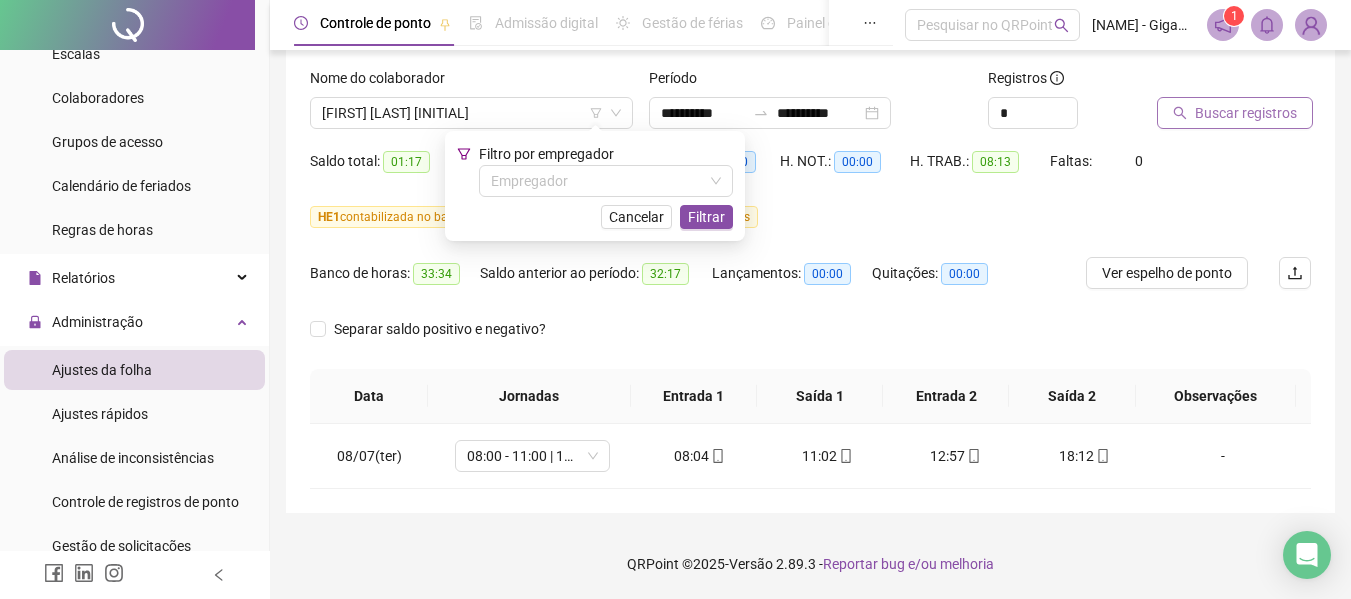 click on "Buscar registros" at bounding box center (1246, 113) 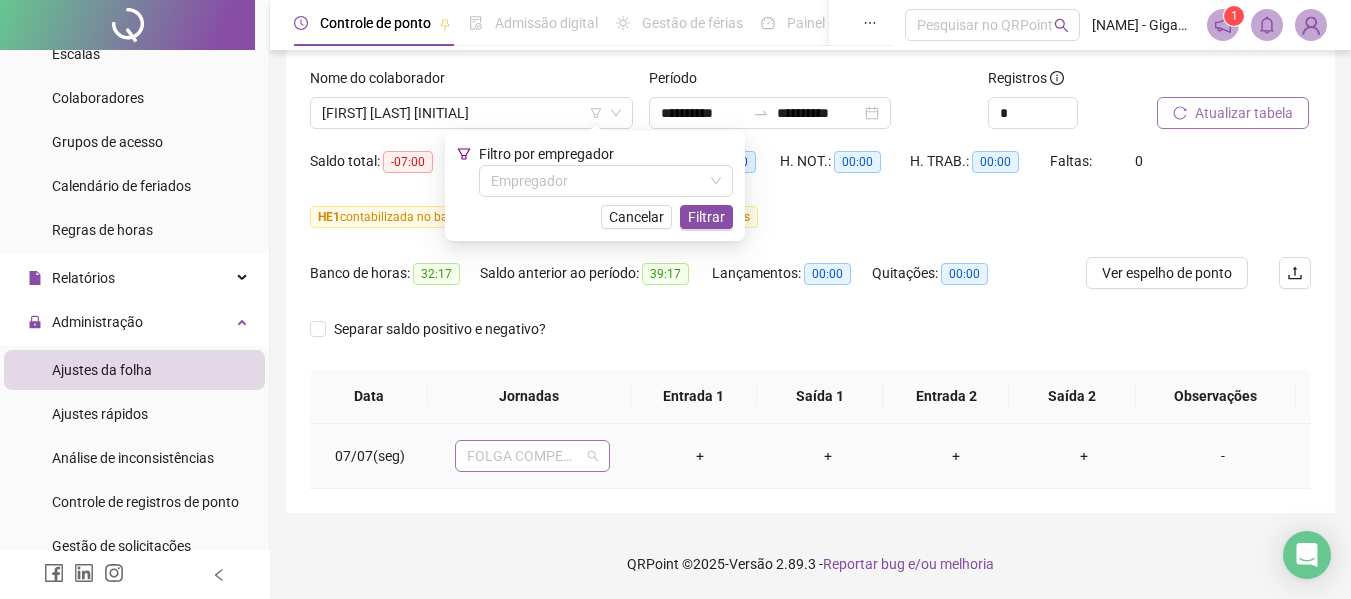 click on "FOLGA COMPENSATÓRIA" at bounding box center (532, 456) 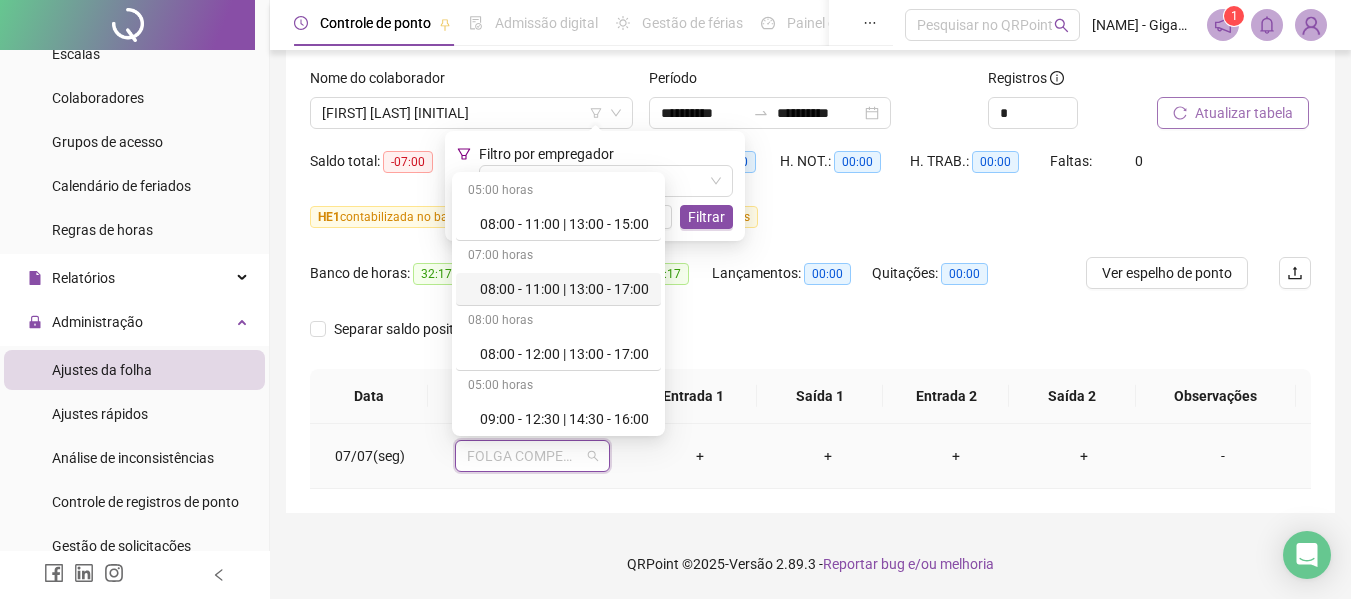 scroll, scrollTop: 17, scrollLeft: 0, axis: vertical 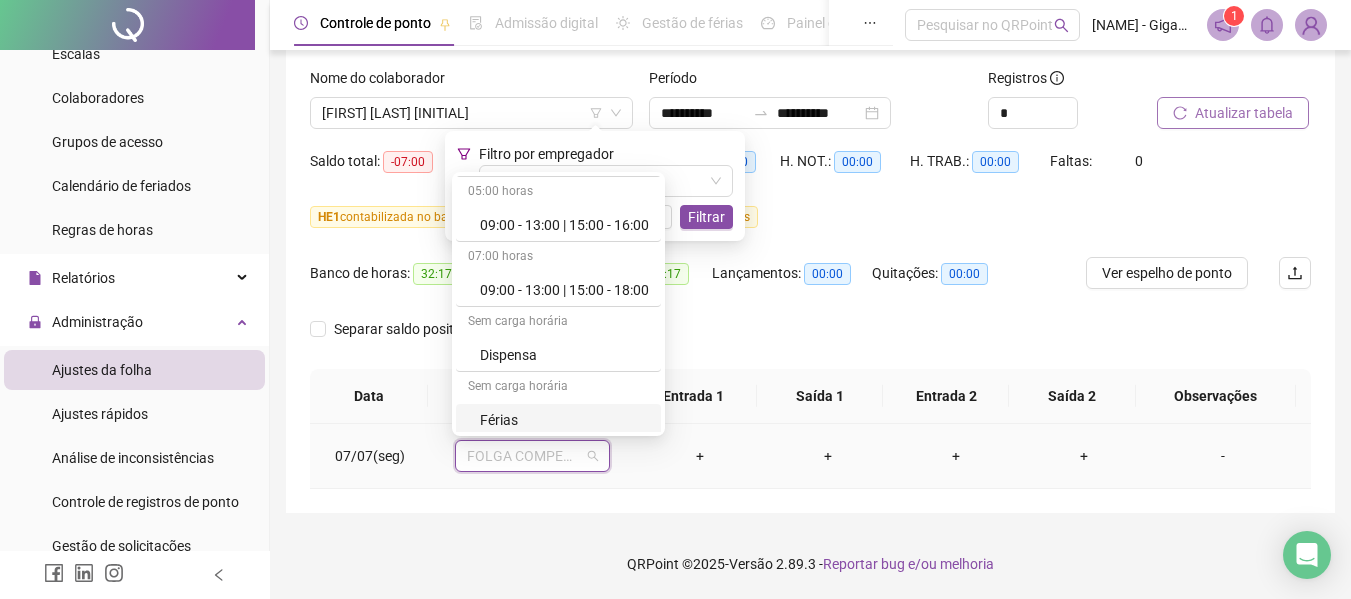 click on "FOLGA COMPENSATÓRIA" at bounding box center (532, 456) 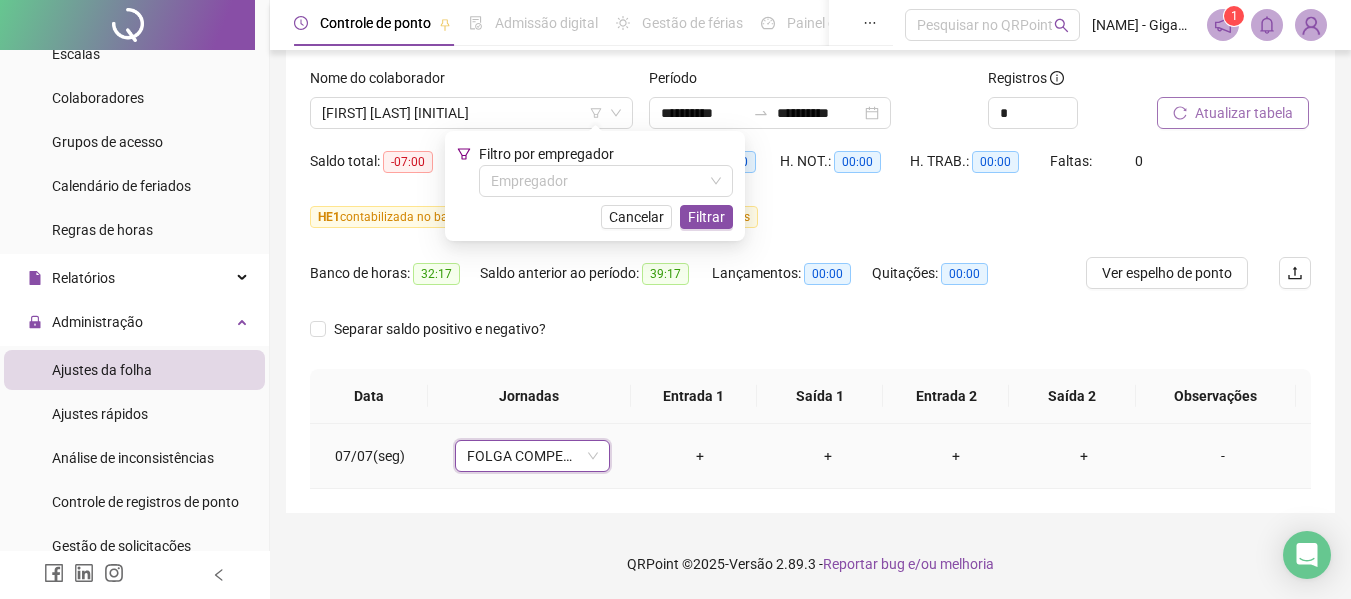 click on "FOLGA COMPENSATÓRIA" at bounding box center (532, 456) 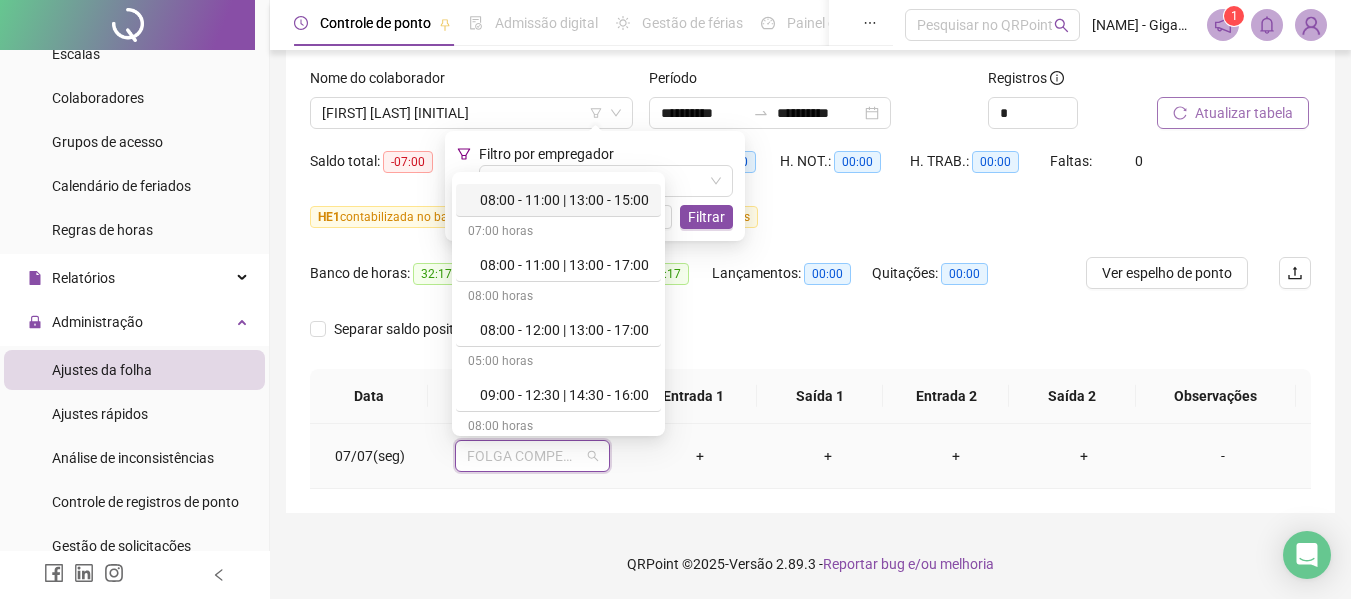 scroll, scrollTop: 0, scrollLeft: 0, axis: both 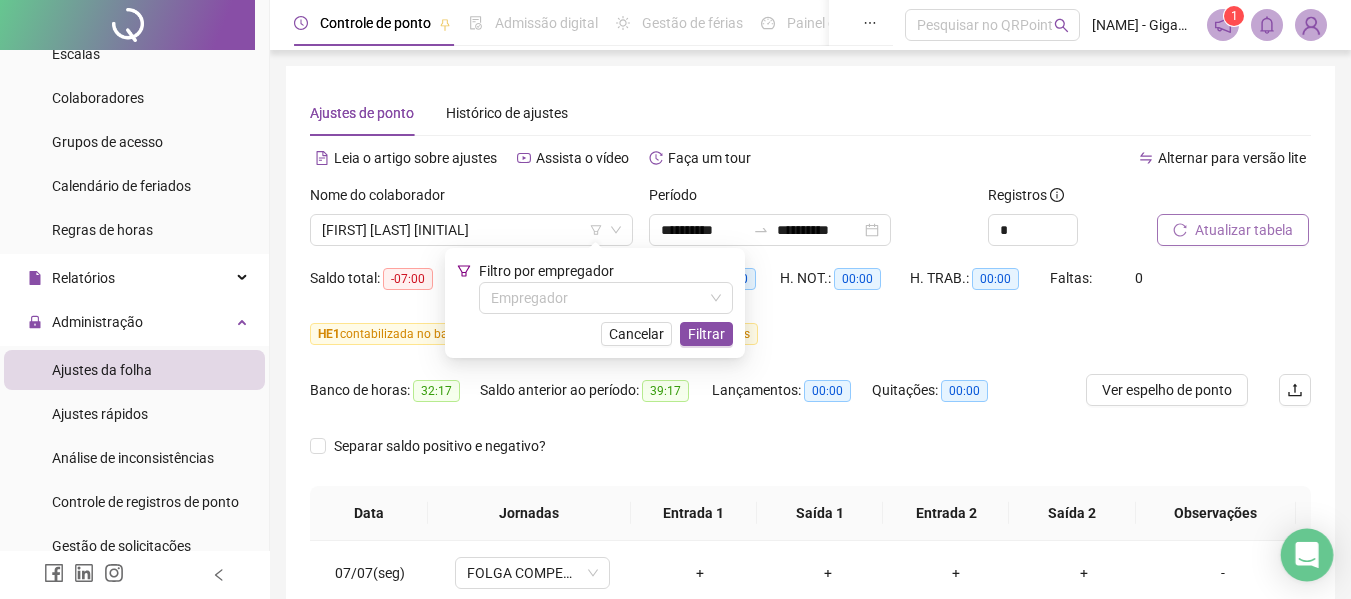 click at bounding box center (1307, 555) 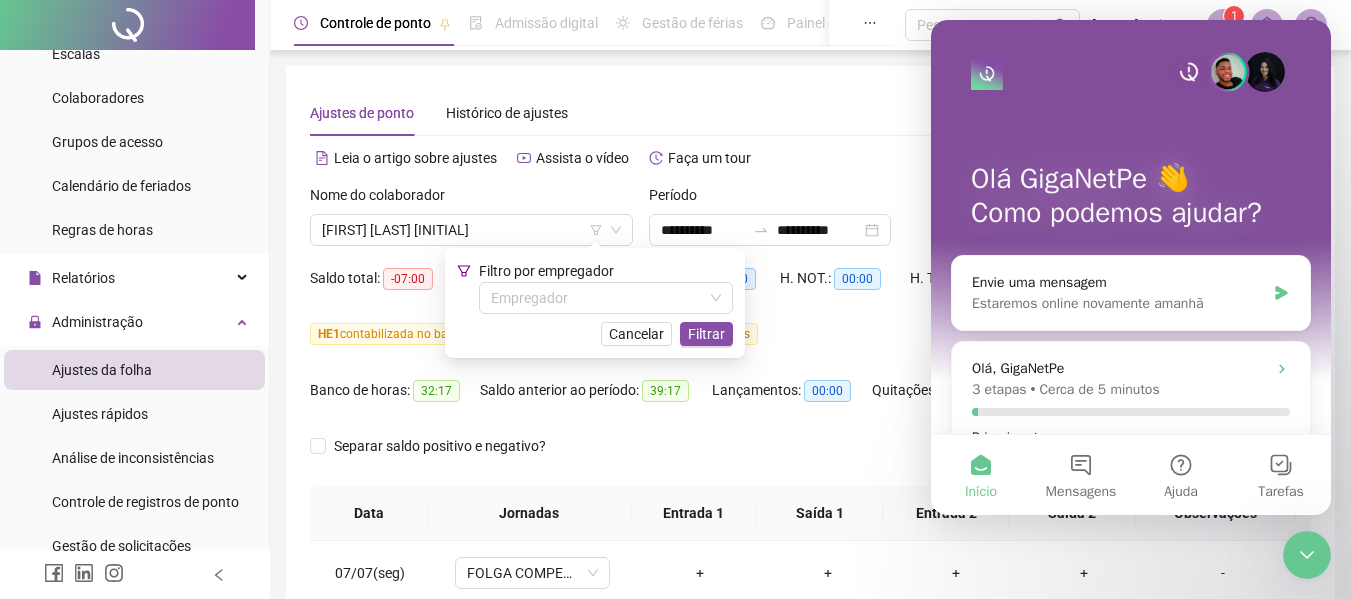 scroll, scrollTop: 0, scrollLeft: 0, axis: both 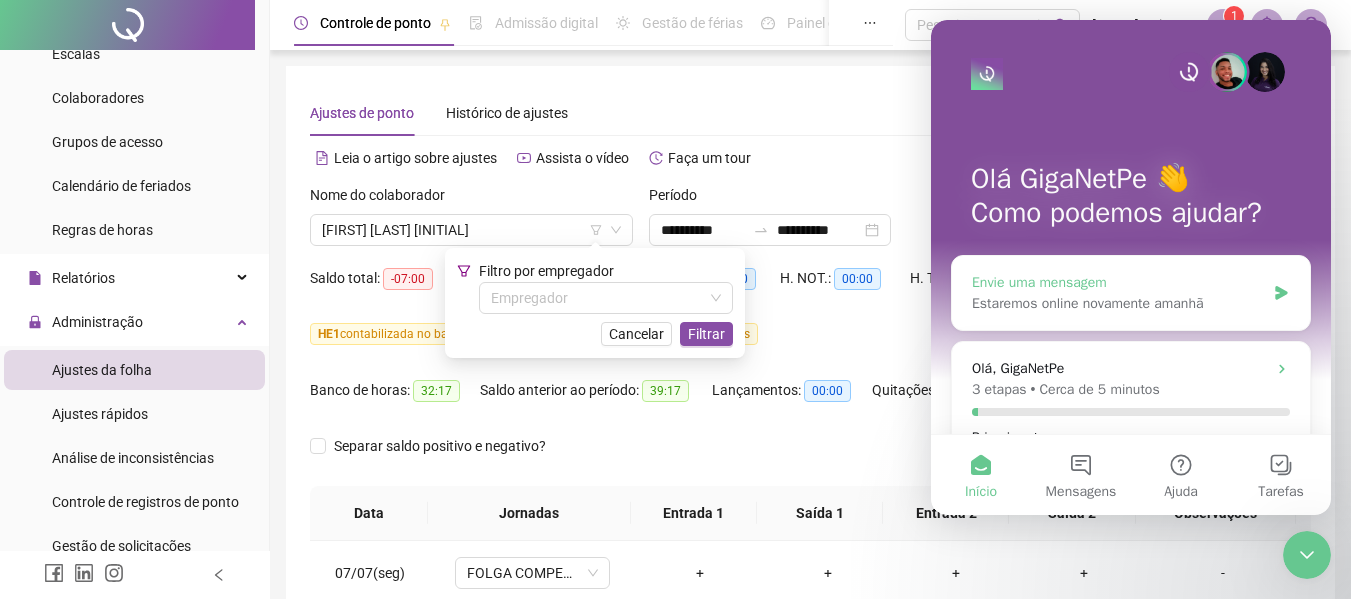 click on "Estaremos online novamente amanhã" at bounding box center (1118, 303) 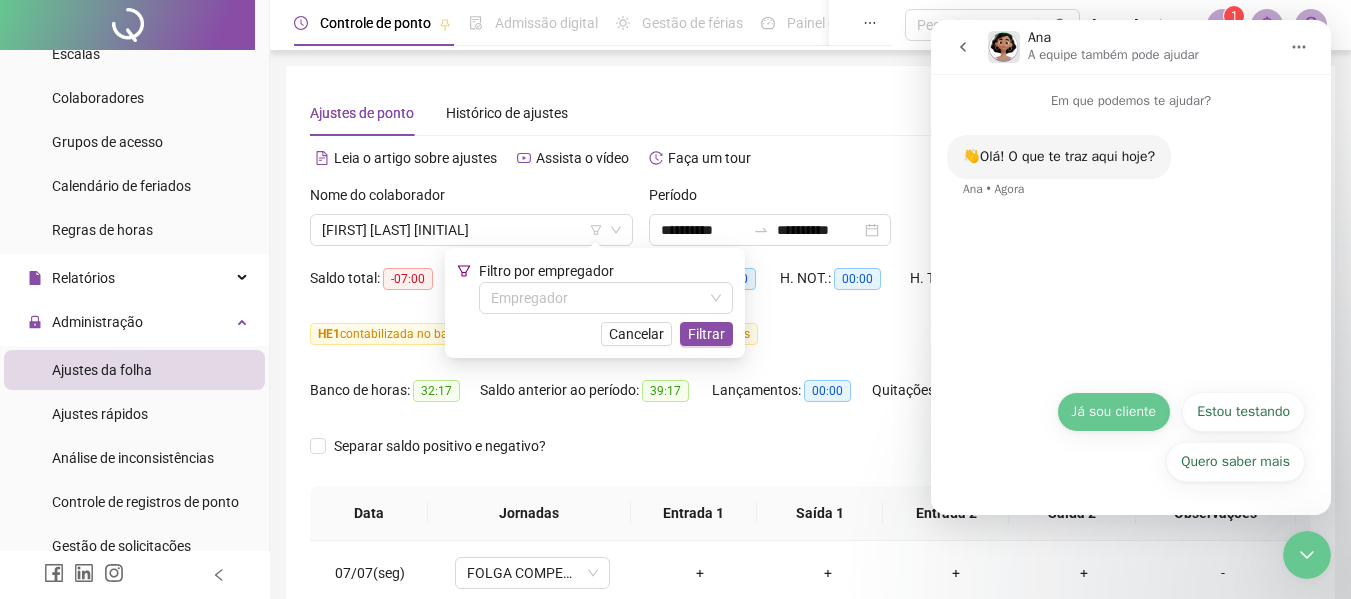 click on "Já sou cliente" at bounding box center (1114, 412) 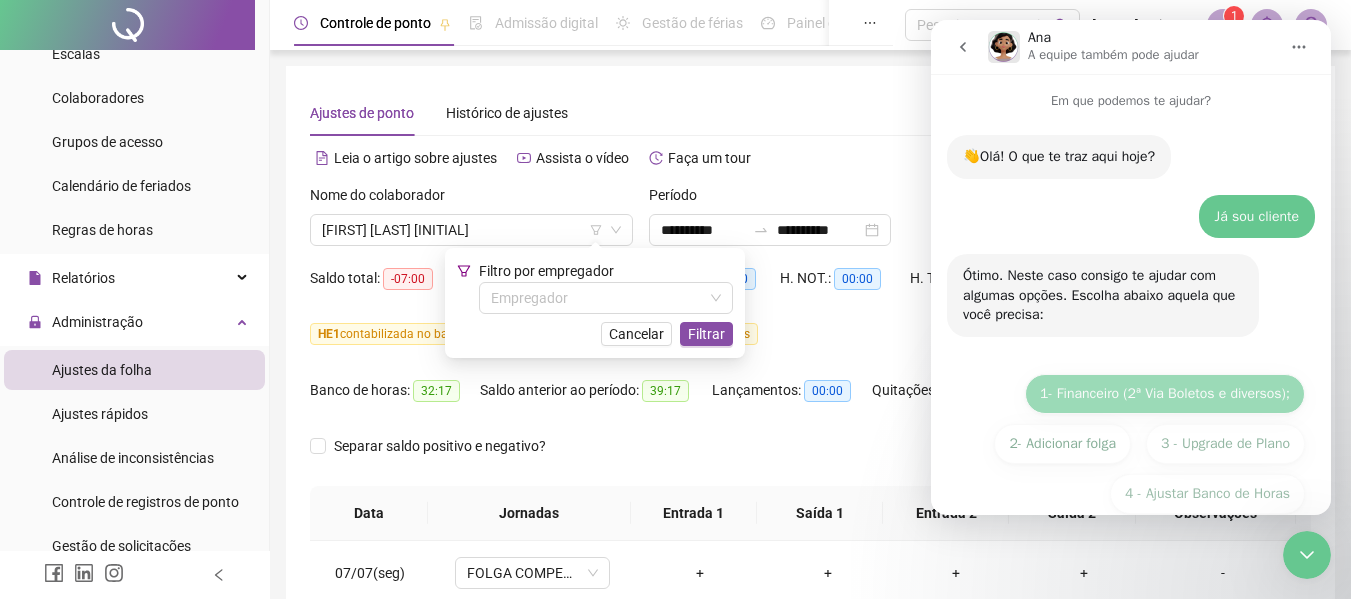 scroll, scrollTop: 82, scrollLeft: 0, axis: vertical 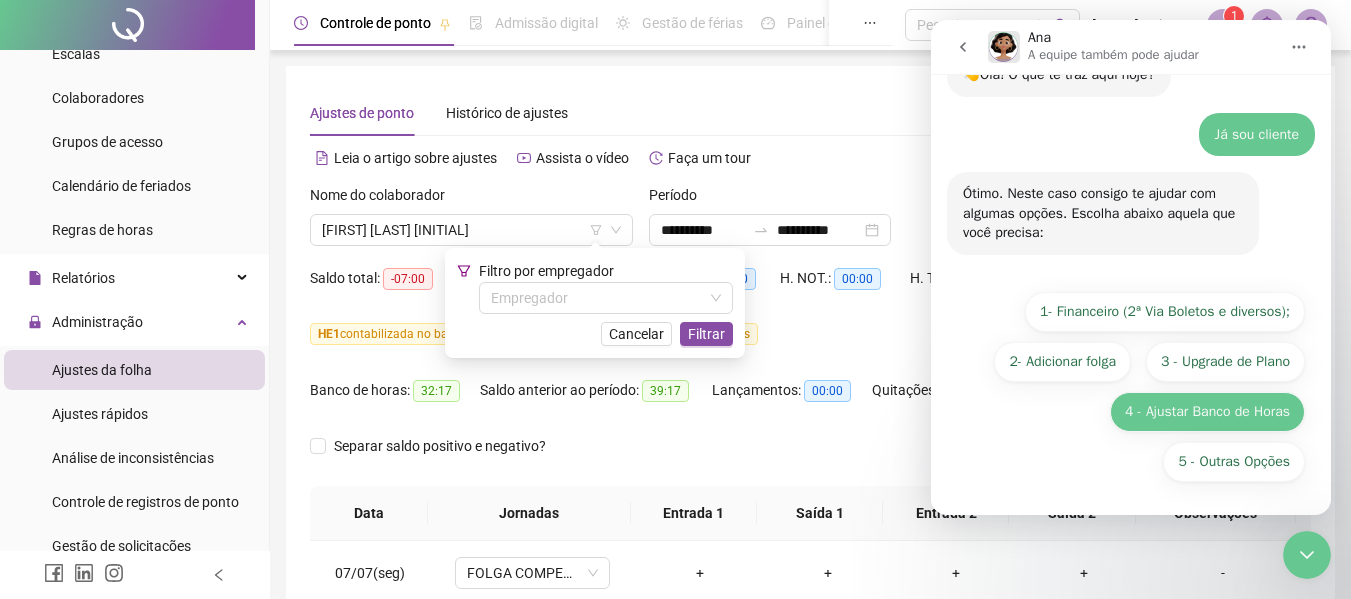 click on "4 - Ajustar Banco de Horas" at bounding box center (1207, 412) 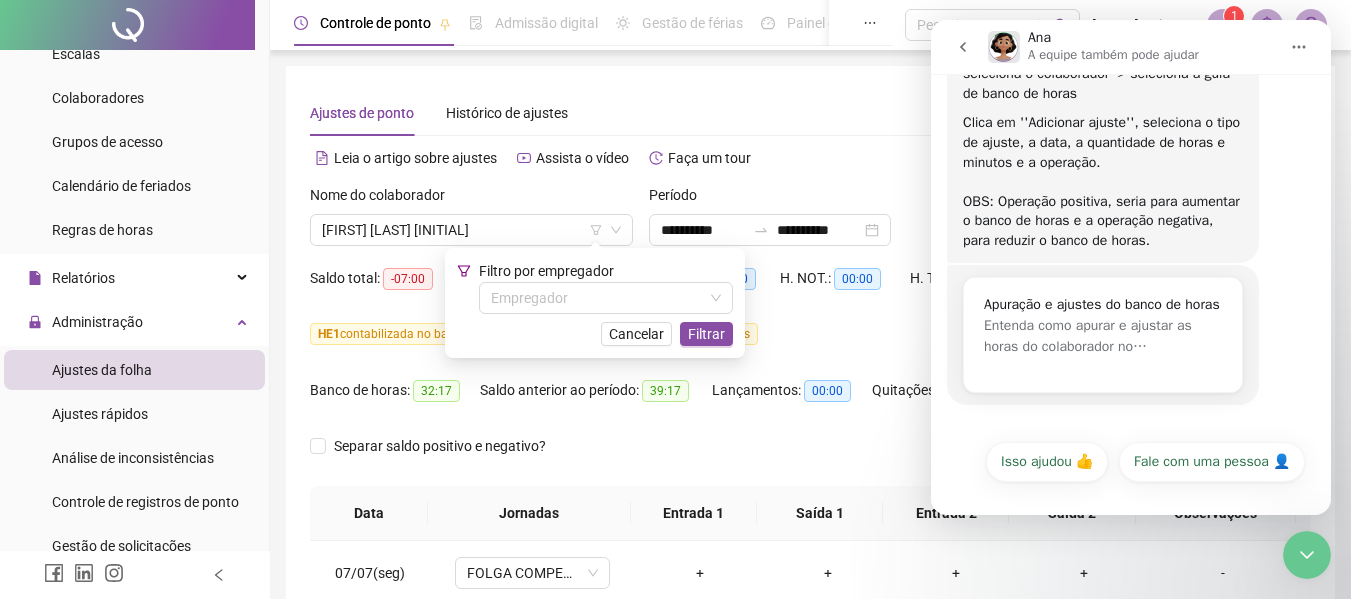 scroll, scrollTop: 382, scrollLeft: 0, axis: vertical 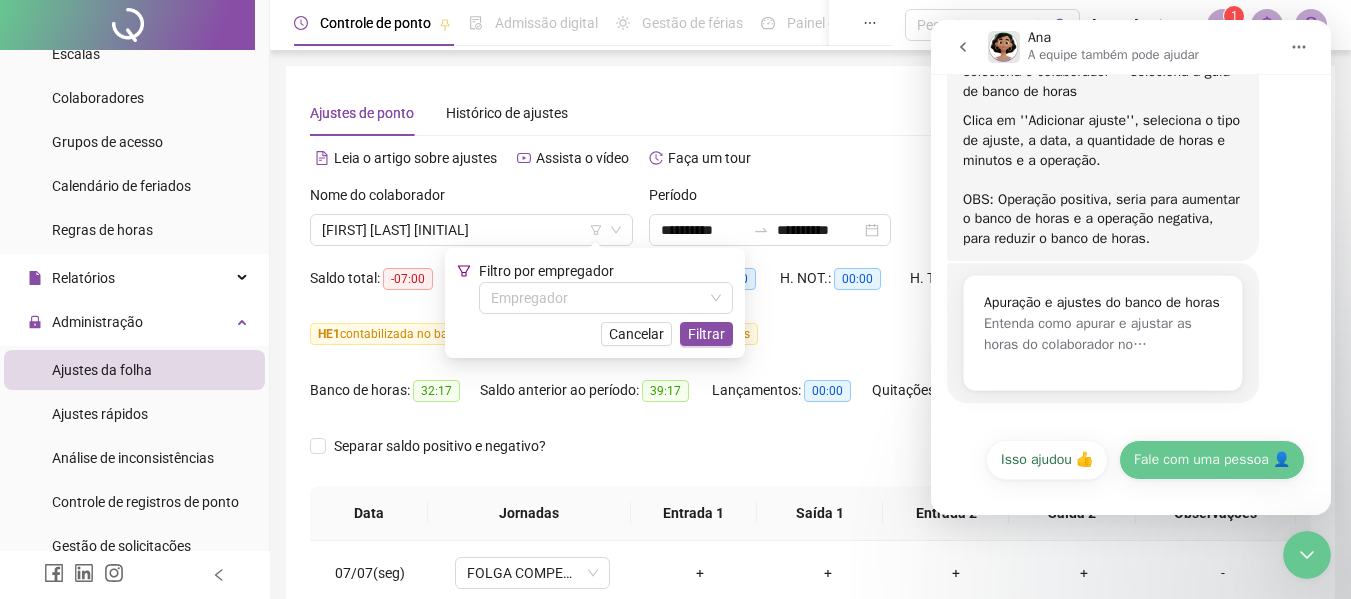 click on "Fale com uma pessoa 👤" at bounding box center (1212, 460) 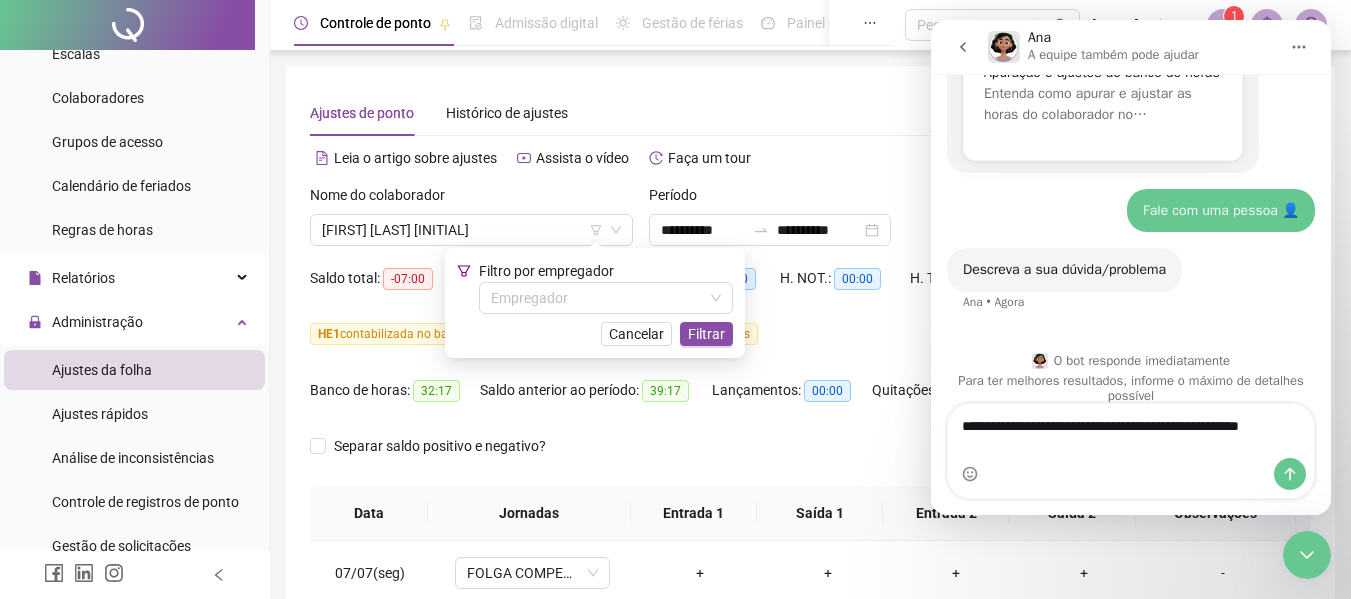 scroll, scrollTop: 632, scrollLeft: 0, axis: vertical 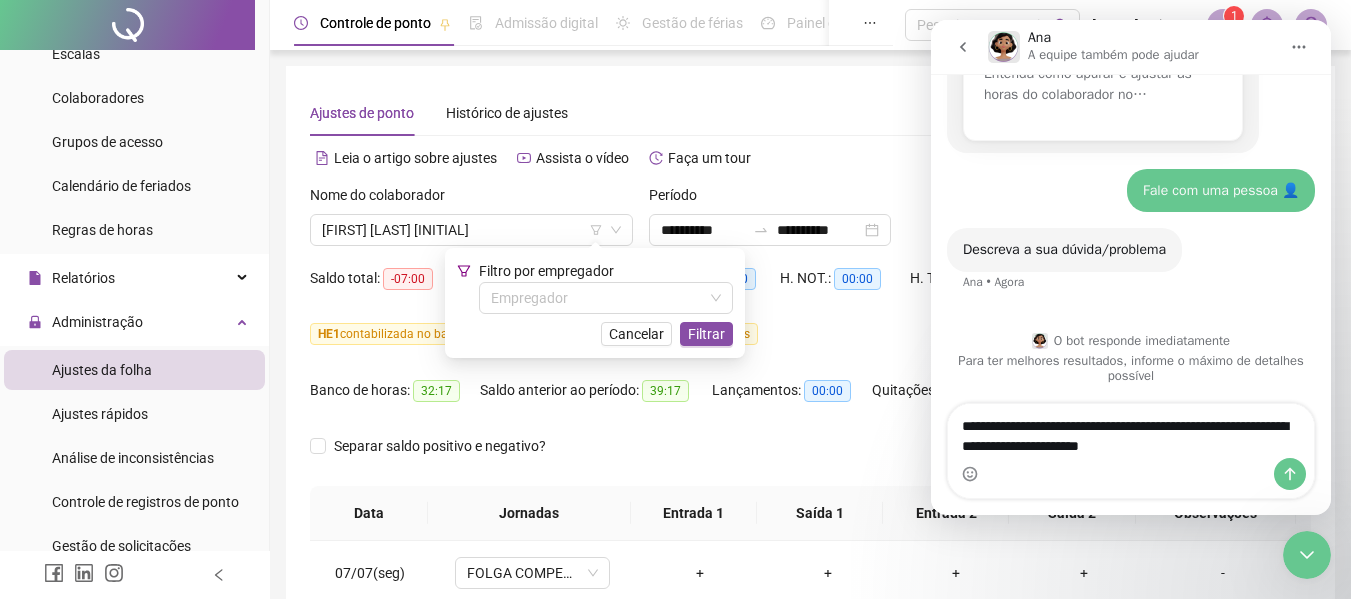 click on "**********" at bounding box center [1131, 431] 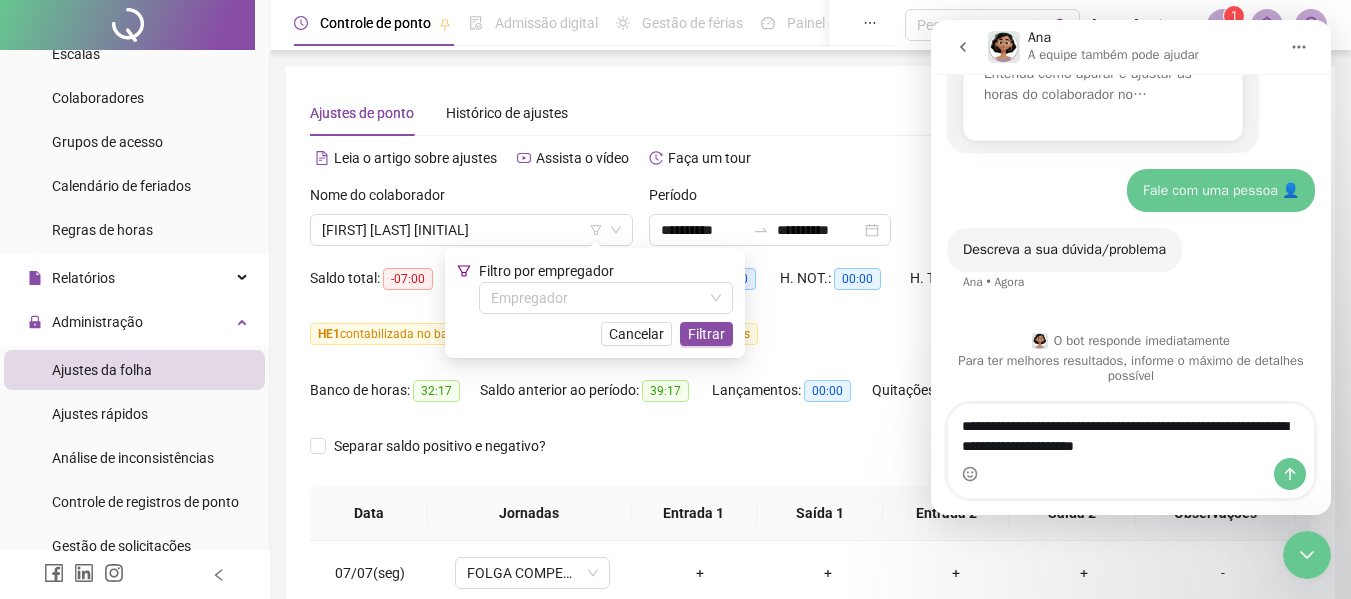 click on "**********" at bounding box center [1131, 431] 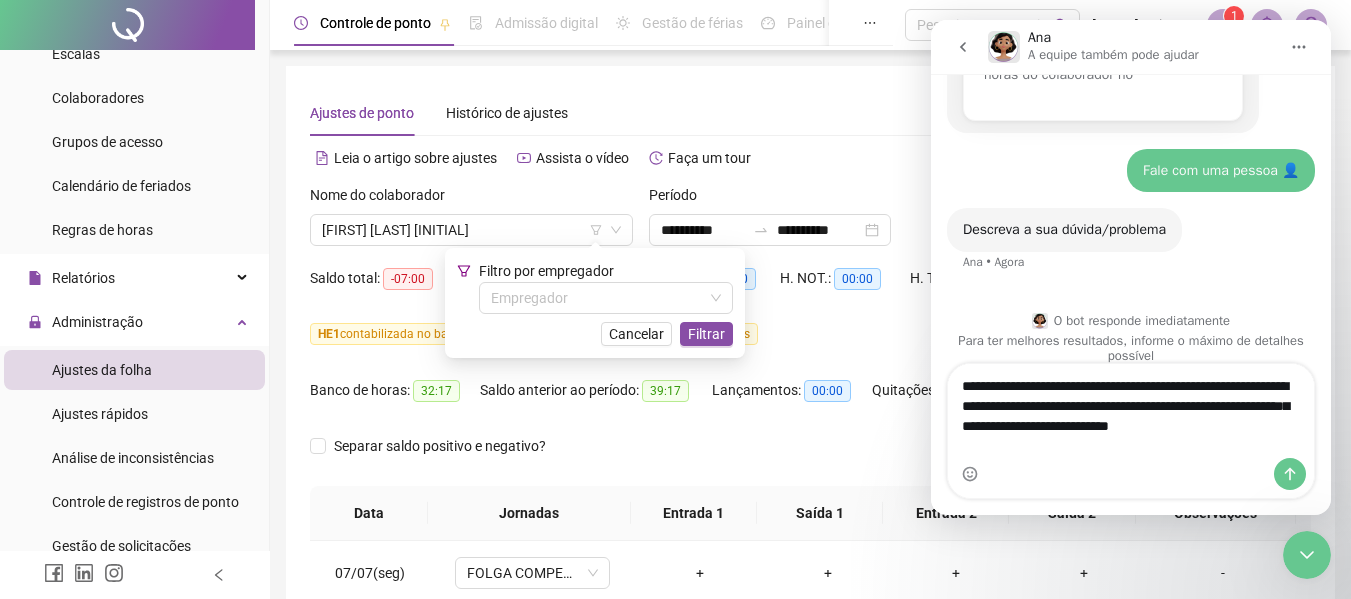 scroll, scrollTop: 672, scrollLeft: 0, axis: vertical 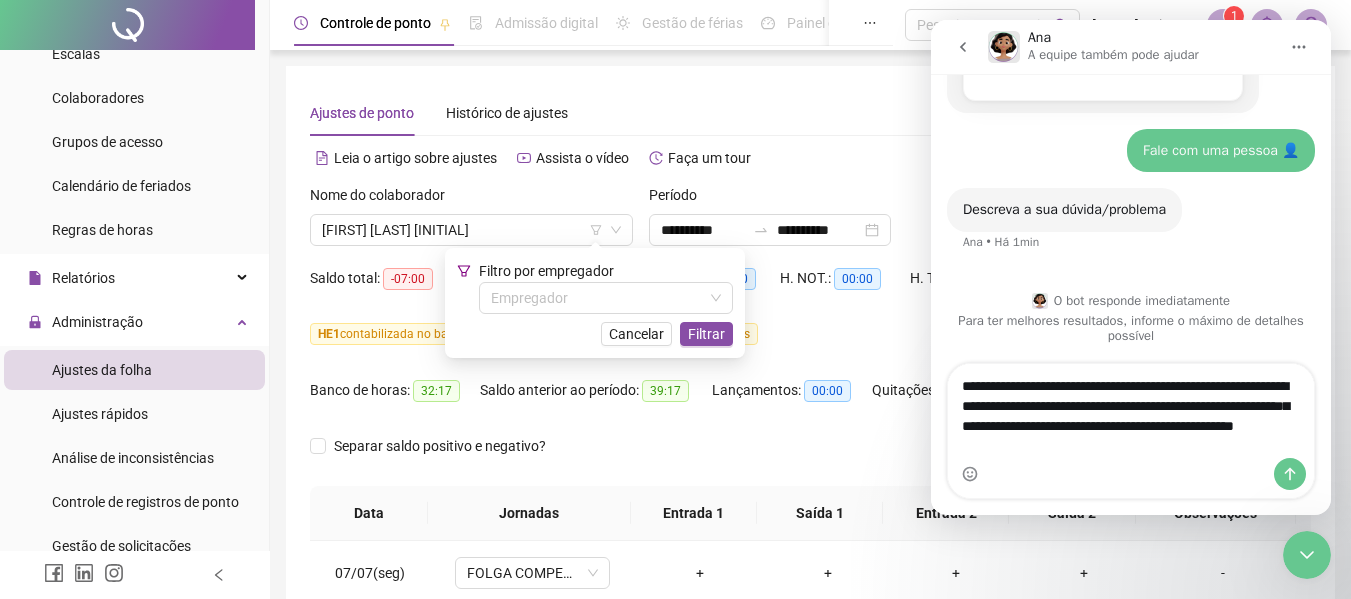 click on "**********" at bounding box center (1131, 411) 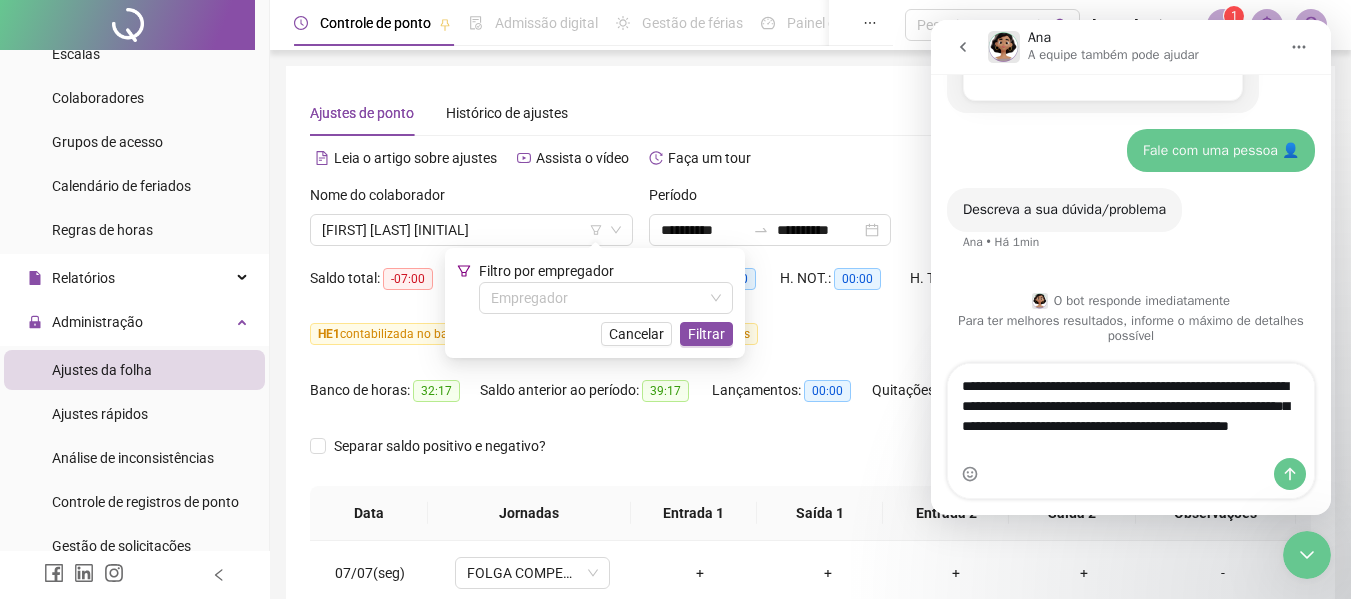 type on "**********" 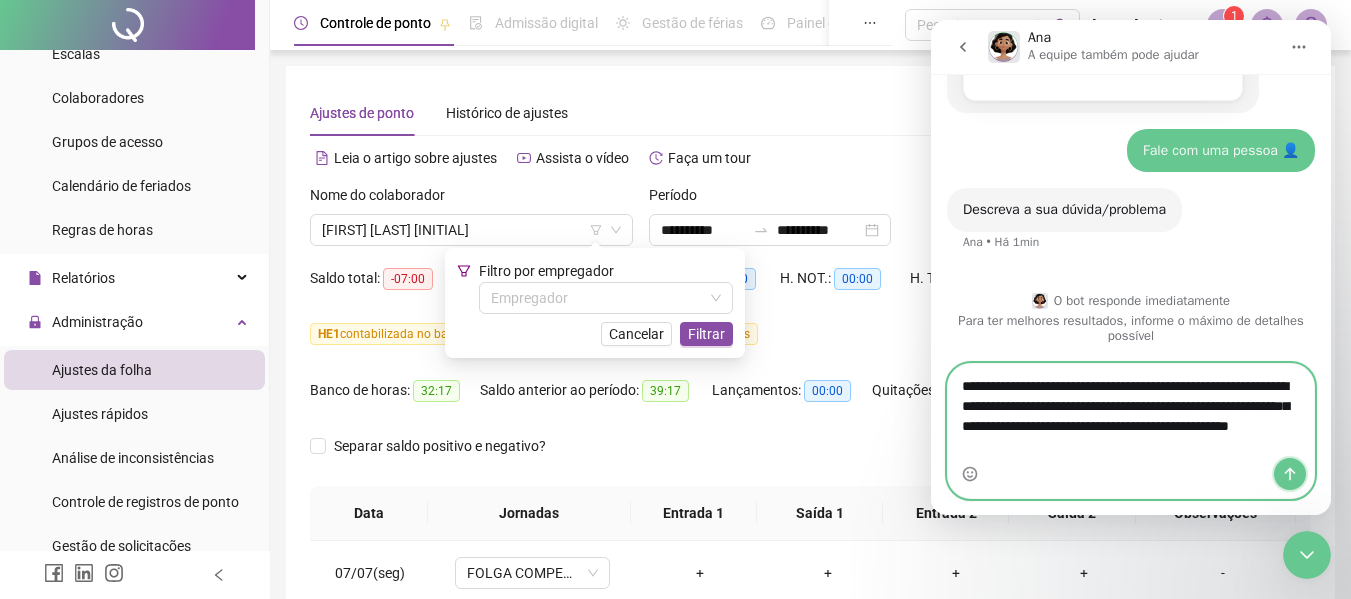 click 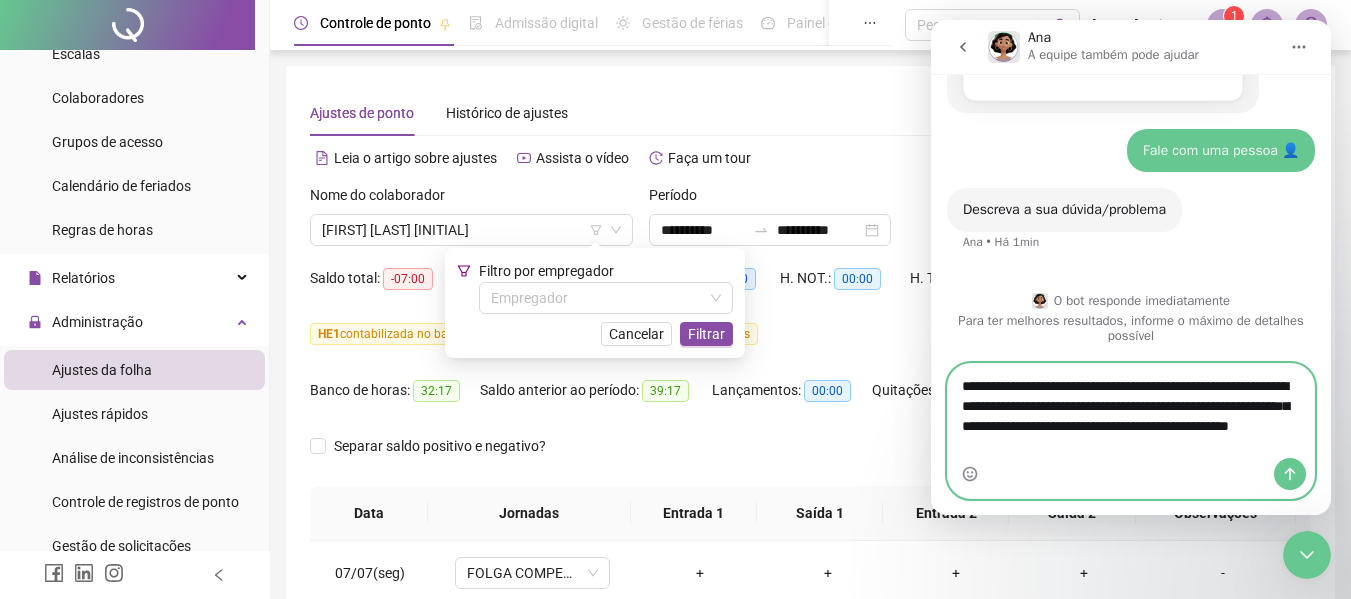 type 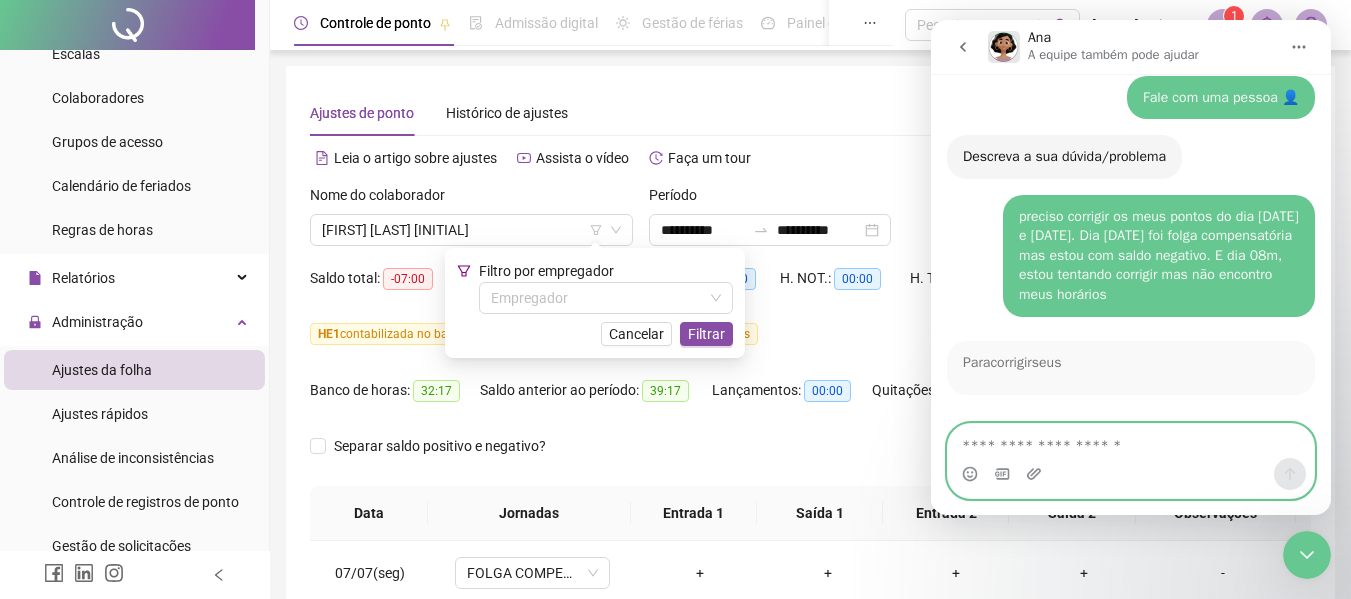 scroll, scrollTop: 851, scrollLeft: 0, axis: vertical 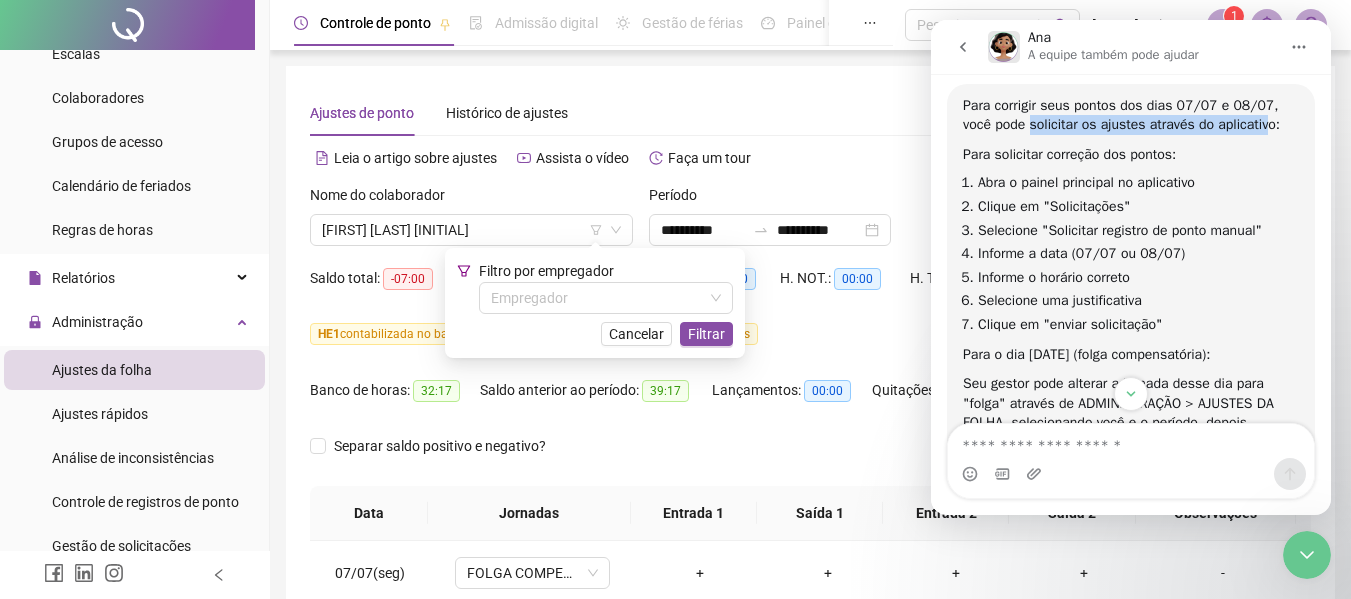 drag, startPoint x: 1033, startPoint y: 128, endPoint x: 1266, endPoint y: 126, distance: 233.00859 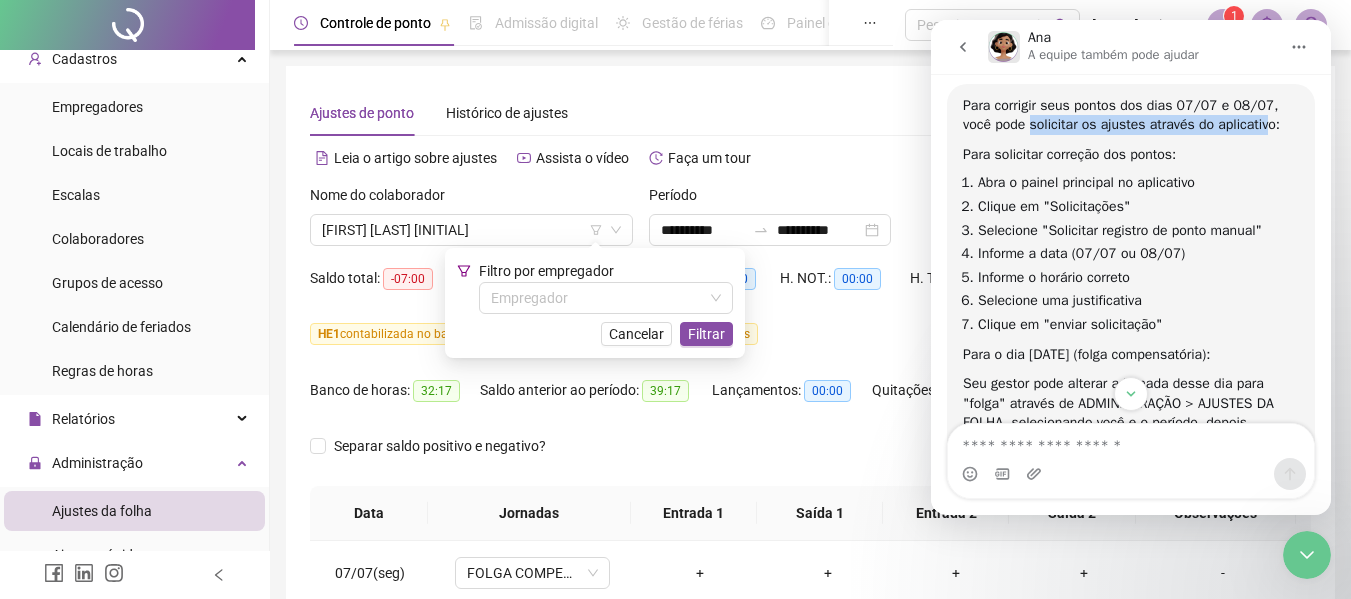 scroll, scrollTop: 0, scrollLeft: 0, axis: both 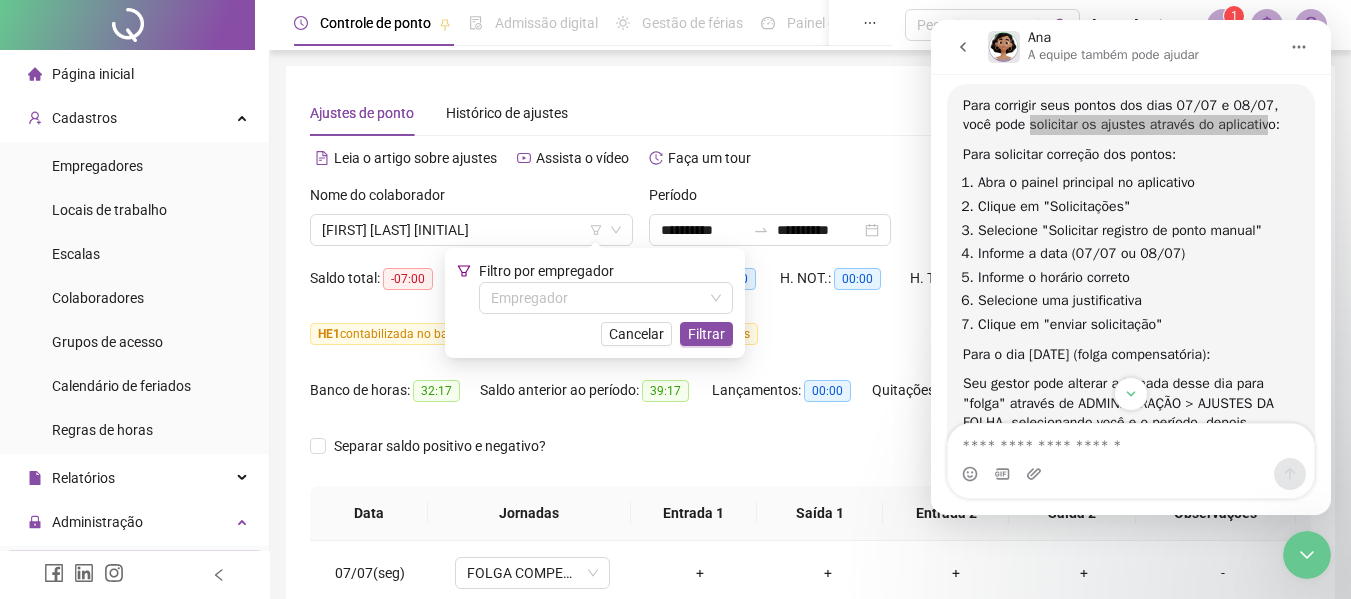 click on "Página inicial" at bounding box center (134, 74) 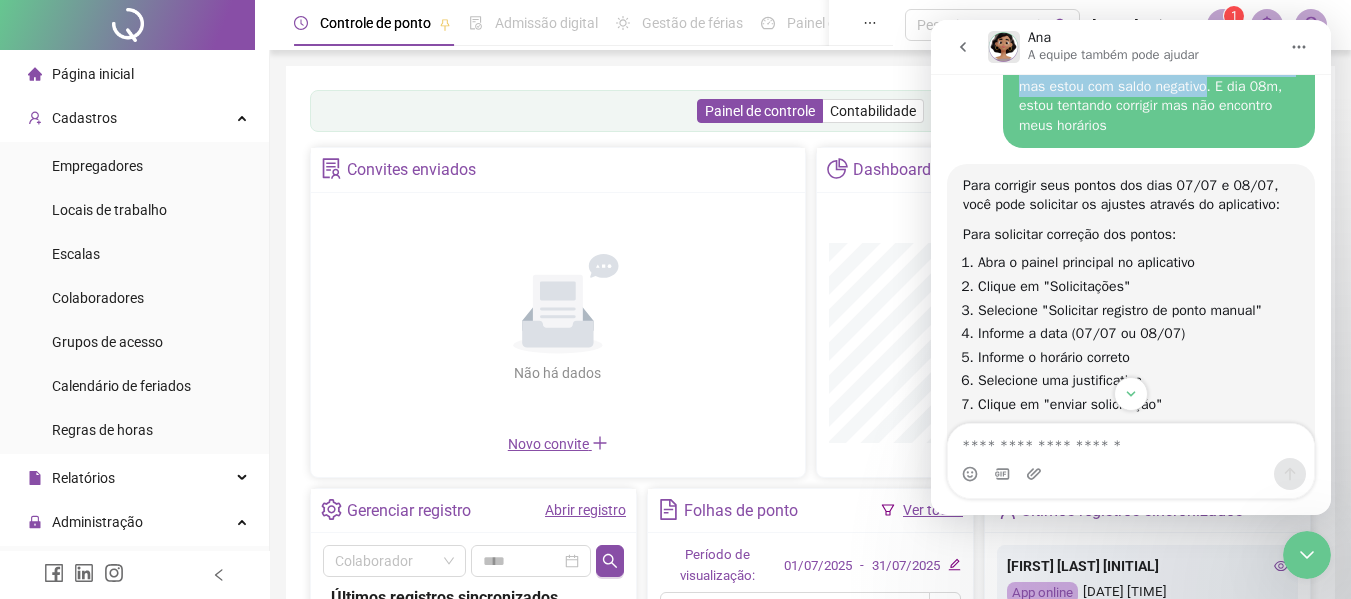 scroll, scrollTop: 807, scrollLeft: 0, axis: vertical 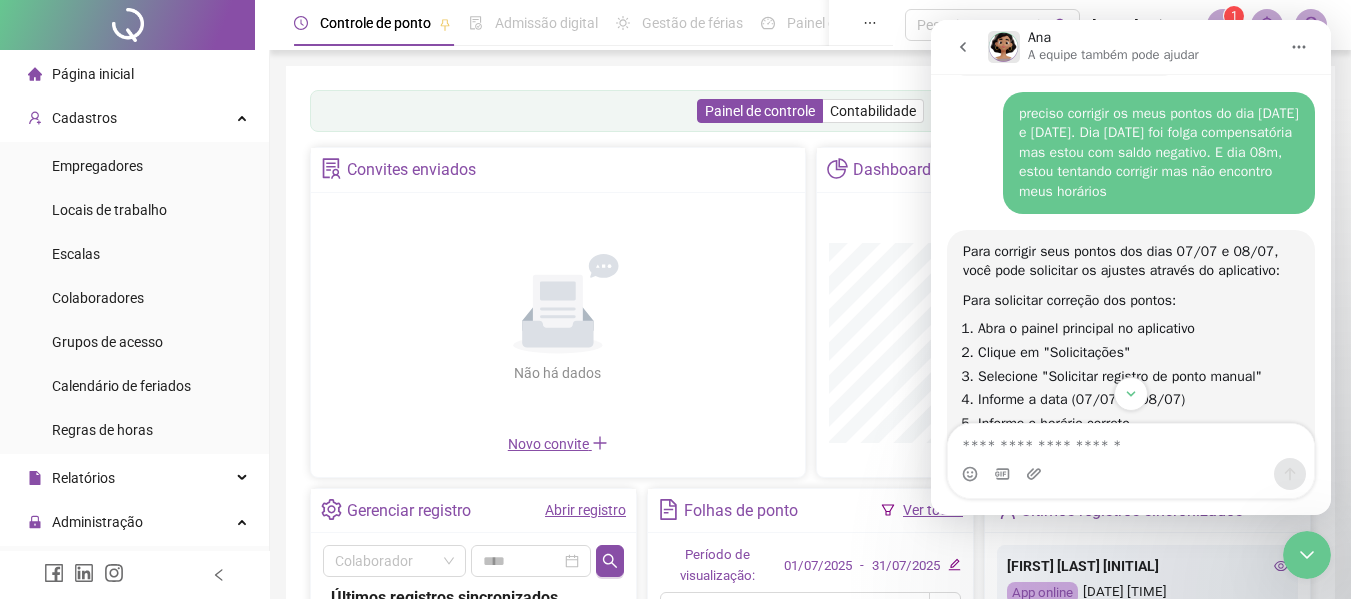 drag, startPoint x: 1220, startPoint y: 53, endPoint x: 1208, endPoint y: 82, distance: 31.38471 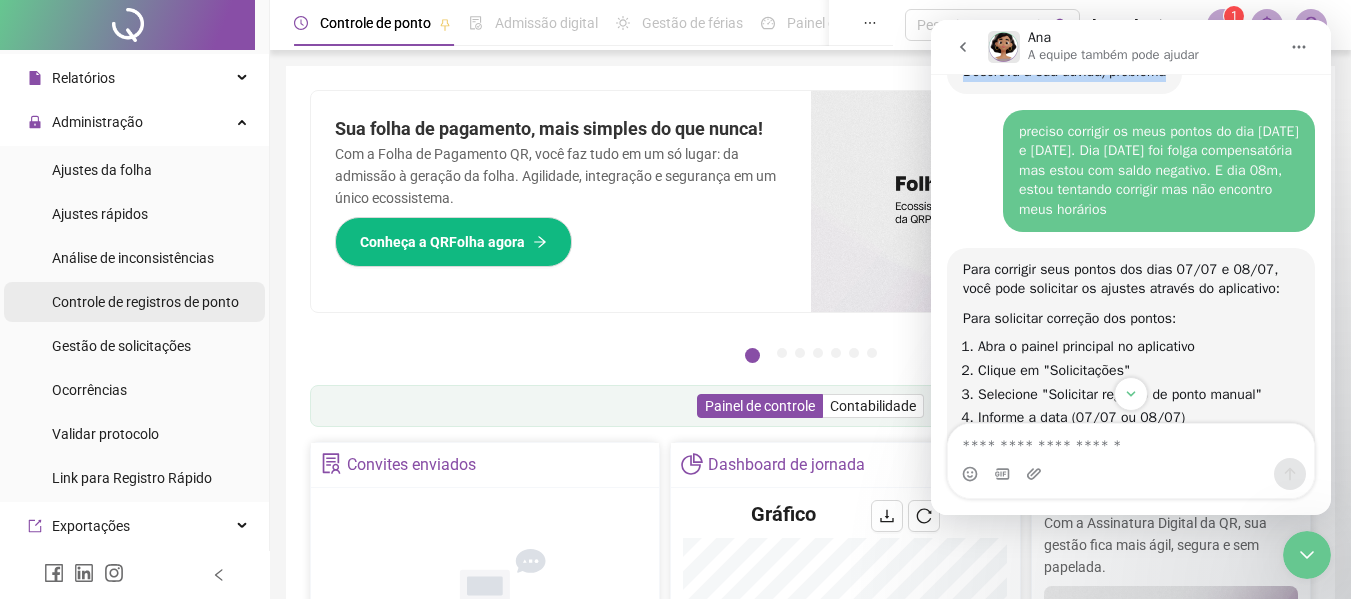scroll, scrollTop: 500, scrollLeft: 0, axis: vertical 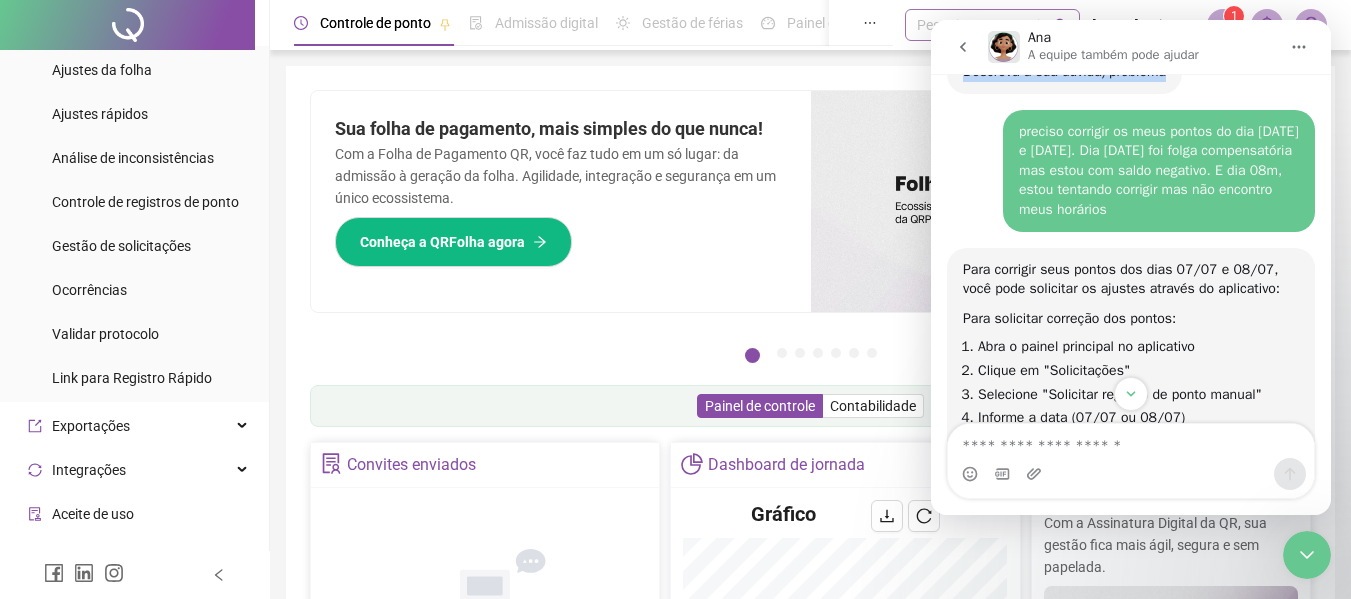 click on "Pesquisar no QRPoint" at bounding box center [992, 25] 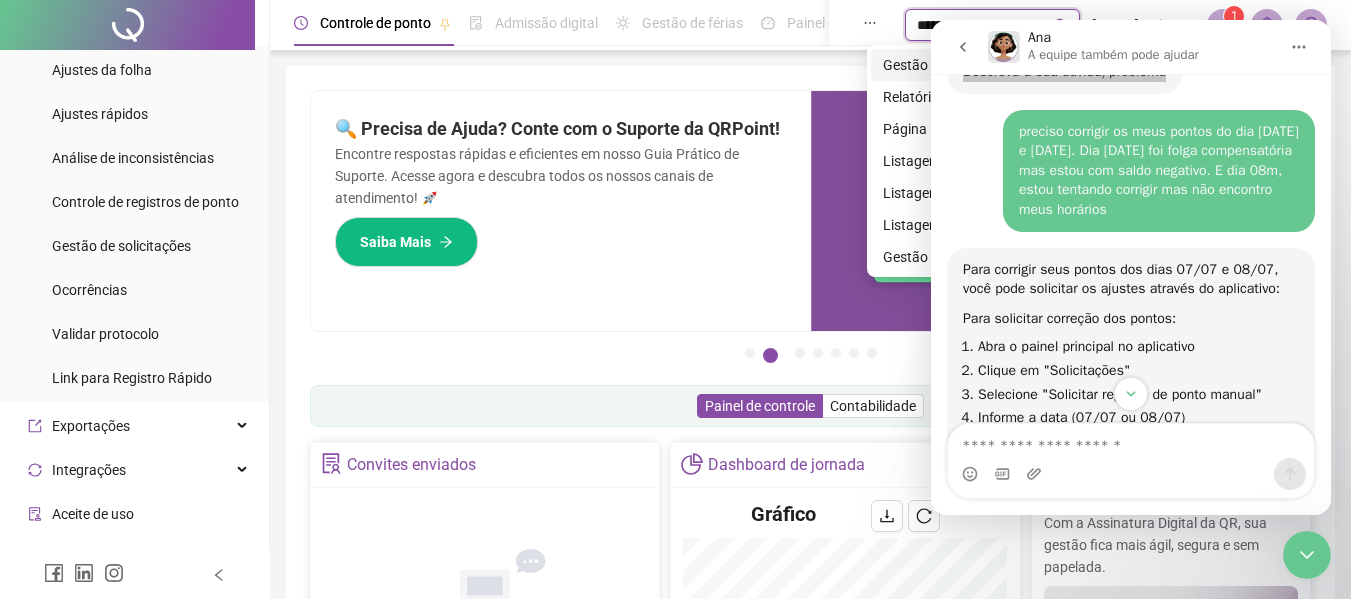 type on "********" 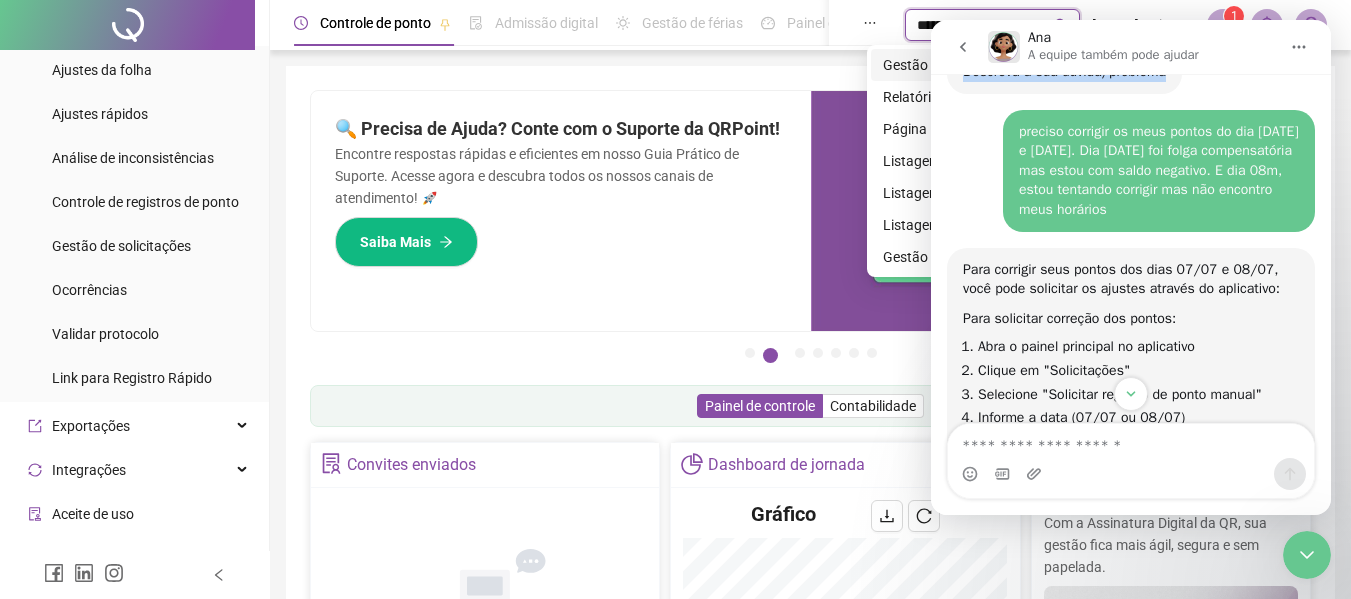 type 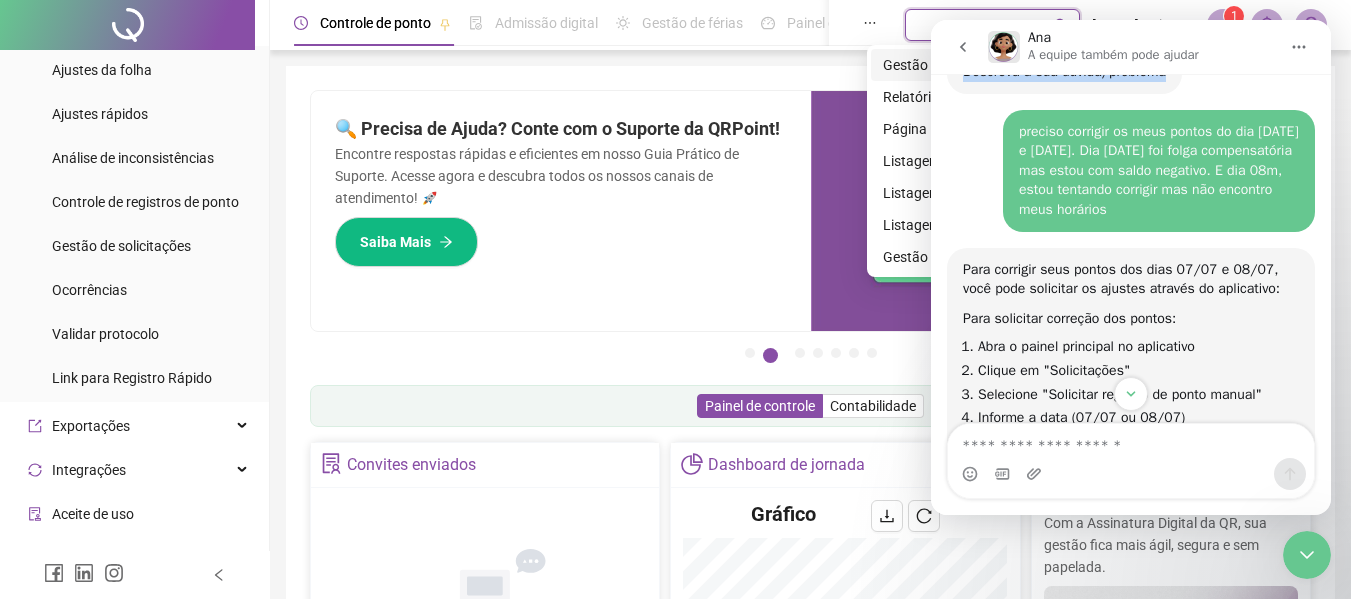 click 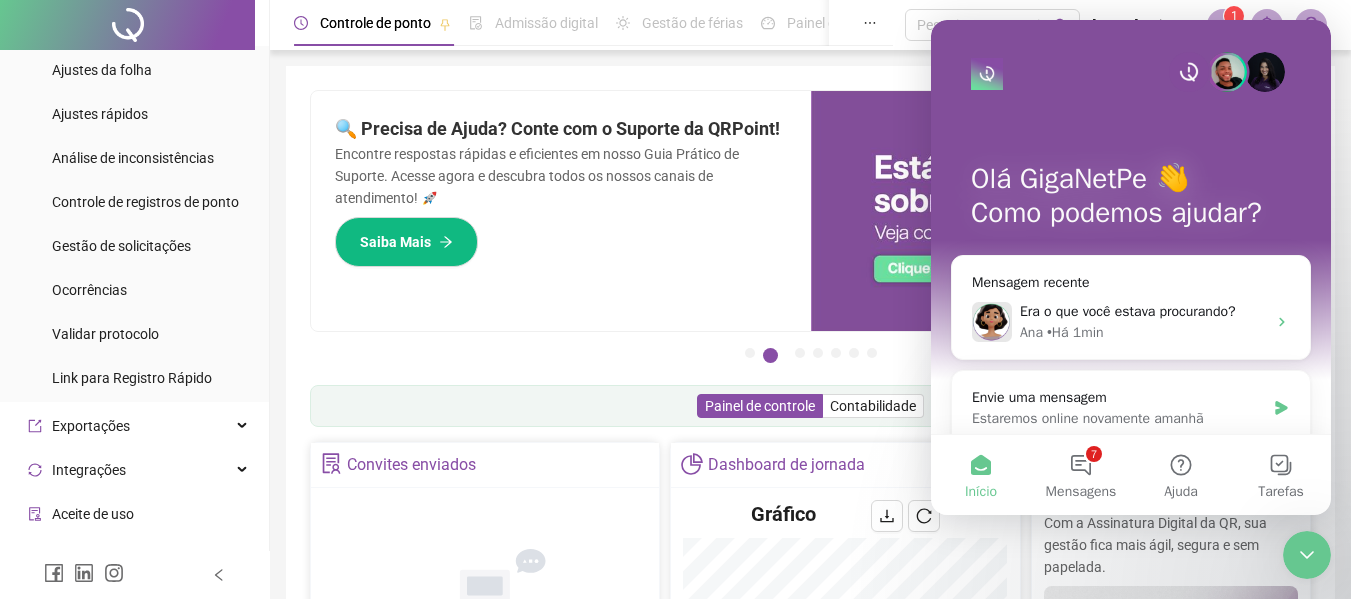 scroll, scrollTop: 0, scrollLeft: 0, axis: both 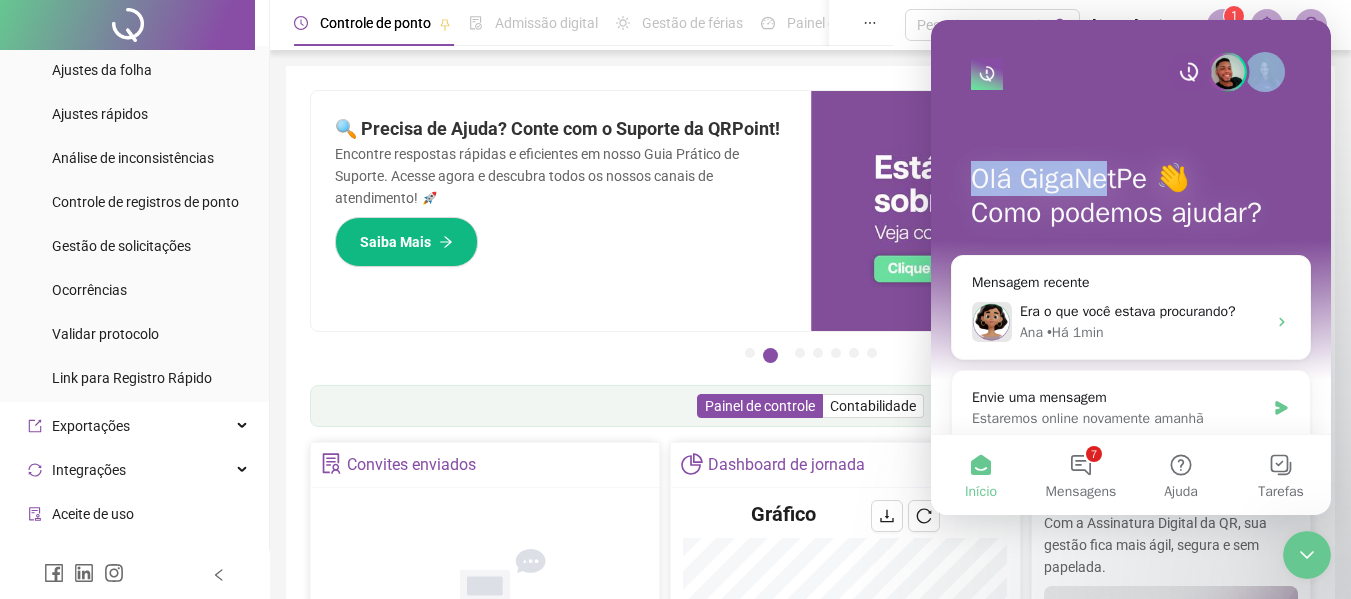 drag, startPoint x: 1293, startPoint y: 42, endPoint x: 1045, endPoint y: 116, distance: 258.80493 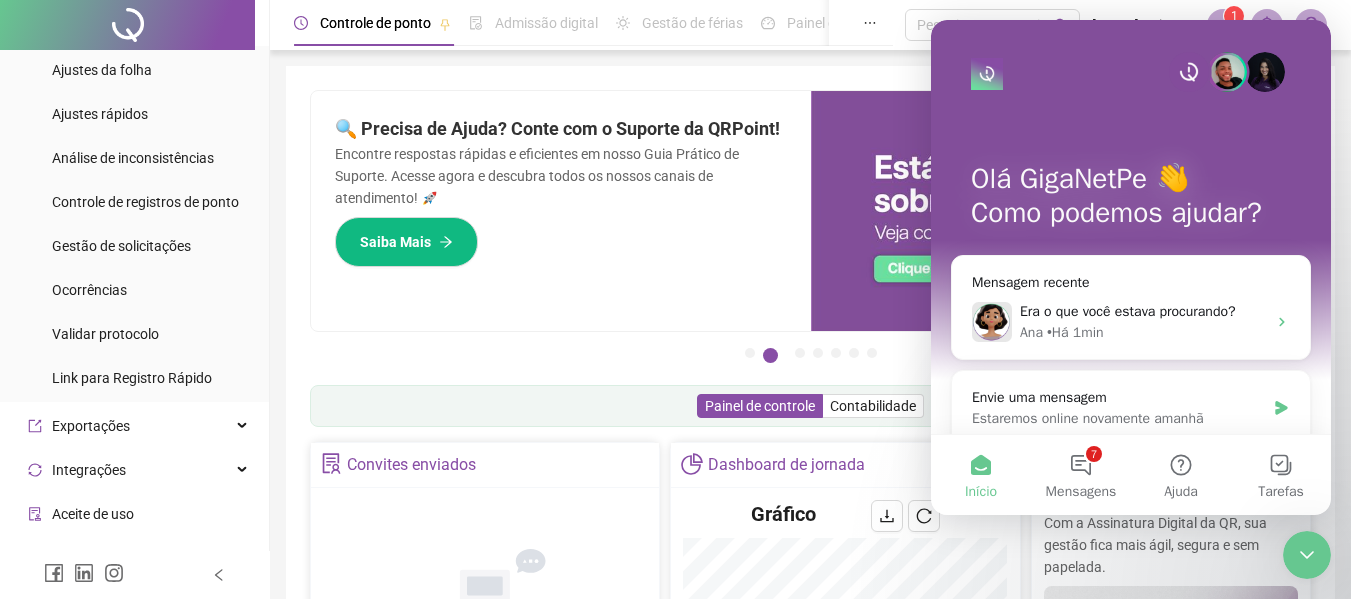 click on "preciso corrigir os meus pontos do dia [DATE] e [DATE]. Dia [DATE] foi folga compensatória mas esto" at bounding box center (1131, 200) 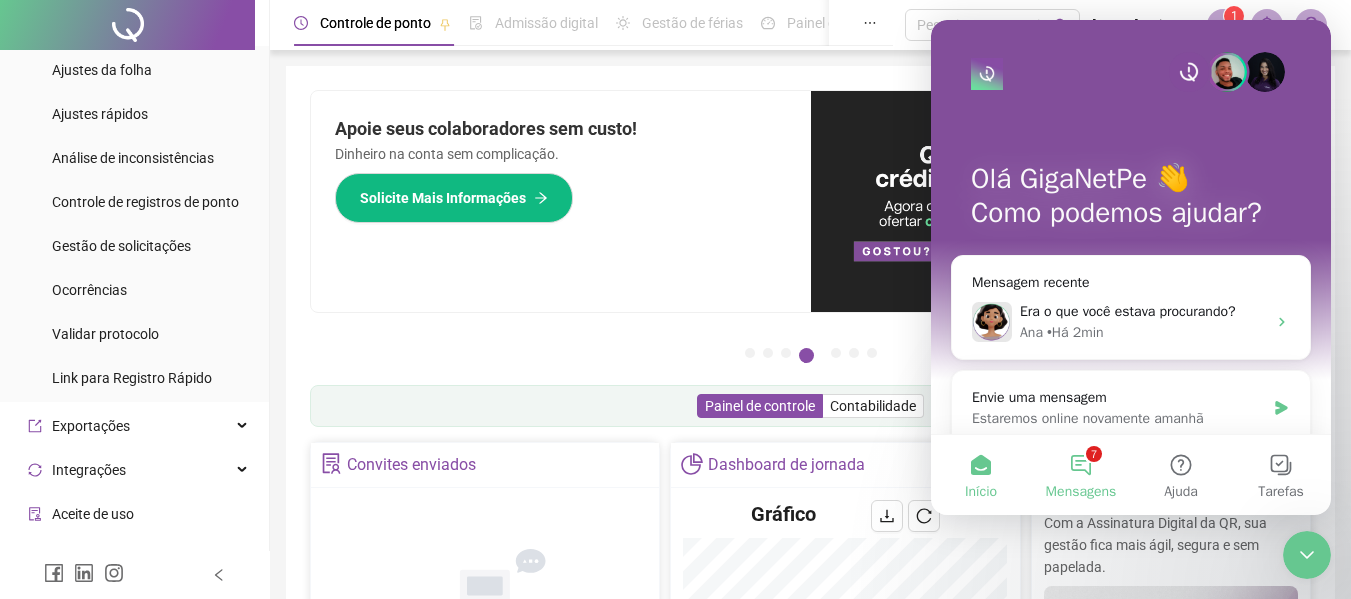 click on "7 Mensagens" at bounding box center (1081, 475) 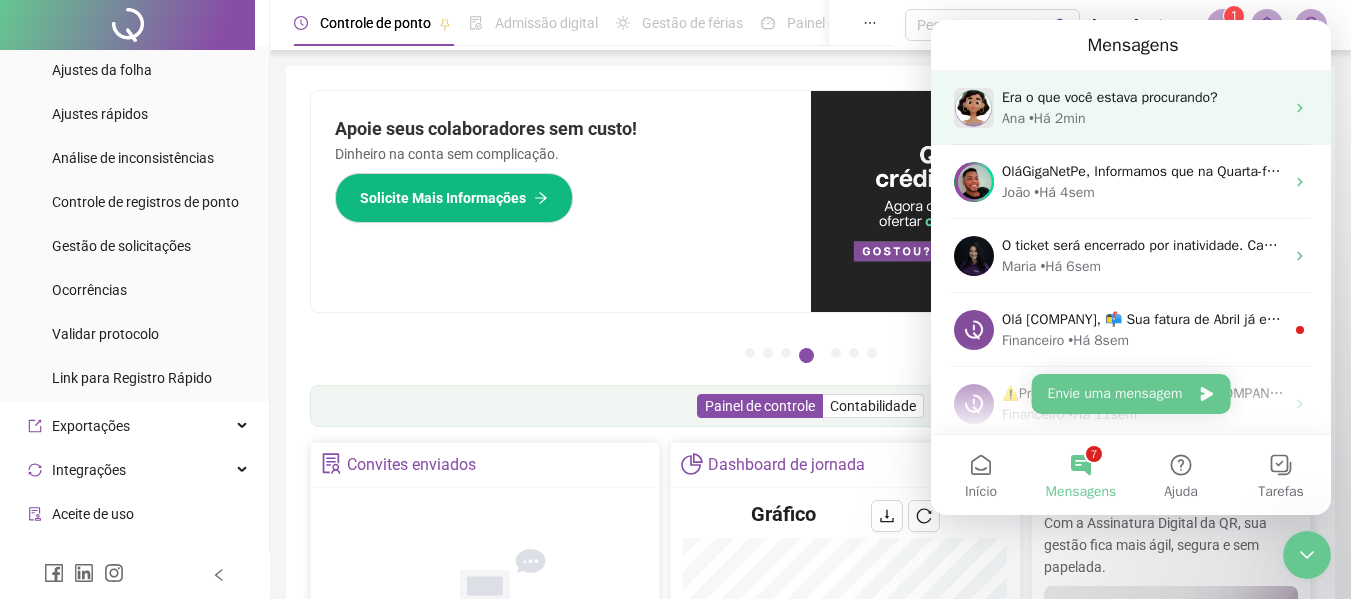 click on "[NAME] •  Há 2min" at bounding box center (1143, 118) 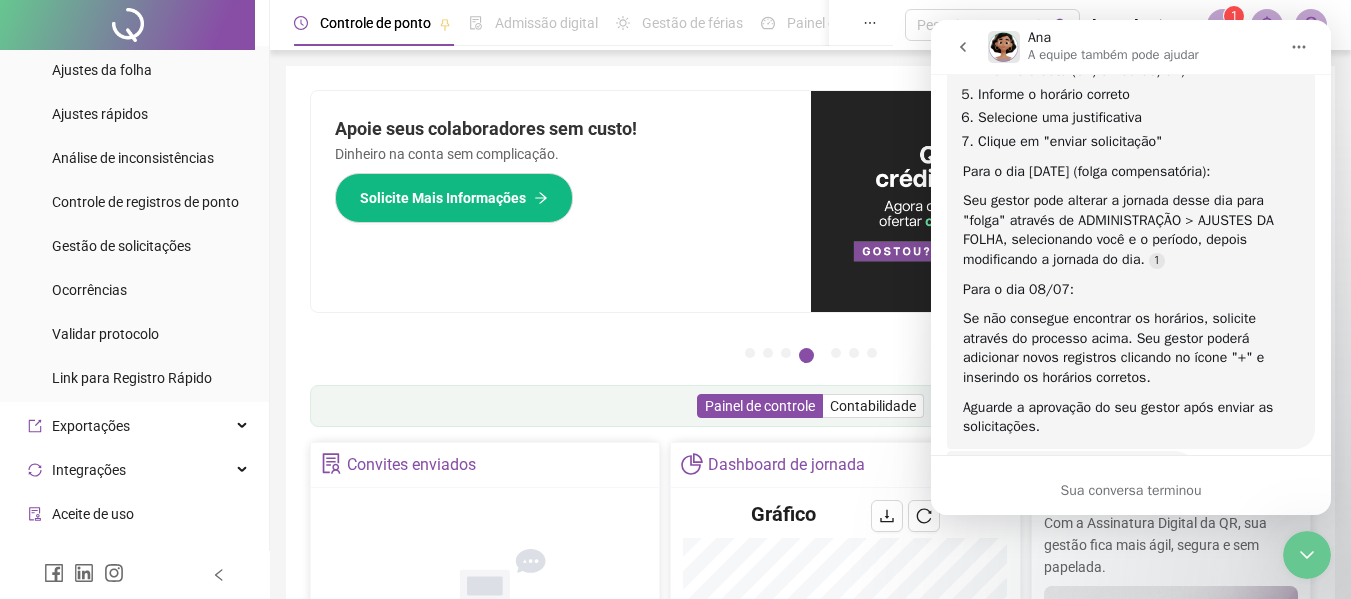 scroll, scrollTop: 1257, scrollLeft: 0, axis: vertical 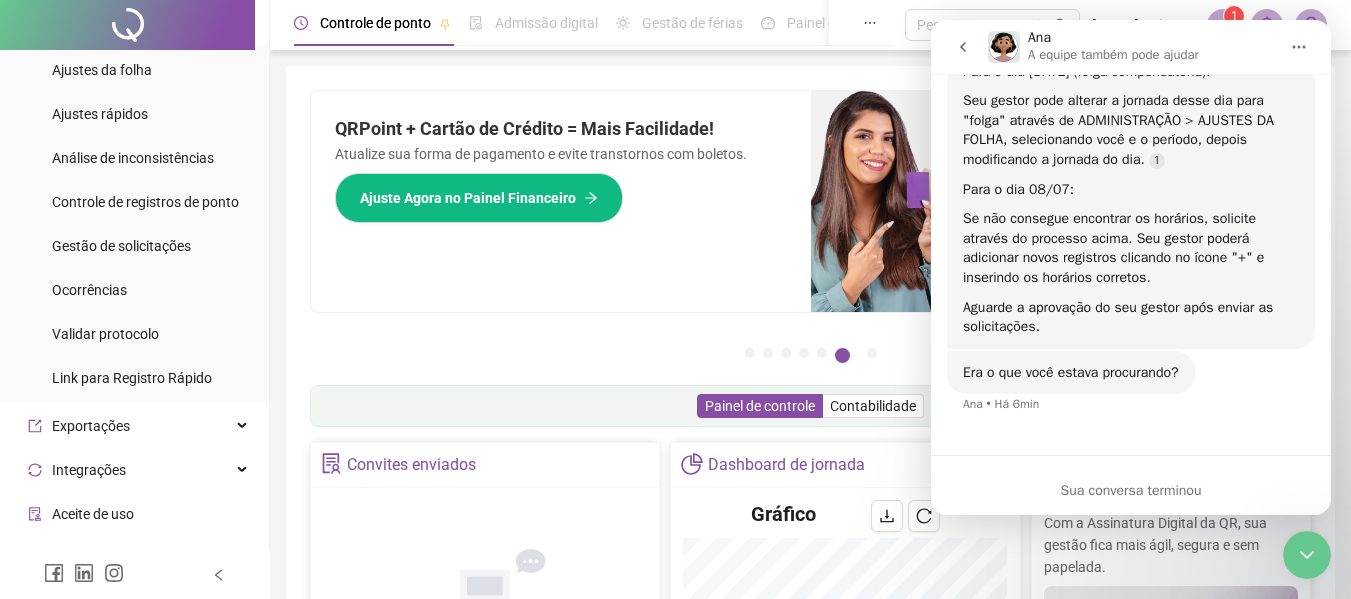 click on "Sua conversa terminou" at bounding box center [1131, 490] 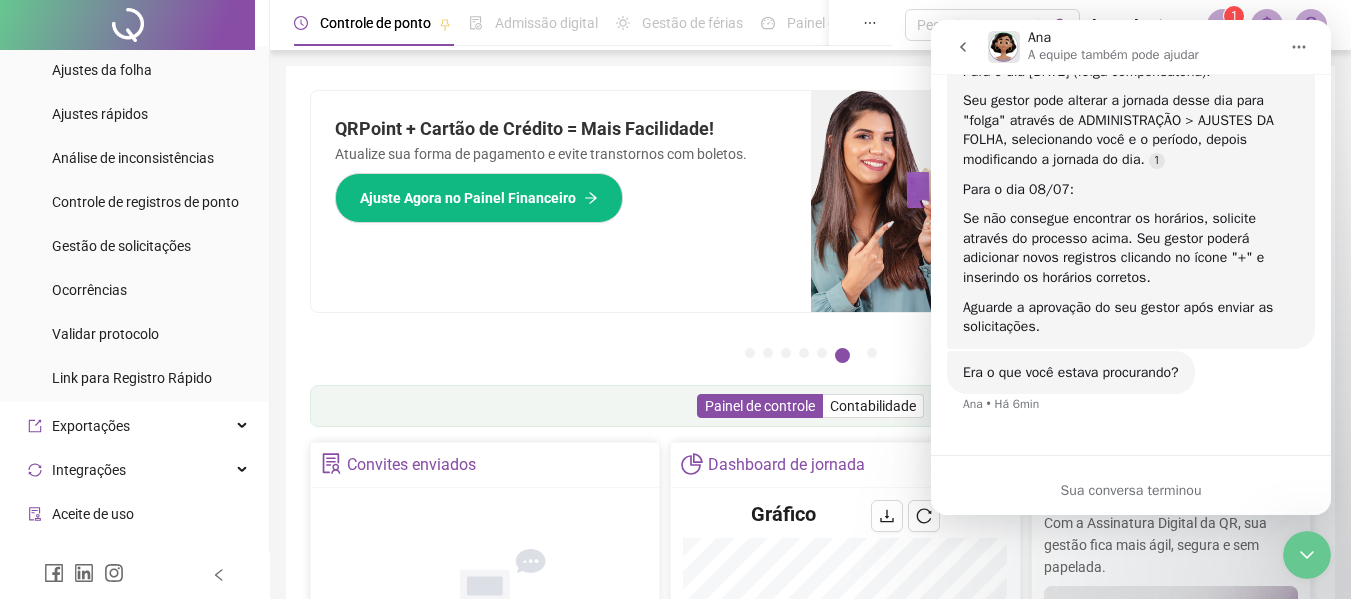 click at bounding box center [963, 47] 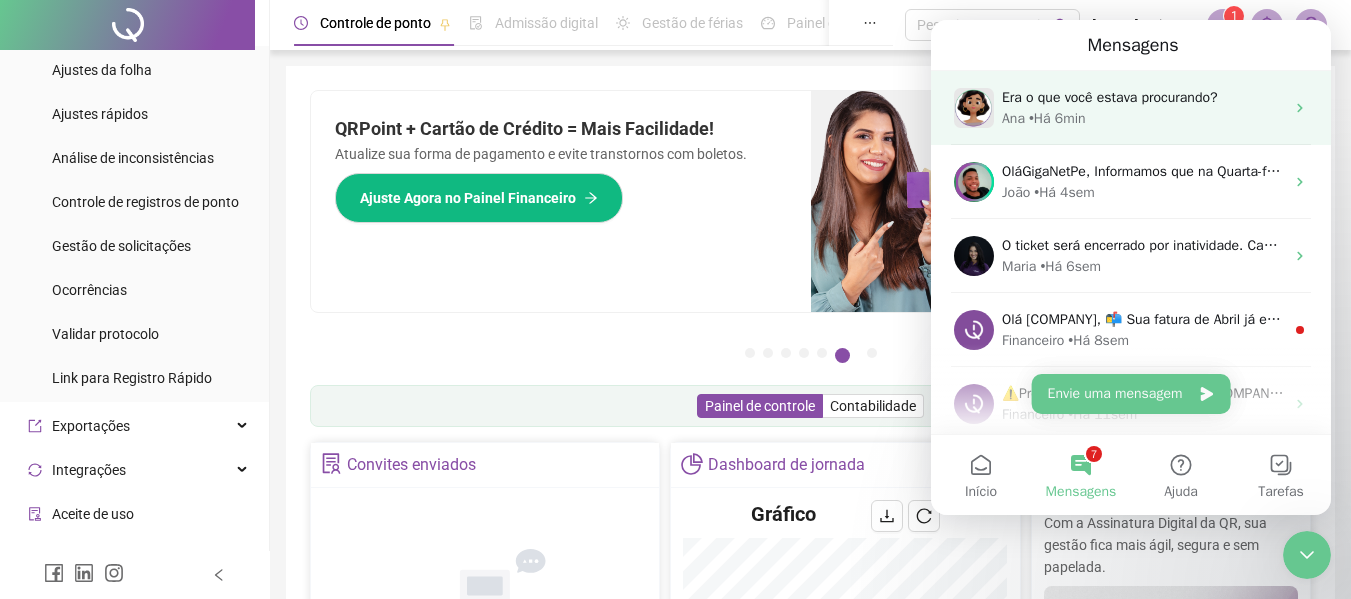 scroll, scrollTop: 0, scrollLeft: 0, axis: both 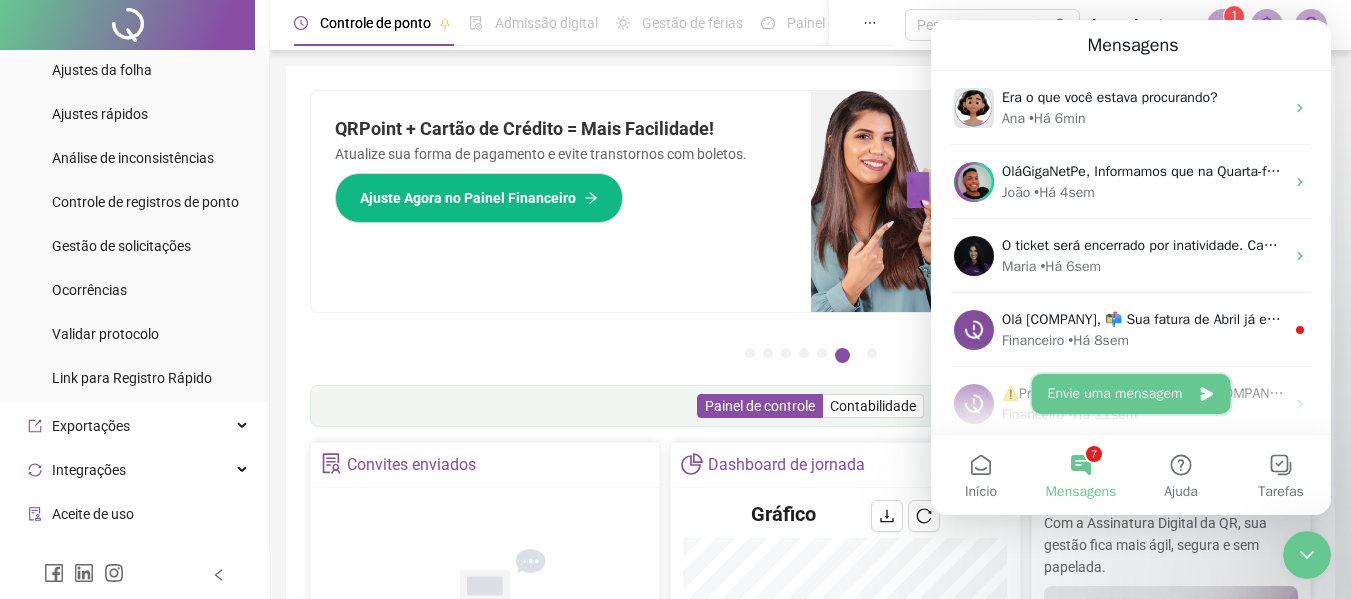 click on "Envie uma mensagem" at bounding box center (1131, 394) 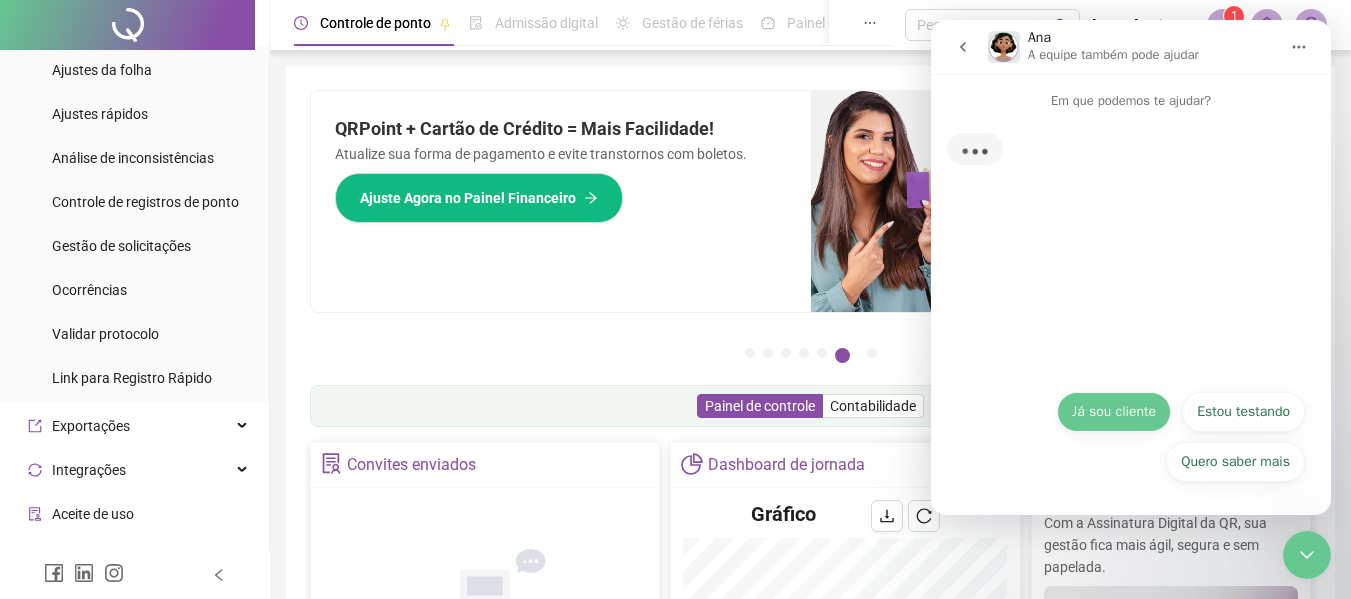 click on "Já sou cliente" at bounding box center [1114, 412] 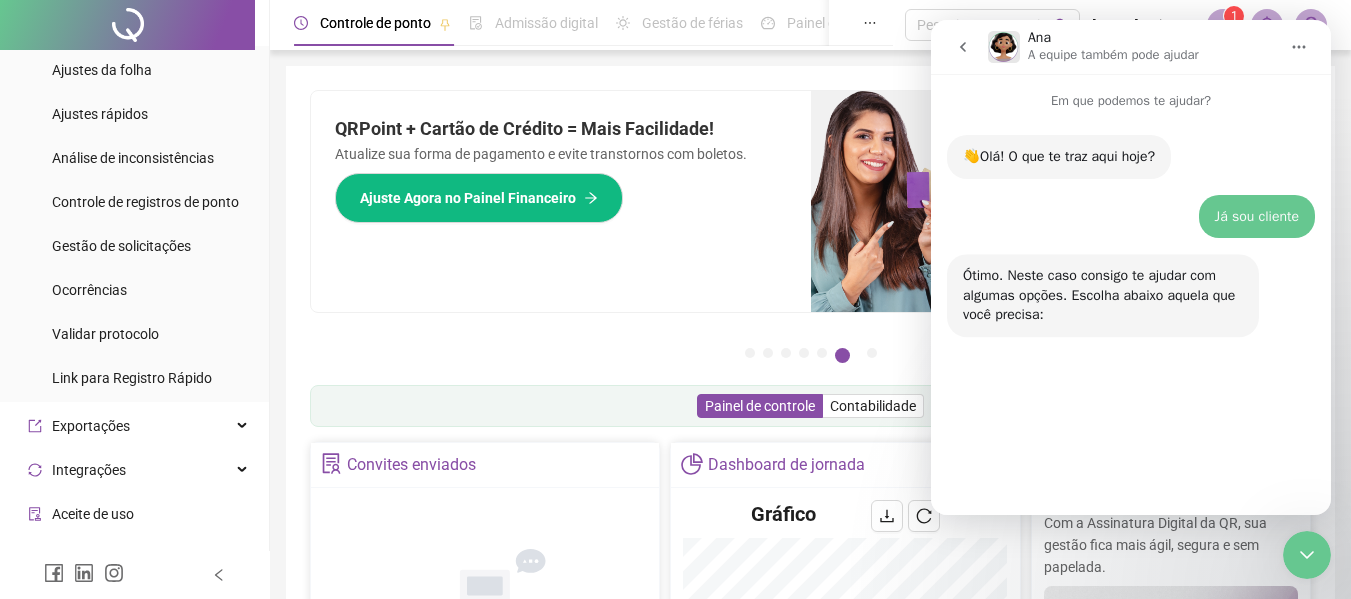 scroll, scrollTop: 82, scrollLeft: 0, axis: vertical 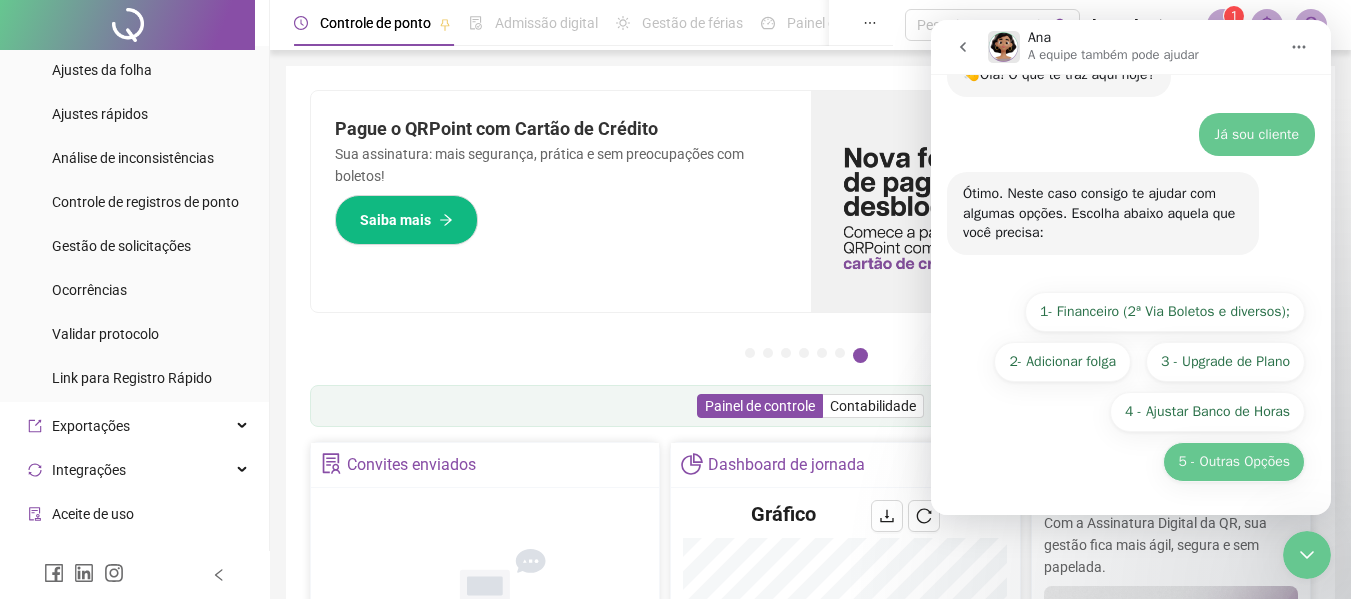 click on "5 - Outras Opções" at bounding box center [1234, 462] 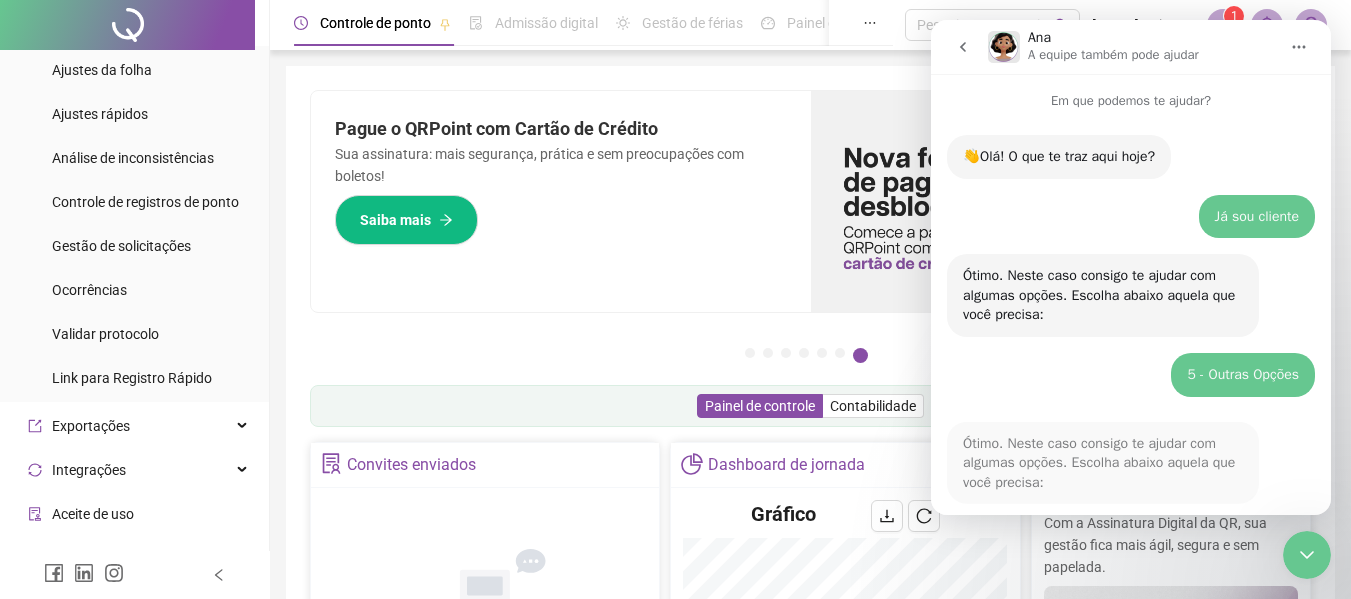 scroll, scrollTop: 308, scrollLeft: 0, axis: vertical 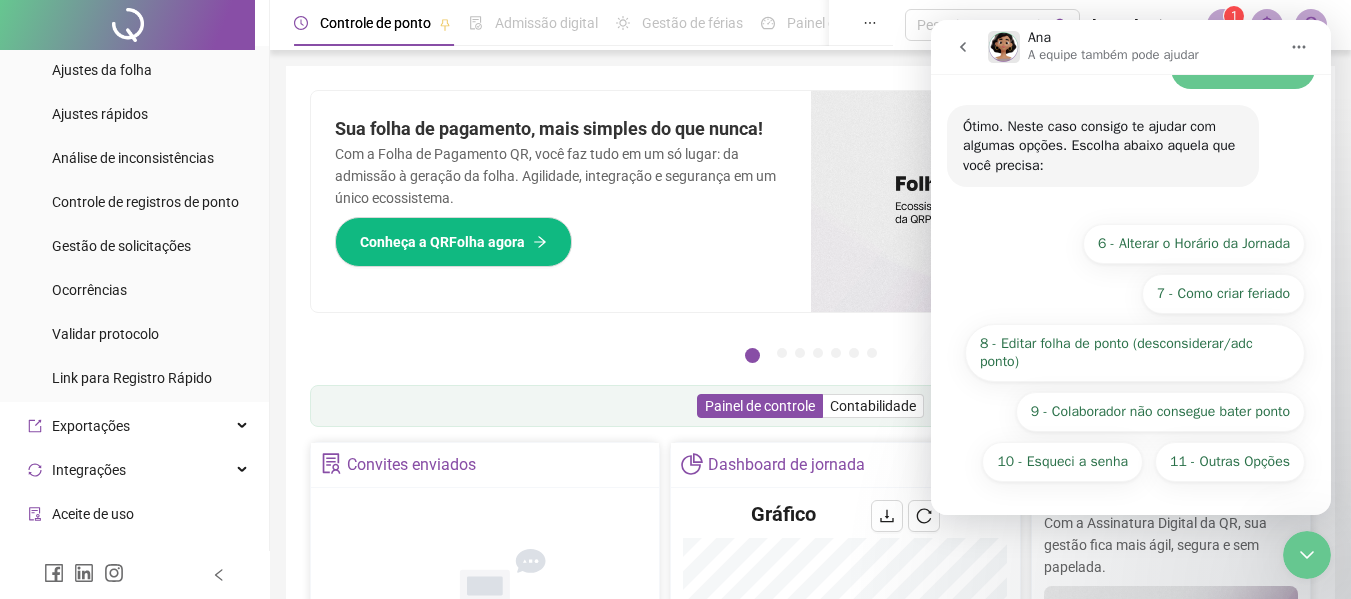 click on "11 - Outras Opções 6 - Alterar o Horário da Jornada 7 - Como criar feriado 8 - Editar folha de ponto (desconsiderar/adc ponto) 9 - Colaborador não consegue bater ponto 10 - Esqueci a senha 11 - Outras Opções" at bounding box center (1131, 358) 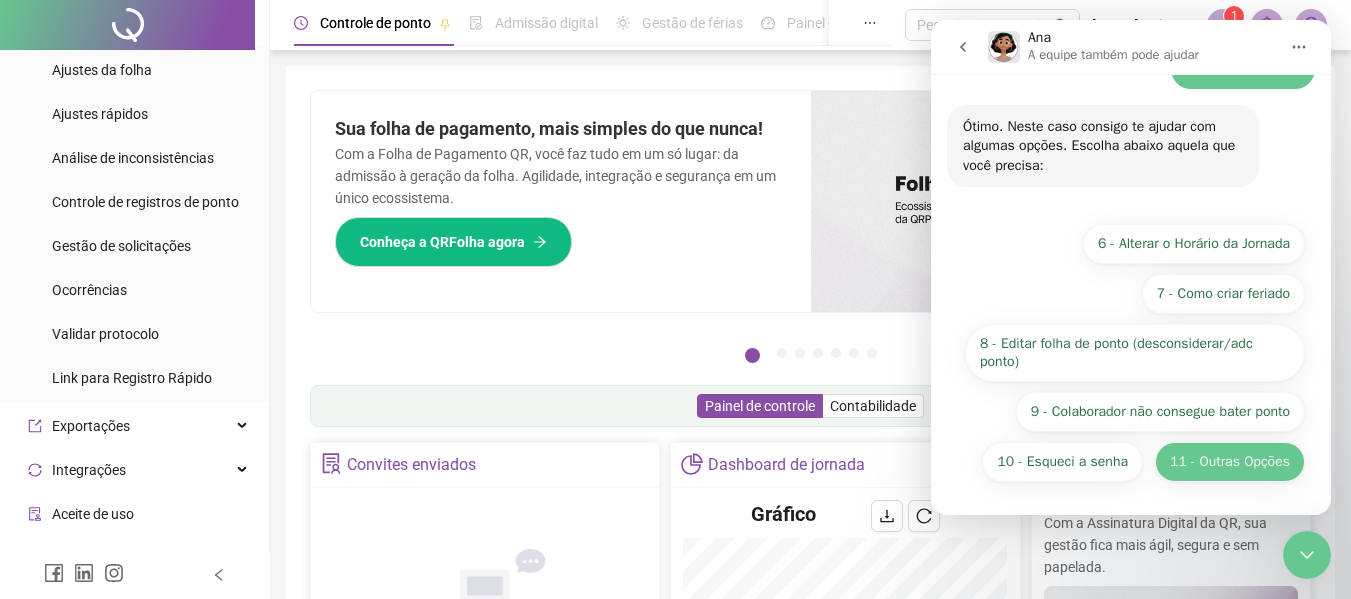 click on "11 - Outras Opções" at bounding box center [1230, 462] 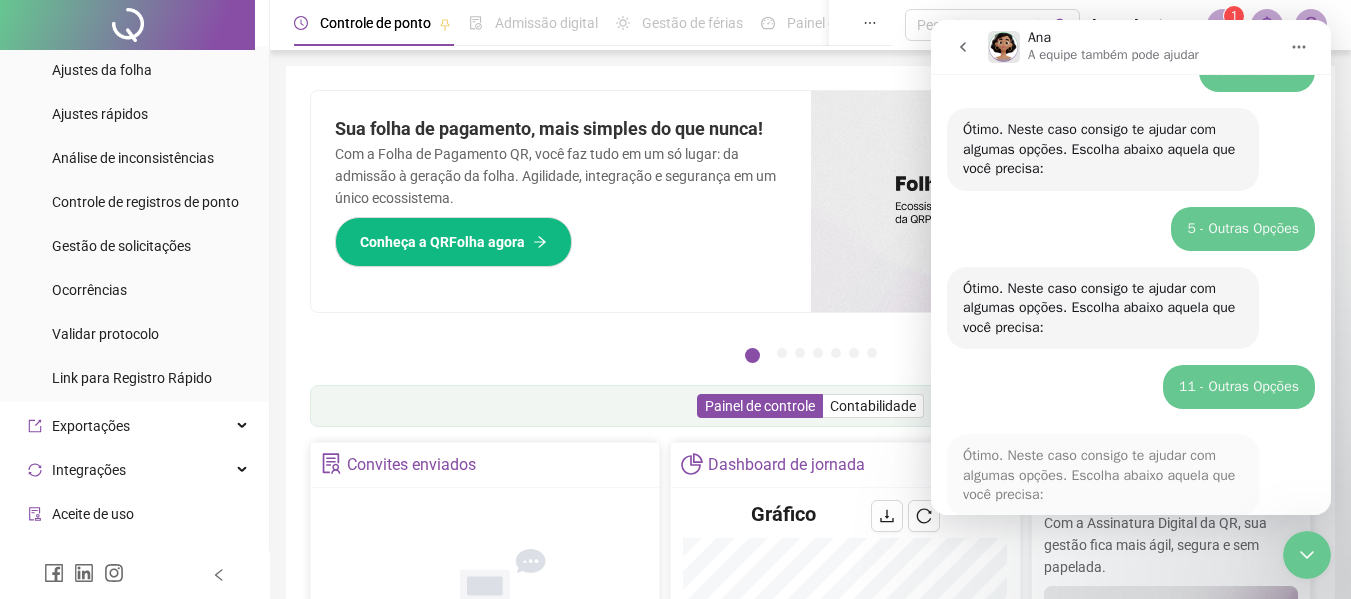scroll, scrollTop: 449, scrollLeft: 0, axis: vertical 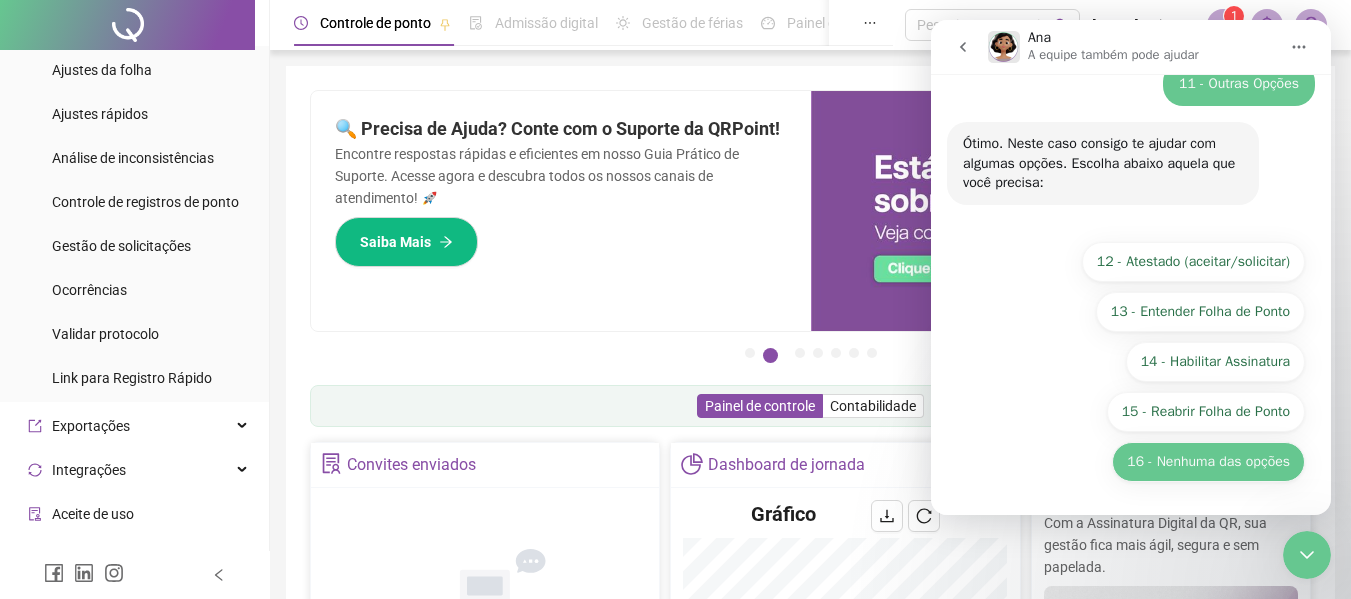 click on "16 - Nenhuma das opções" at bounding box center (1208, 462) 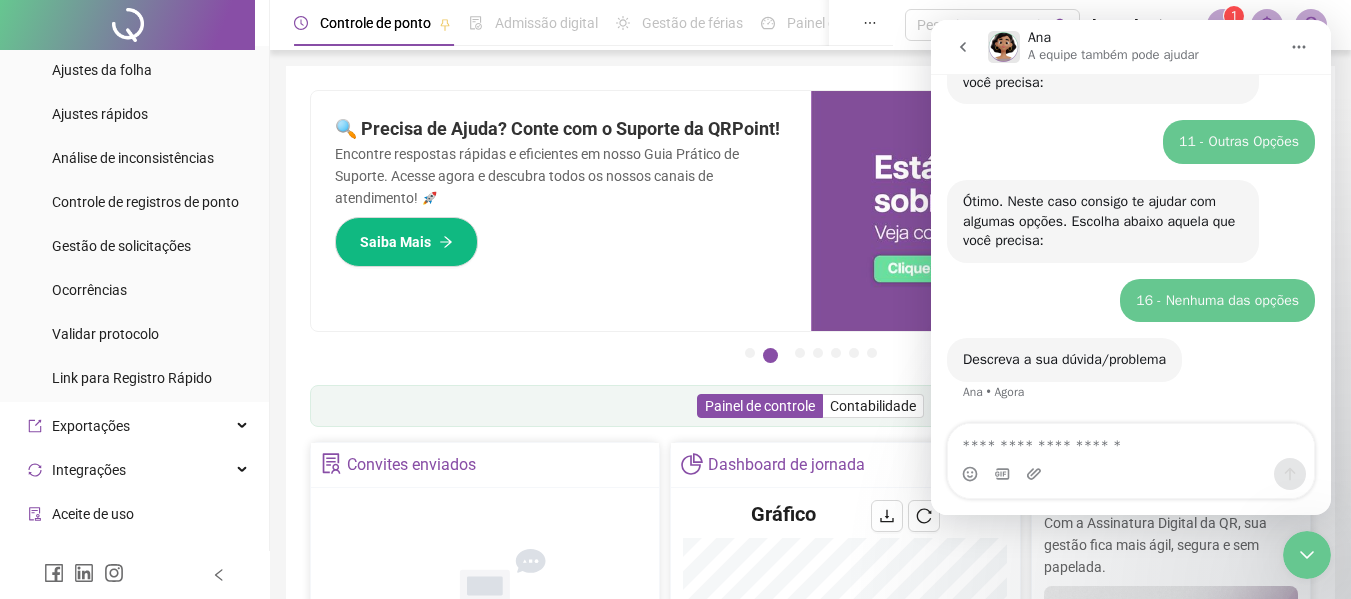scroll, scrollTop: 481, scrollLeft: 0, axis: vertical 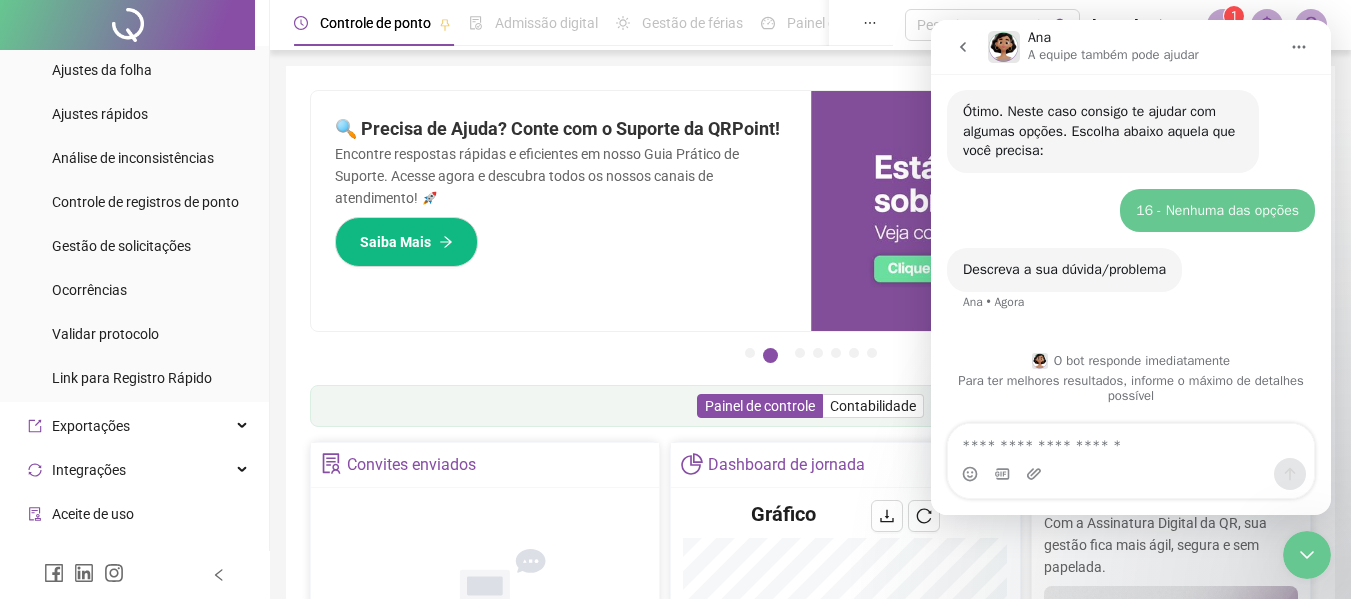 click at bounding box center [1131, 441] 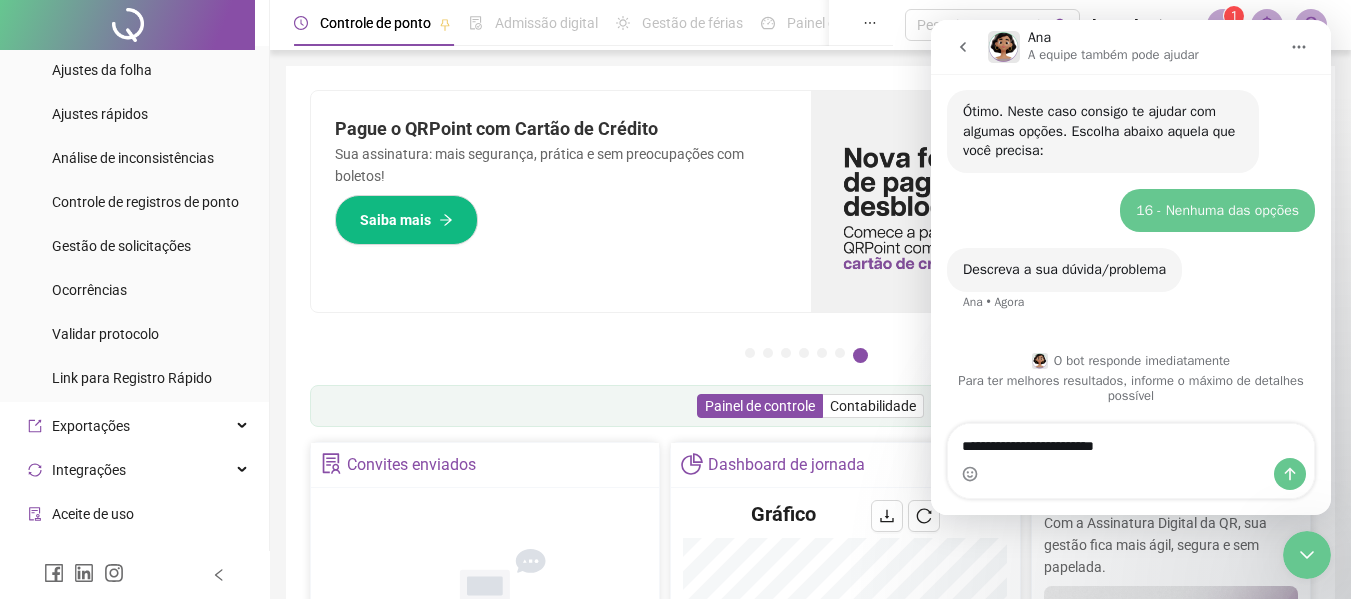 type on "**********" 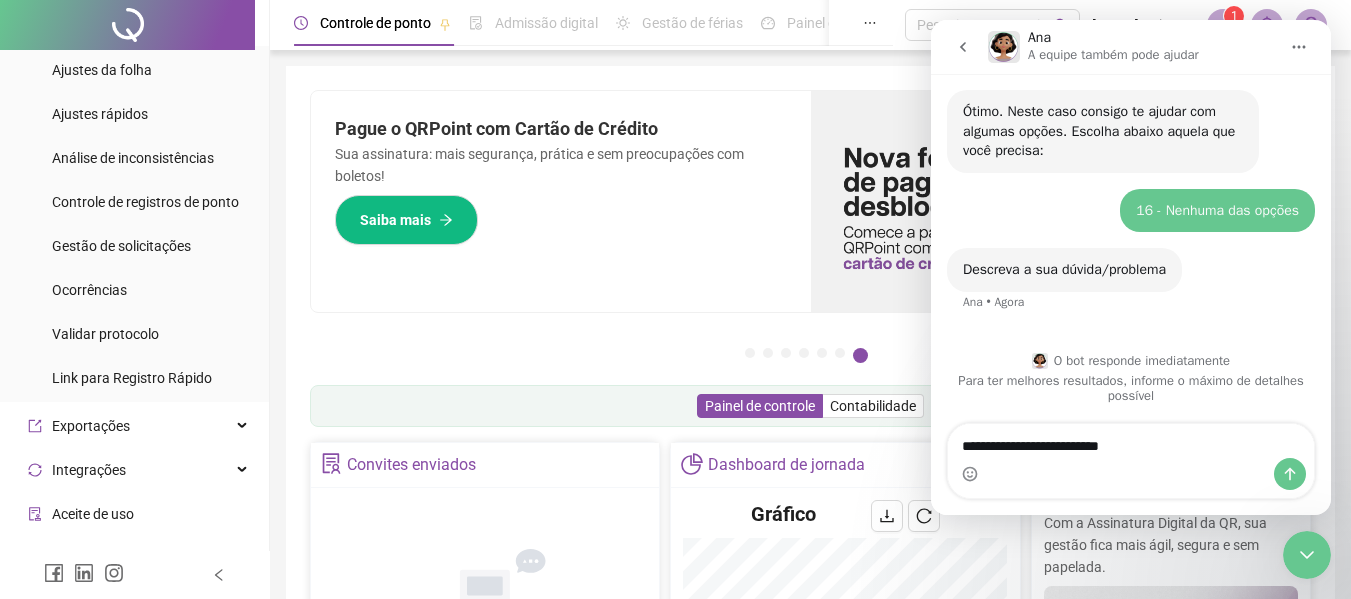 type 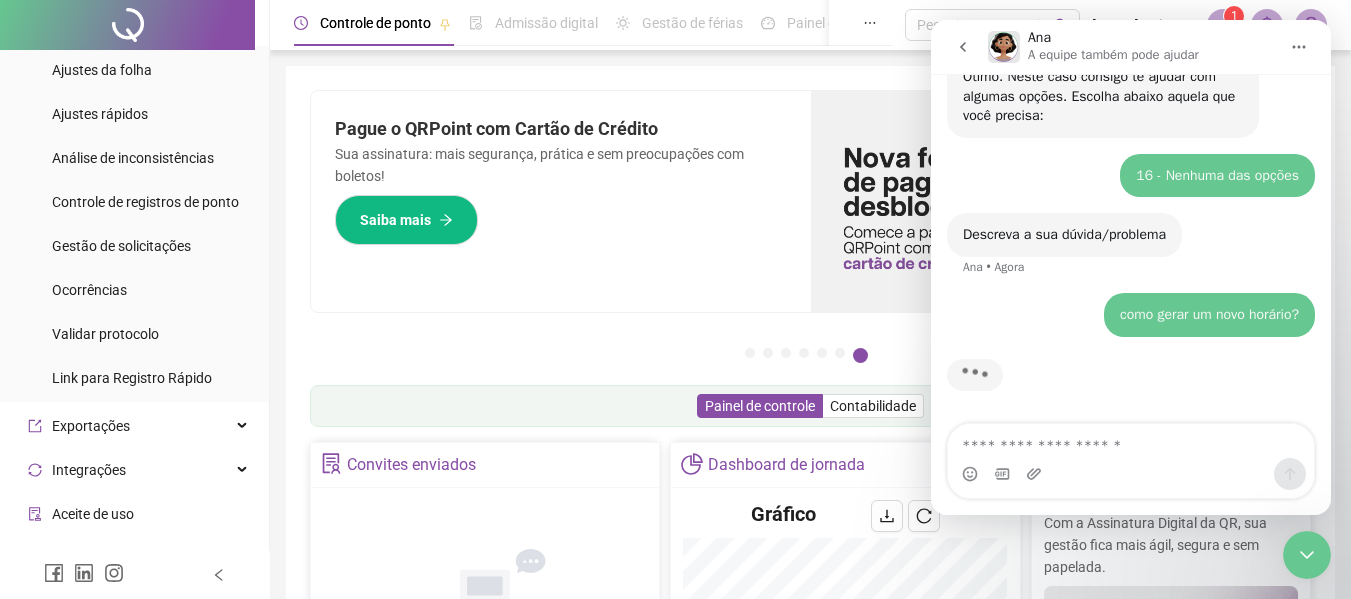 scroll, scrollTop: 516, scrollLeft: 0, axis: vertical 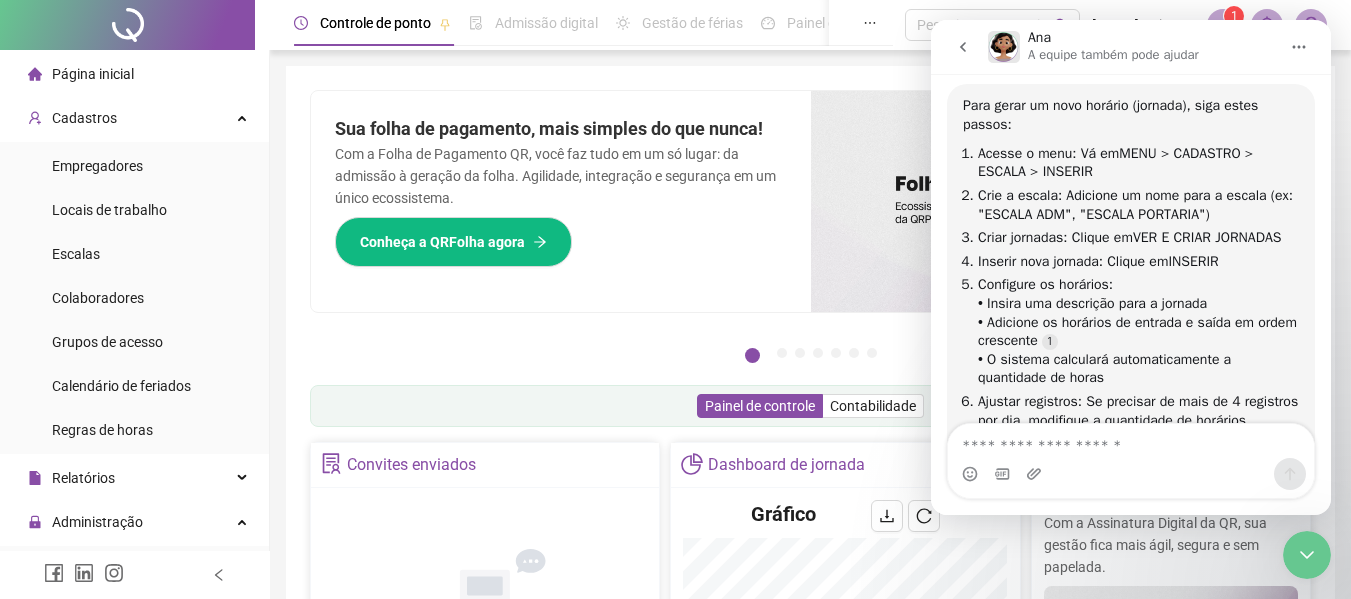 click on "Página inicial" at bounding box center (134, 74) 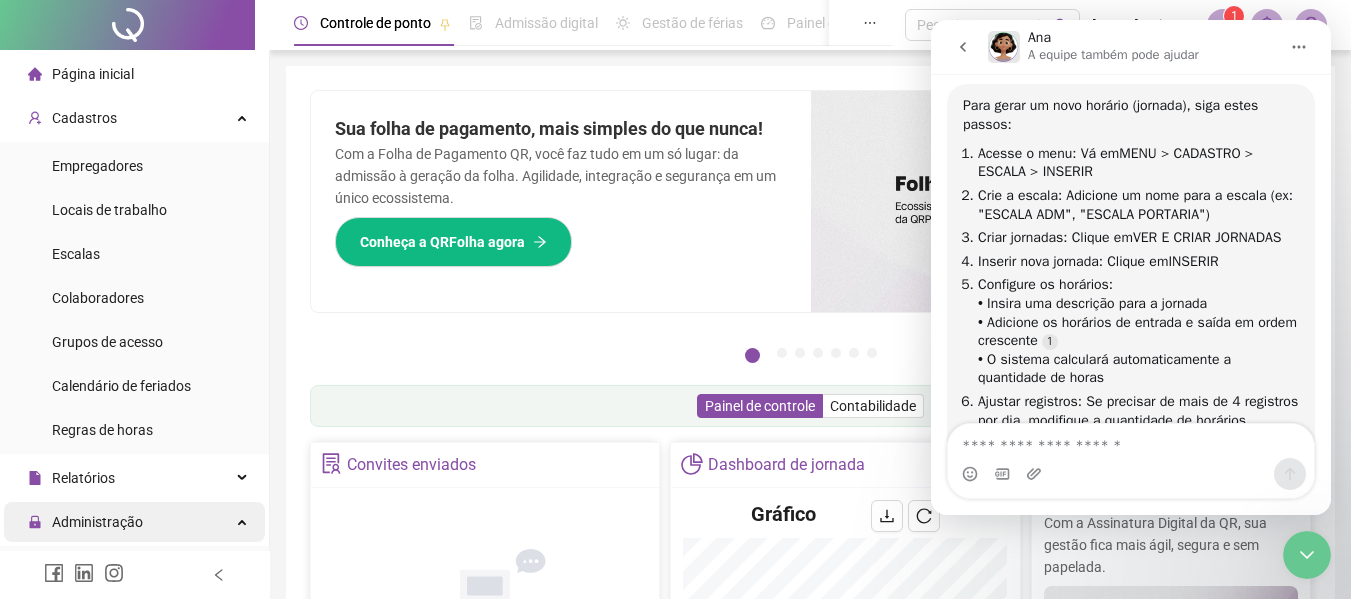 click on "Administração" at bounding box center (97, 522) 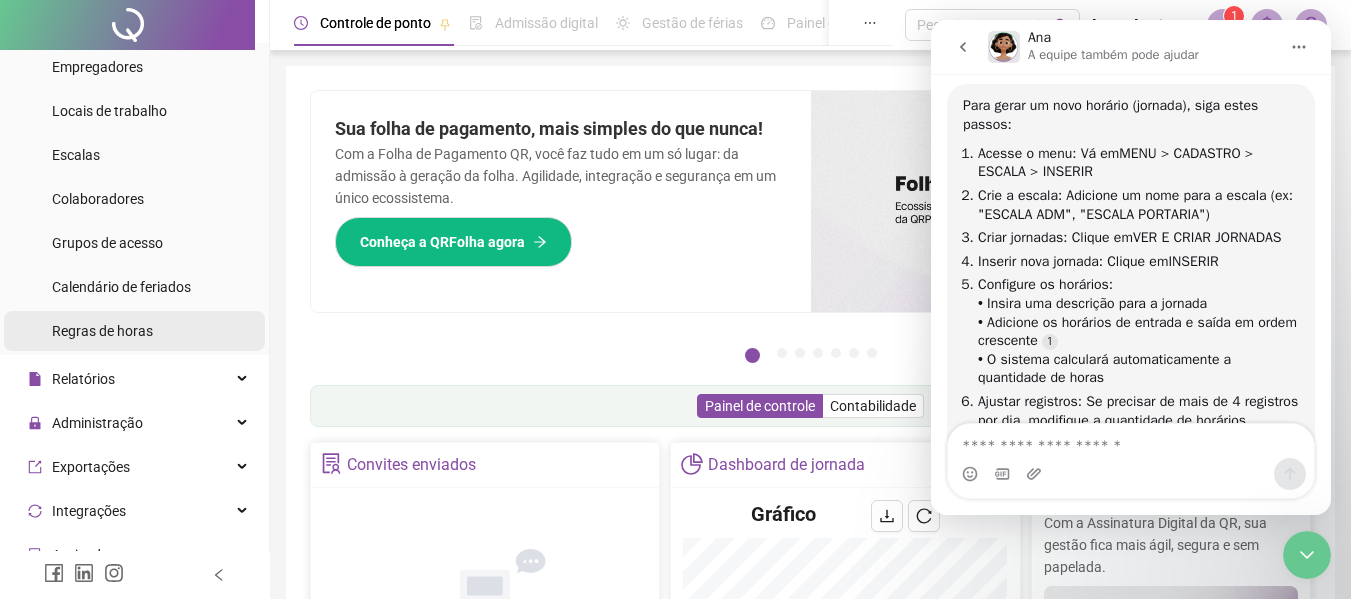 scroll, scrollTop: 0, scrollLeft: 0, axis: both 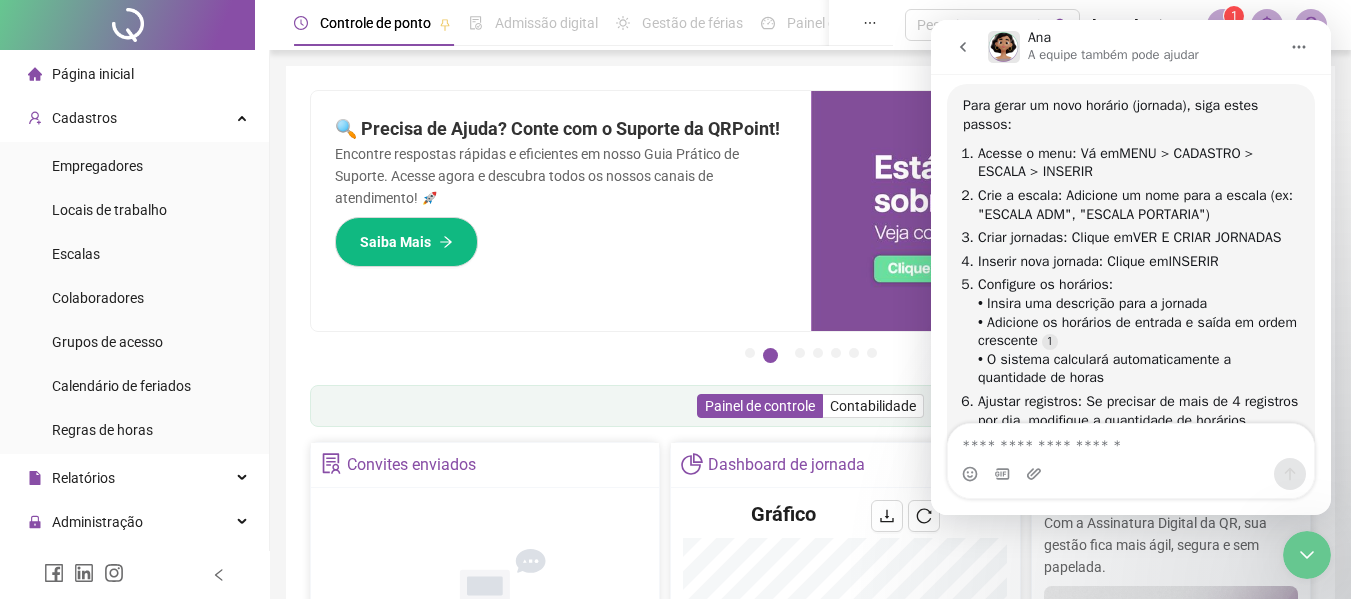 click at bounding box center (963, 47) 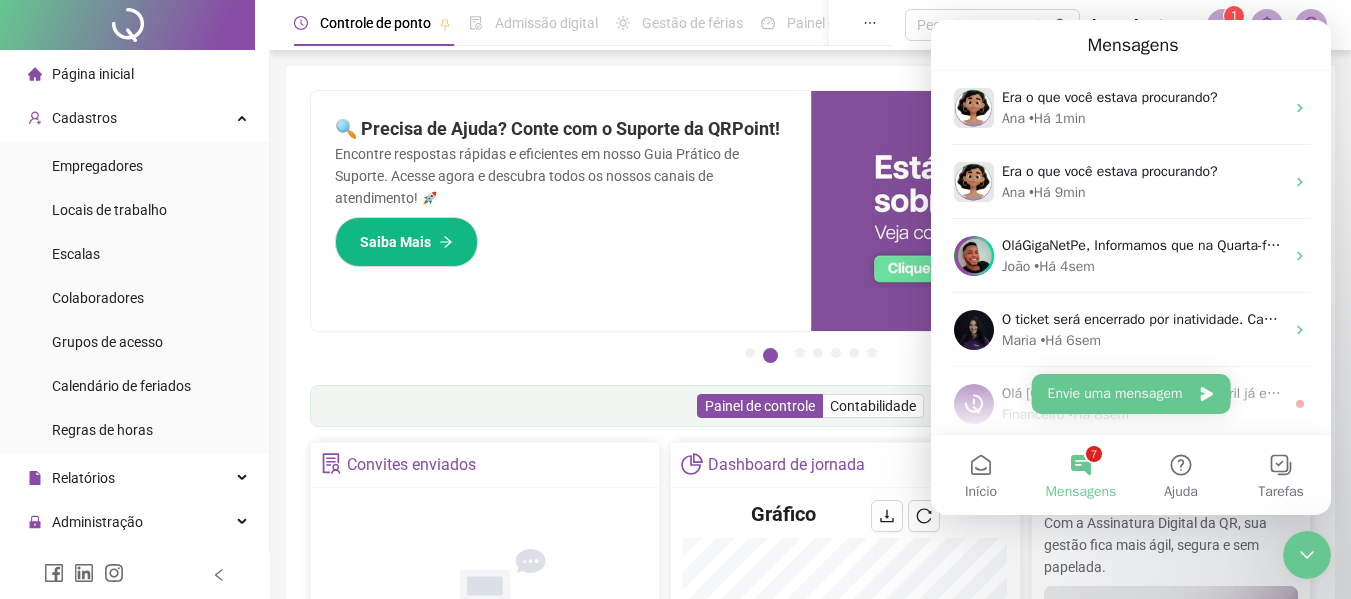 scroll, scrollTop: 729, scrollLeft: 0, axis: vertical 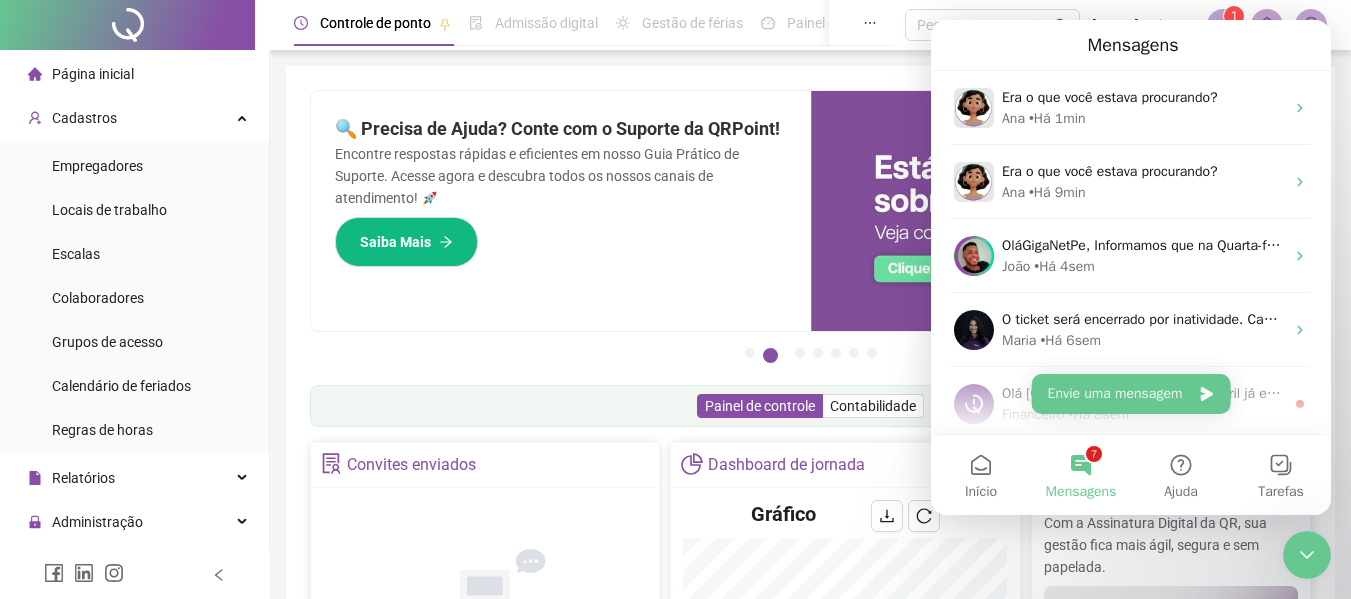 click on "Pague o QRPoint com Cartão de Crédito Sua assinatura: mais segurança, prática e sem preocupações com boletos! Saiba mais Sua folha de pagamento, mais simples do que nunca! Com a Folha de Pagamento QR, você faz tudo em um só lugar: da admissão à geração da folha. Agilidade, integração e segurança em um único ecossistema. Conheça a QRFolha agora 🔍 Precisa de Ajuda? Conte com o Suporte da QRPoint! Encontre respostas rápidas e eficientes em nosso Guia Prático de Suporte. Acesse agora e descubra todos os nossos canais de atendimento! 🚀 Saiba Mais Automatize seu DP e ganhe mais tempo! 🚀 Agende uma demonstração agora e veja como simplificamos admissão, ponto, férias e holerites em um só lugar! Agendar Demonstração Agora Apoie seus colaboradores sem custo! Dinheiro na conta sem complicação. Solicite Mais Informações Seus Colaboradores Precisam de Apoio Financeiro? Ofereça empréstimo consignado e antecipação salarial com o QRPoint Crédito. Saiba mais Saiba mais Saiba Mais 1" at bounding box center (810, 651) 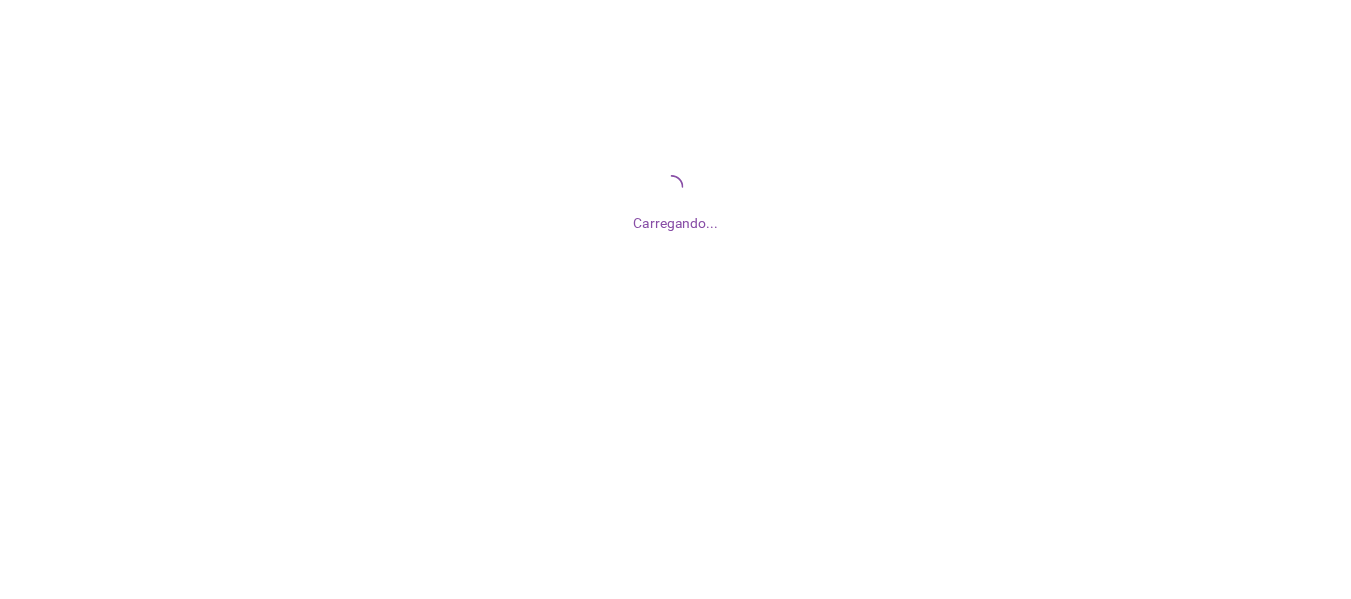 scroll, scrollTop: 0, scrollLeft: 0, axis: both 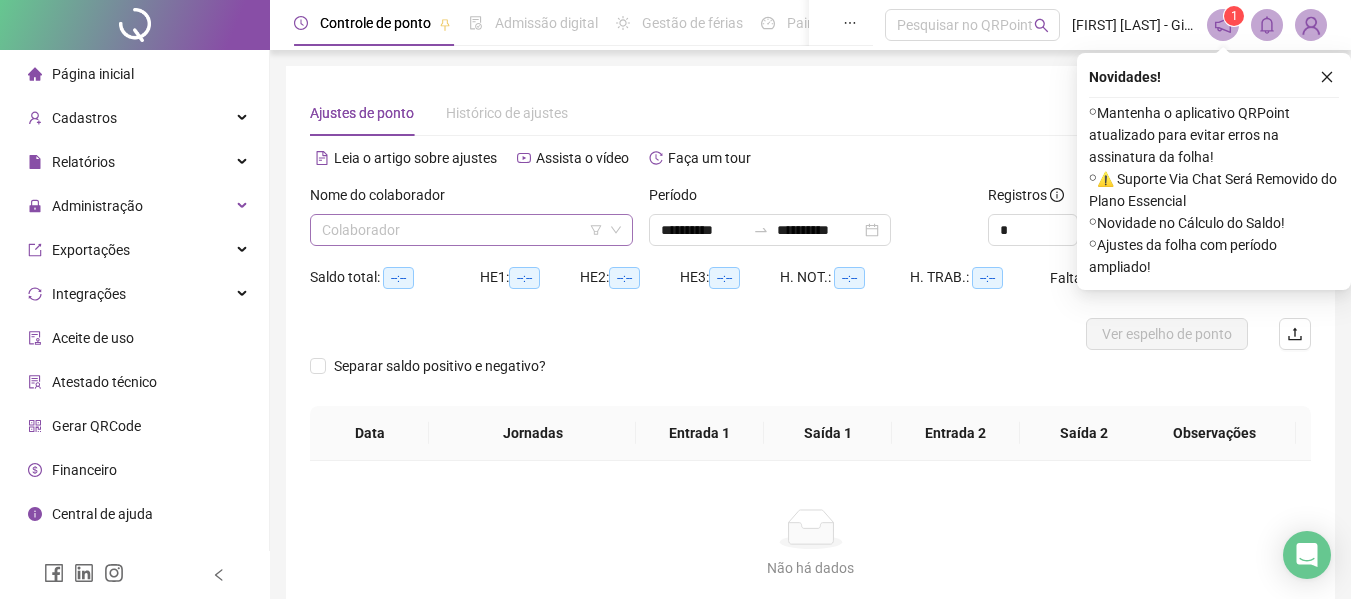click at bounding box center (465, 230) 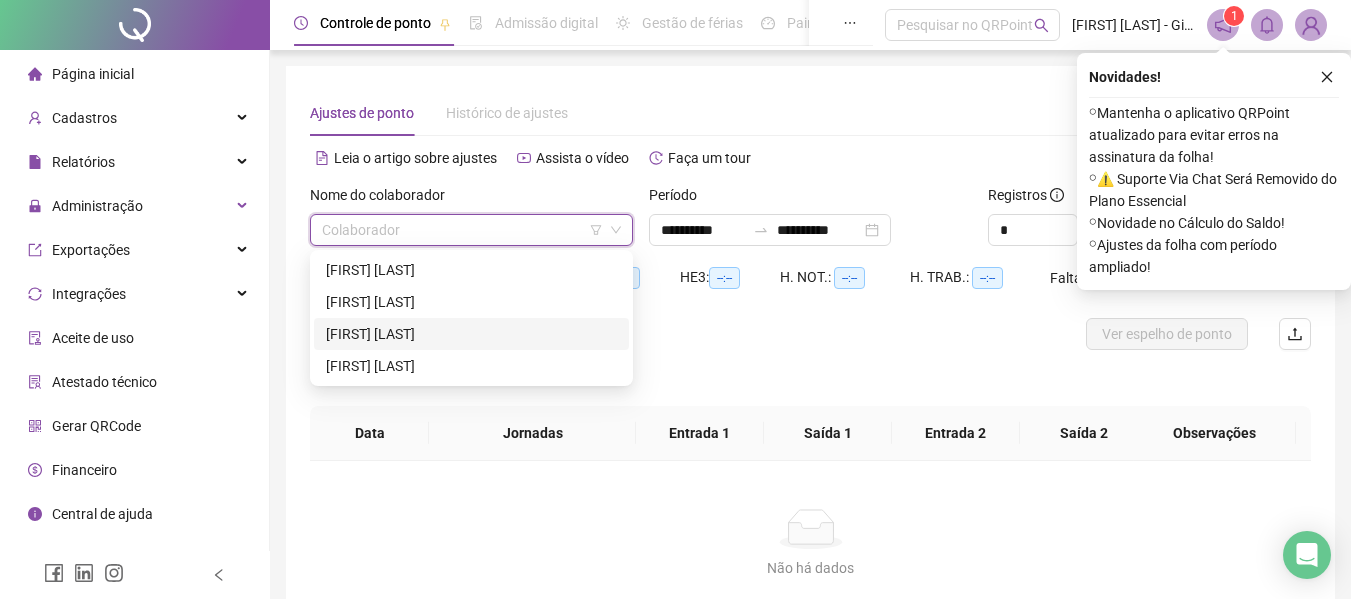 click on "[FIRST] [LAST]" at bounding box center (471, 334) 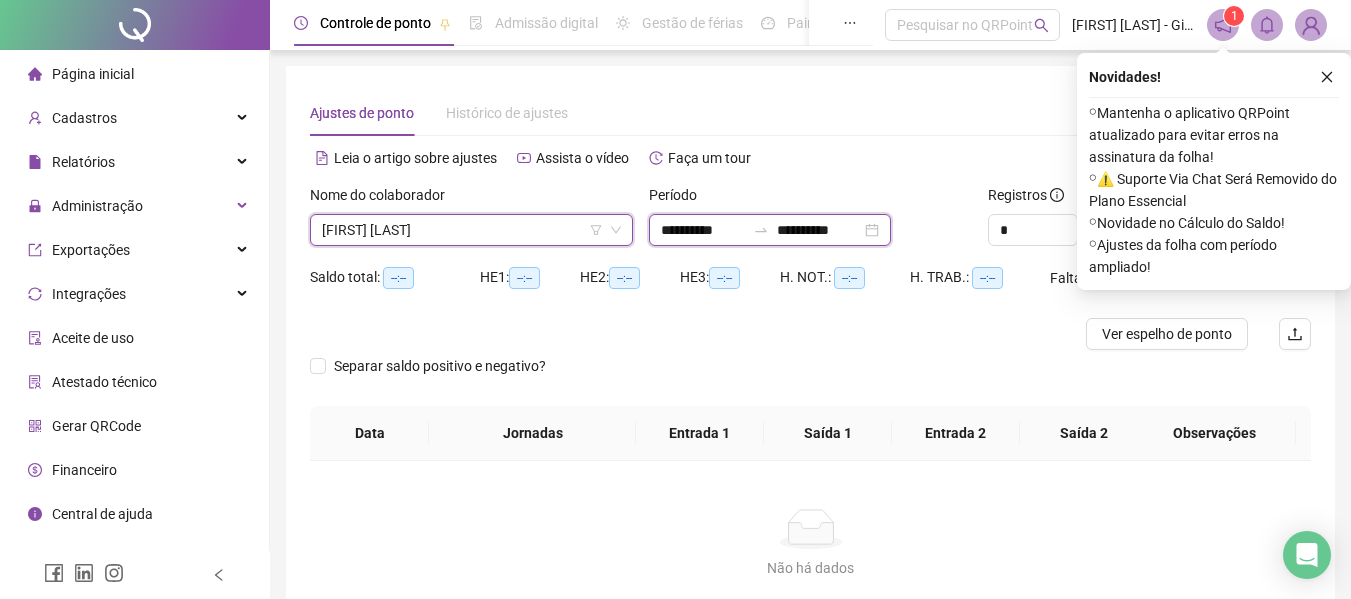 click on "**********" at bounding box center [703, 230] 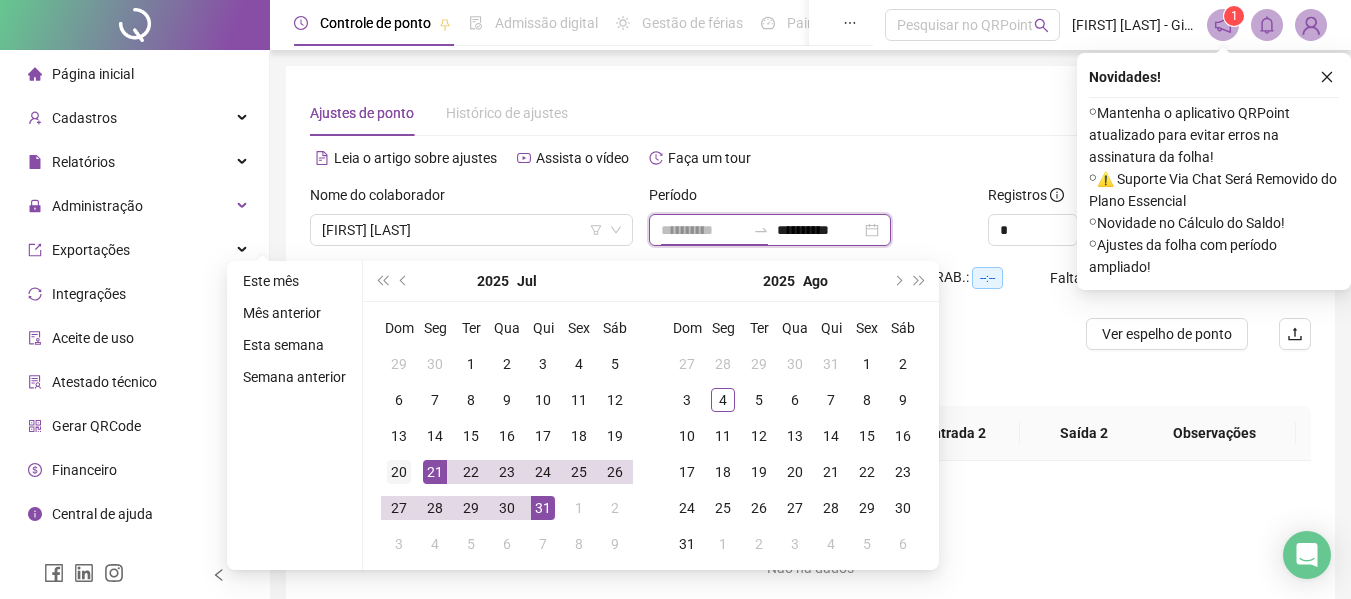 type on "**********" 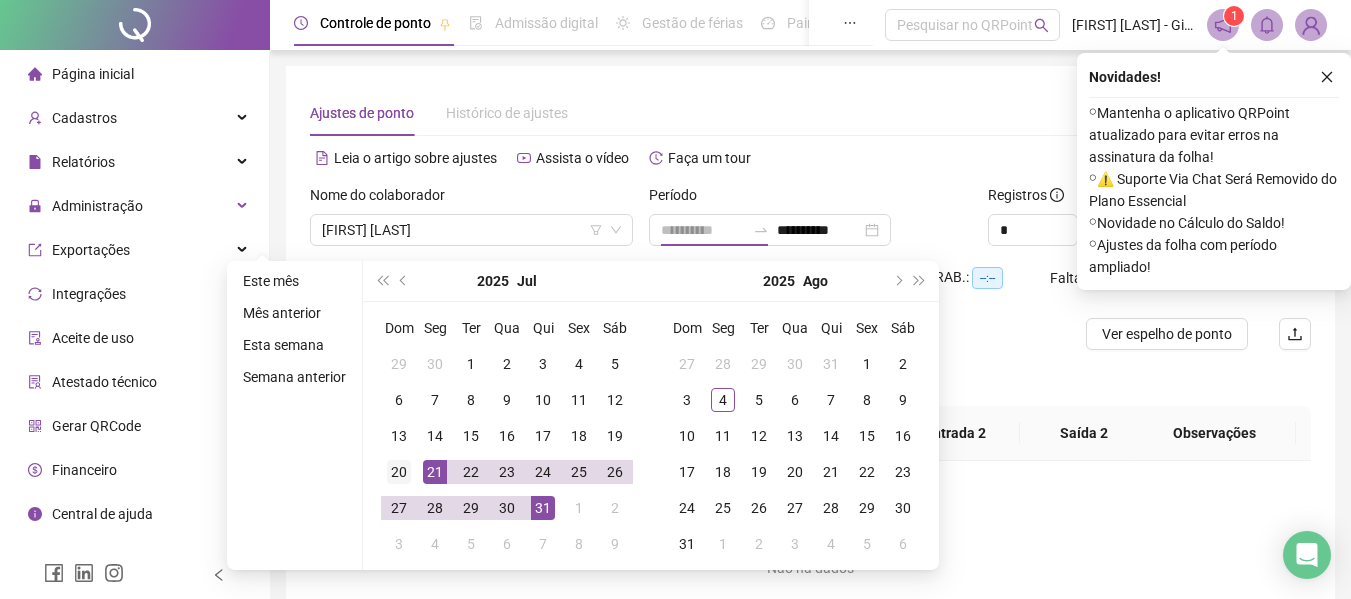 click on "20" at bounding box center (399, 472) 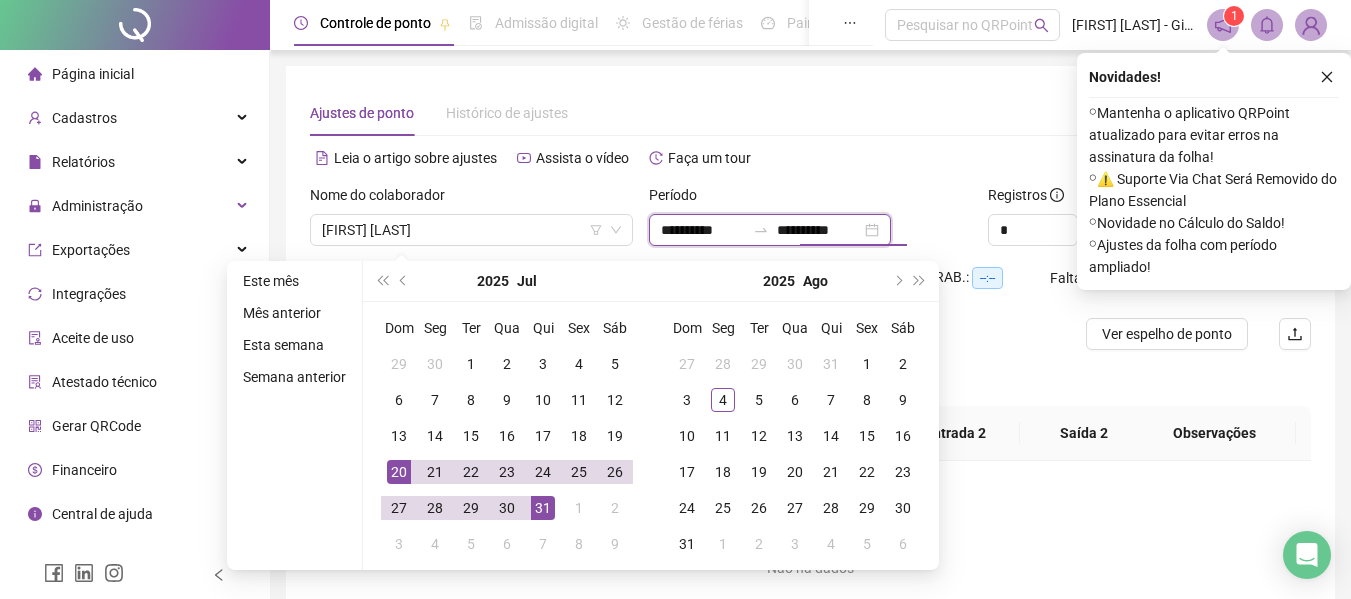 click on "**********" at bounding box center (819, 230) 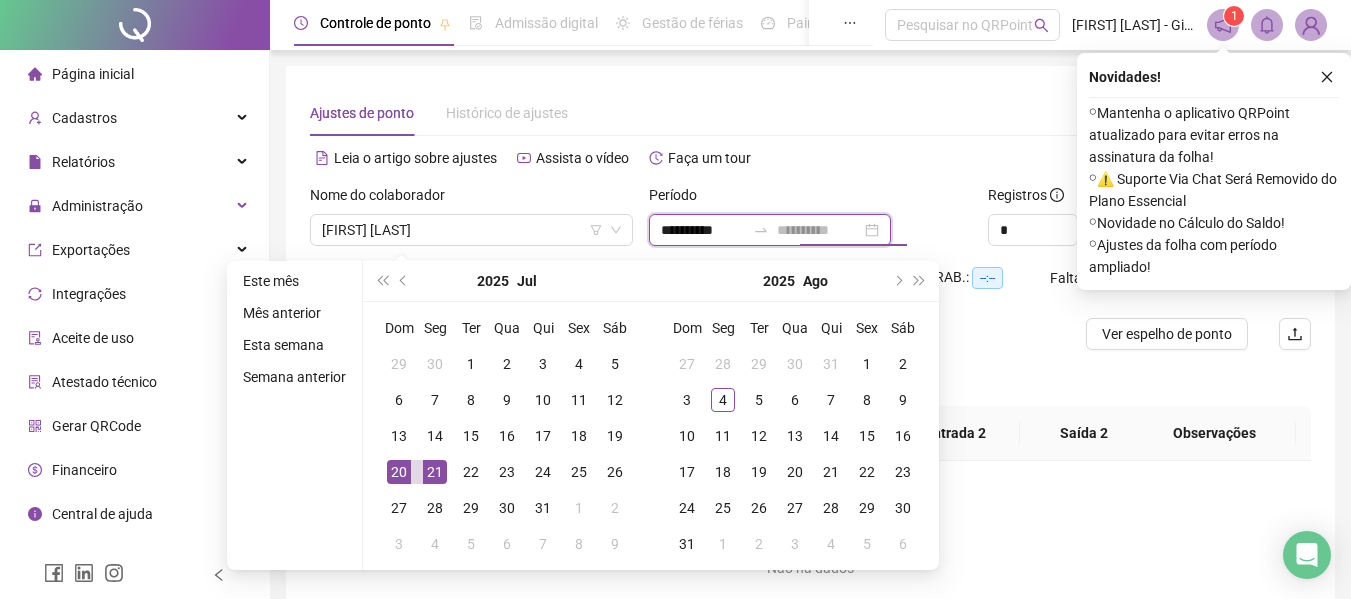type on "**********" 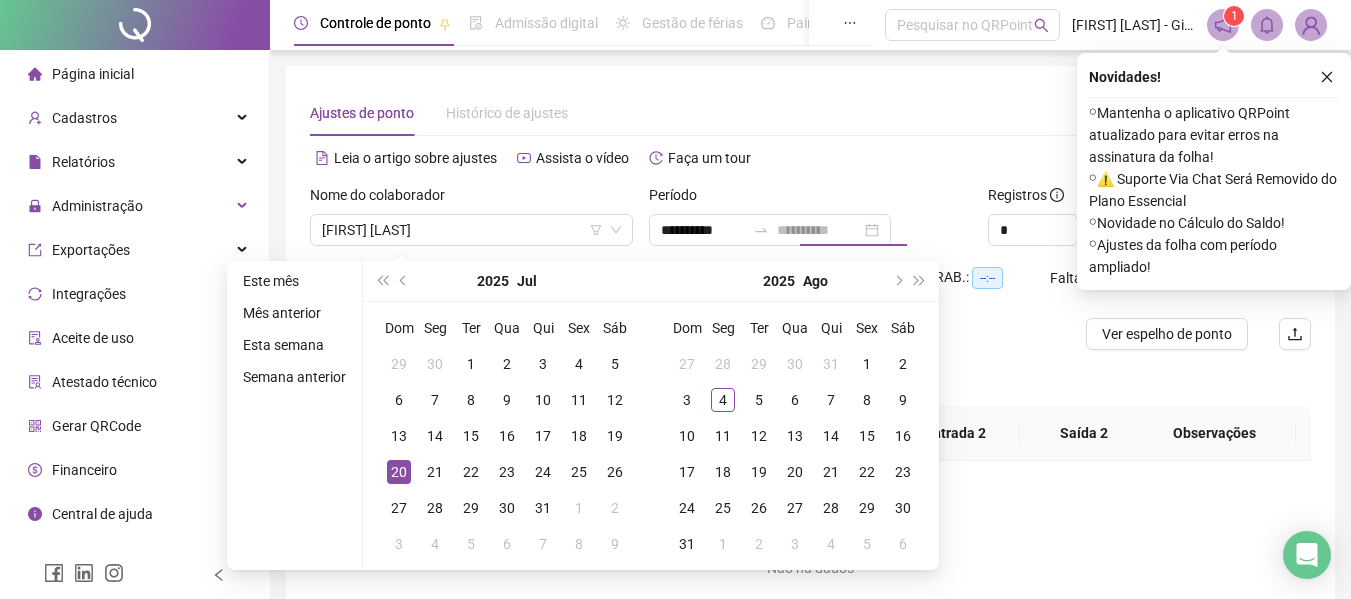 click on "20" at bounding box center (399, 472) 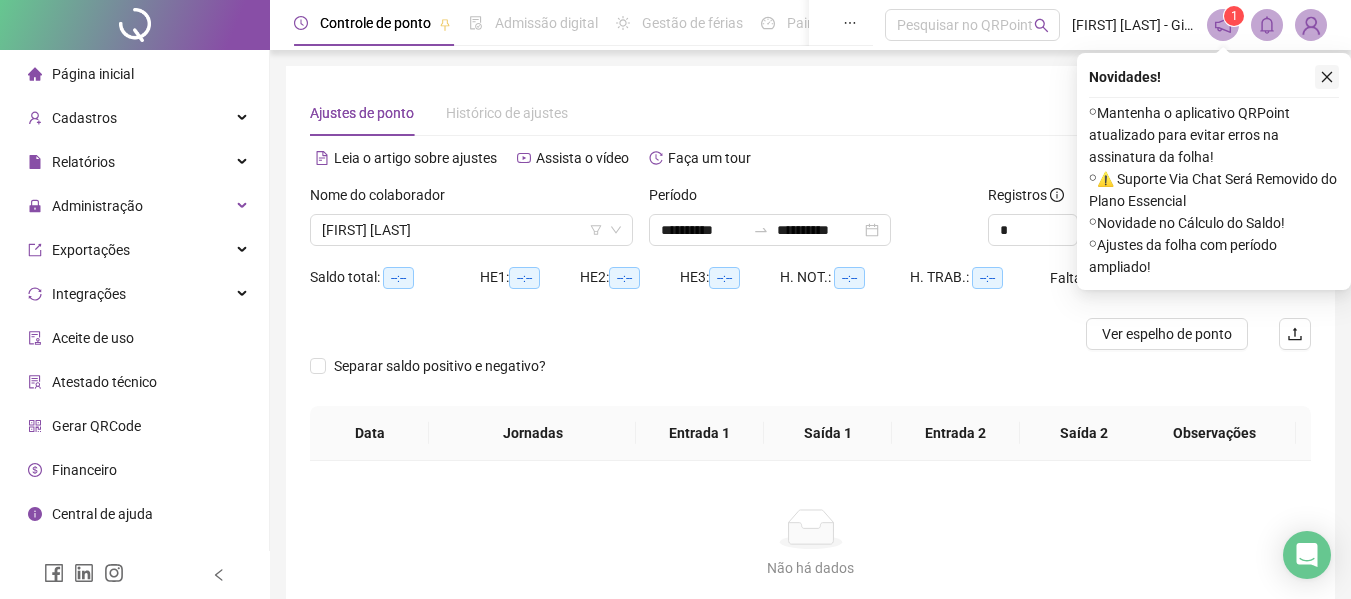 click 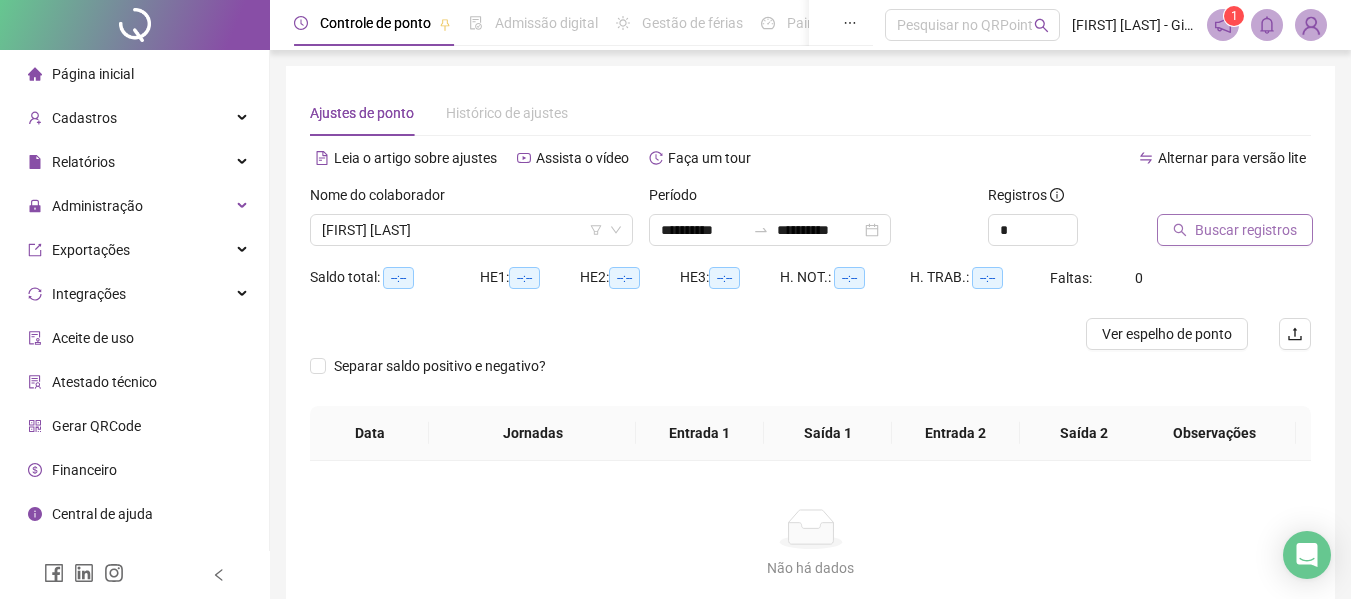 click on "Buscar registros" at bounding box center [1246, 230] 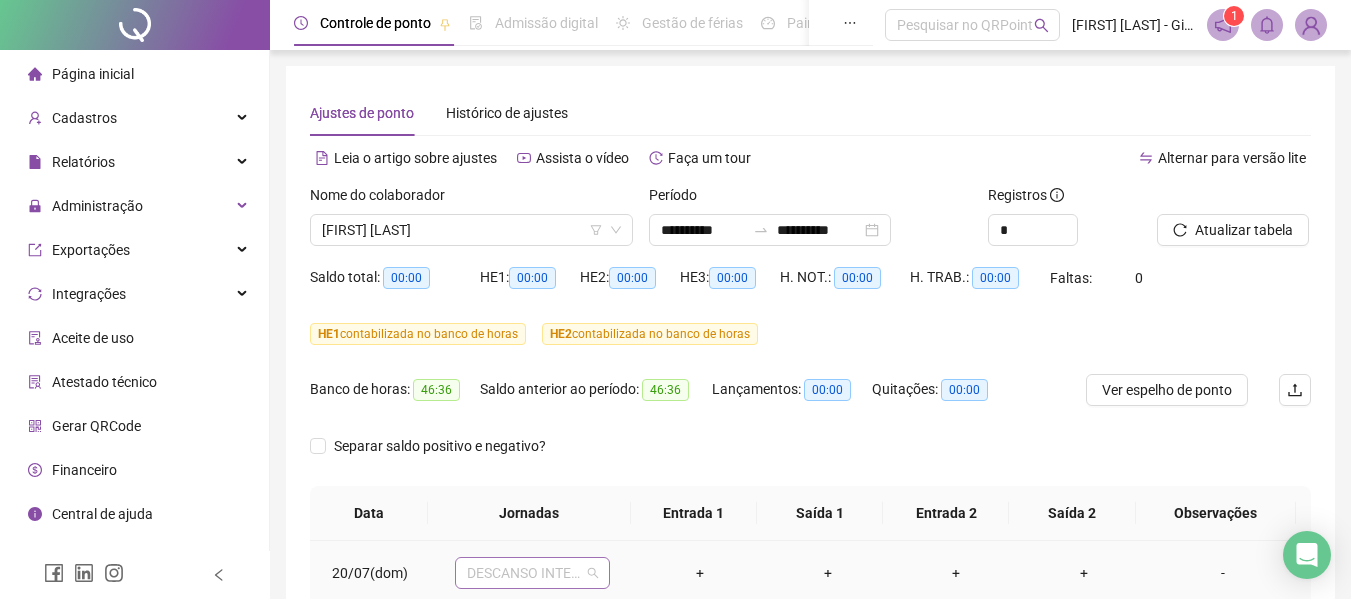click on "DESCANSO INTER-JORNADA" at bounding box center (532, 573) 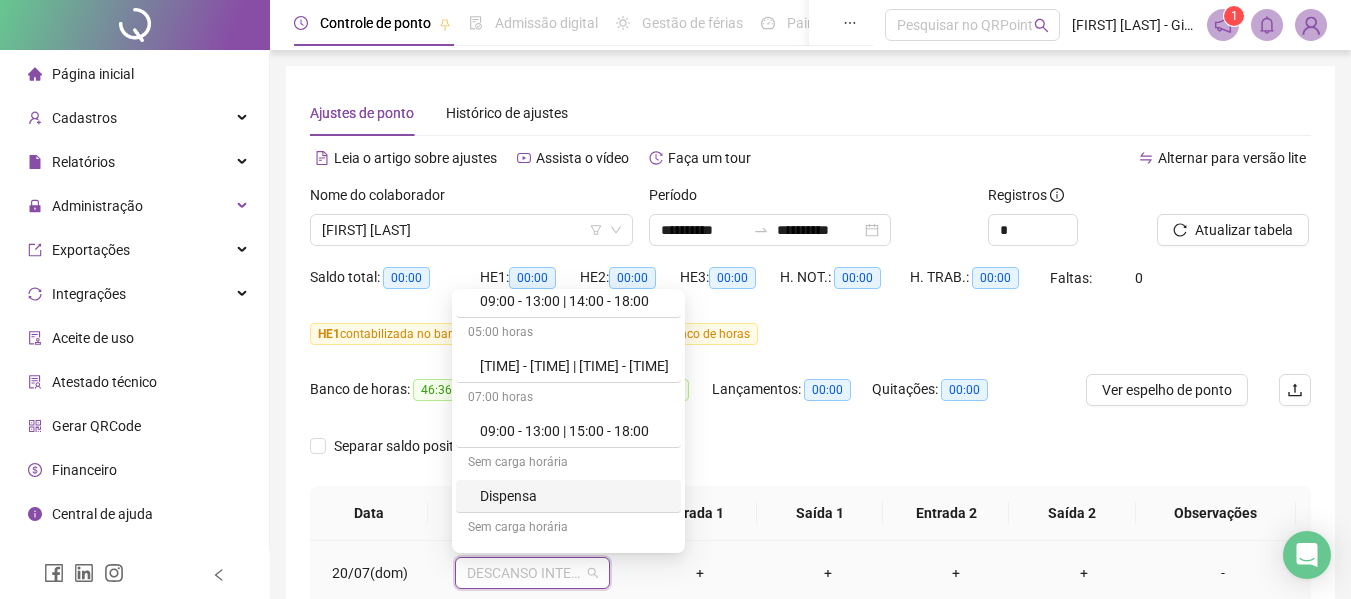 scroll, scrollTop: 524, scrollLeft: 0, axis: vertical 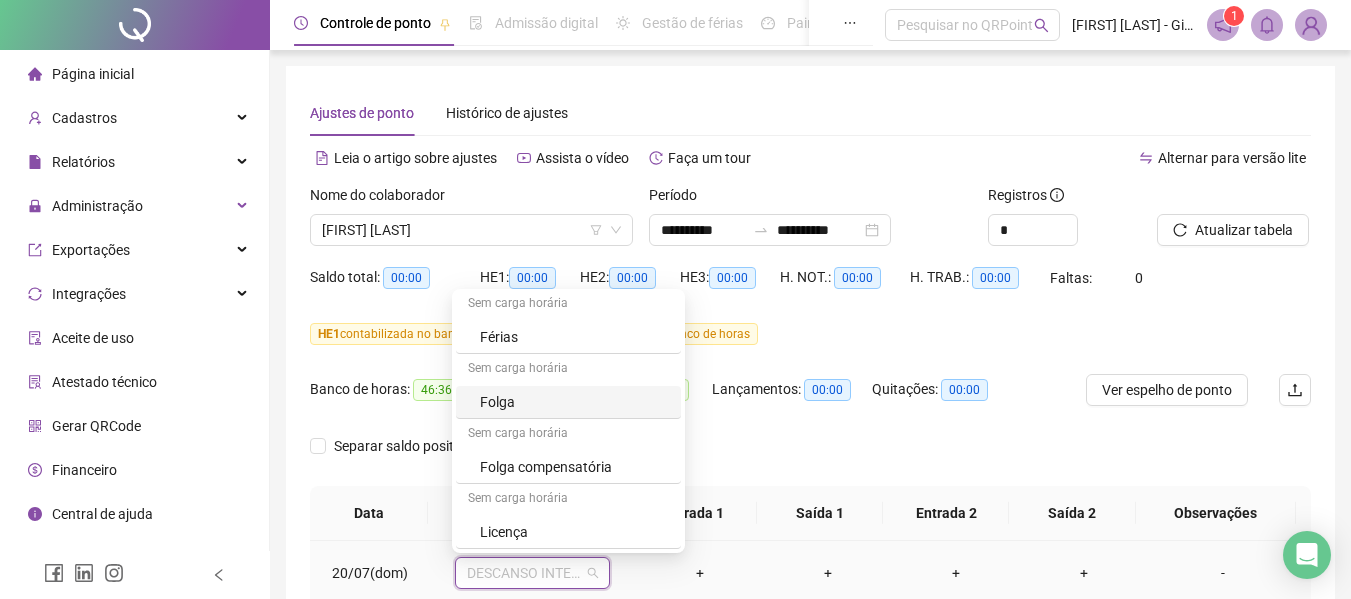 click on "Folga" at bounding box center [574, 402] 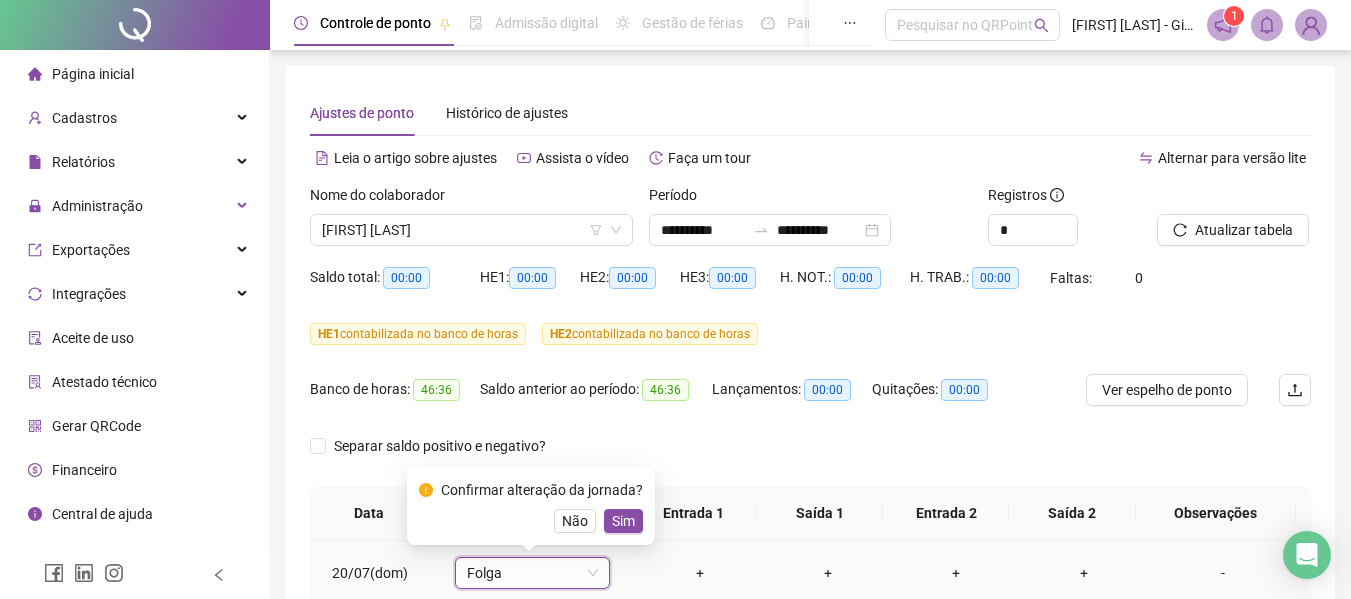 click on "Sim" at bounding box center [623, 521] 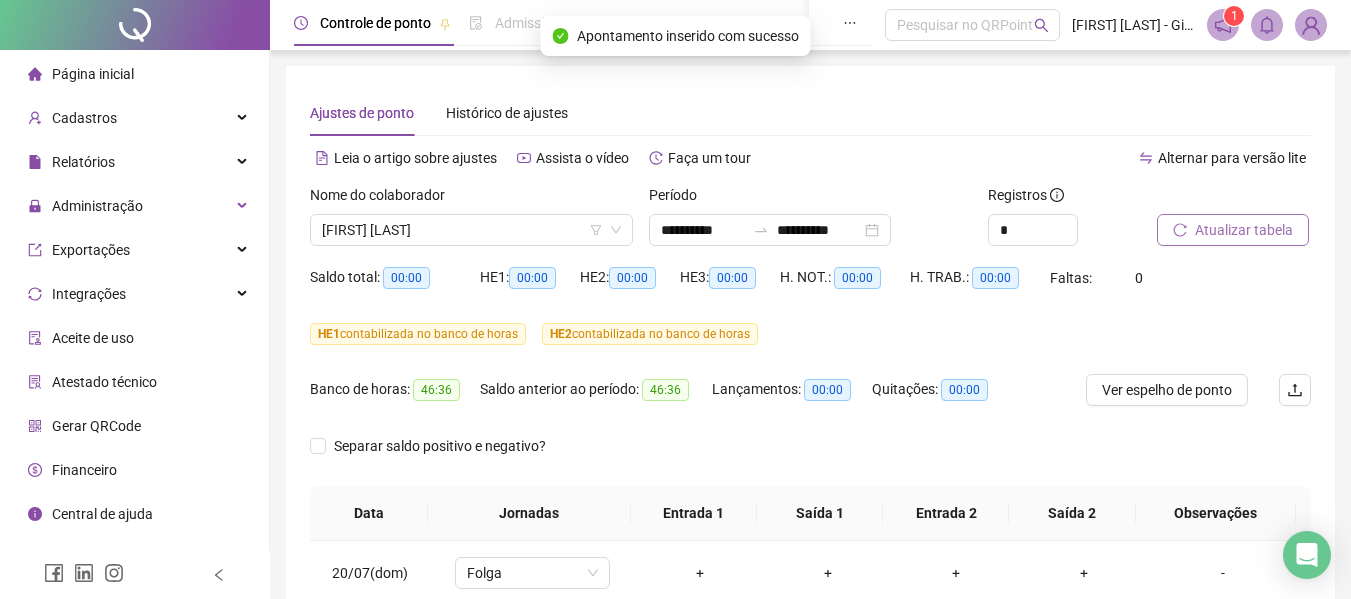 click on "Atualizar tabela" at bounding box center [1244, 230] 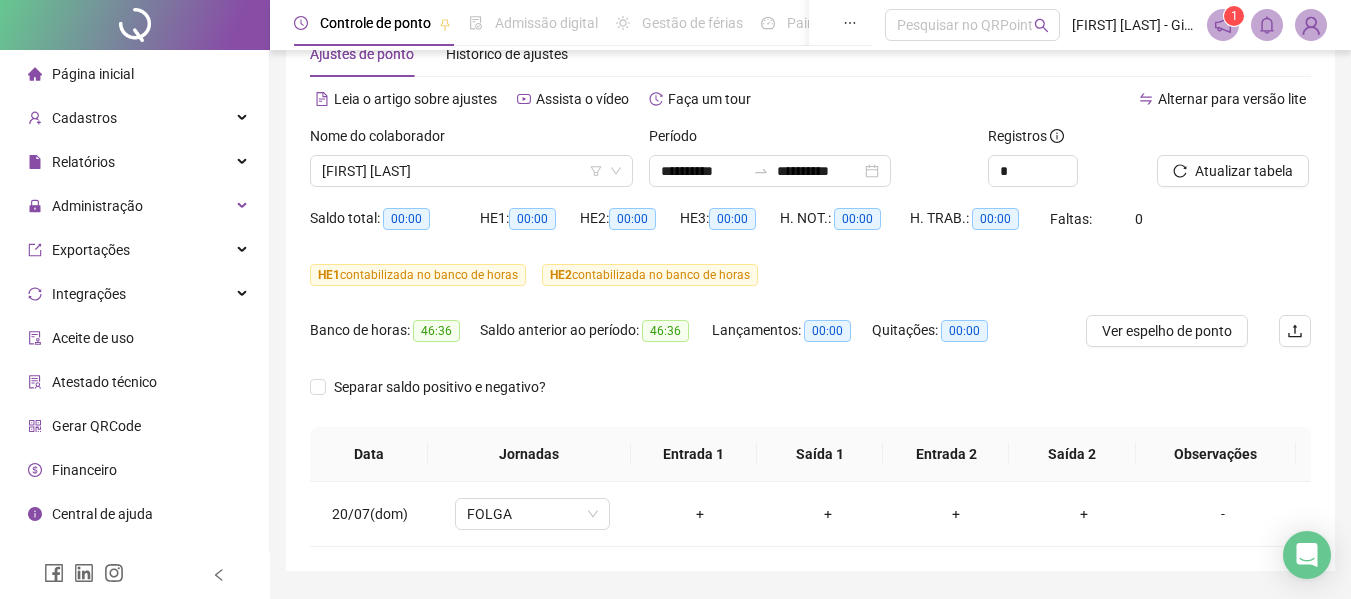 scroll, scrollTop: 117, scrollLeft: 0, axis: vertical 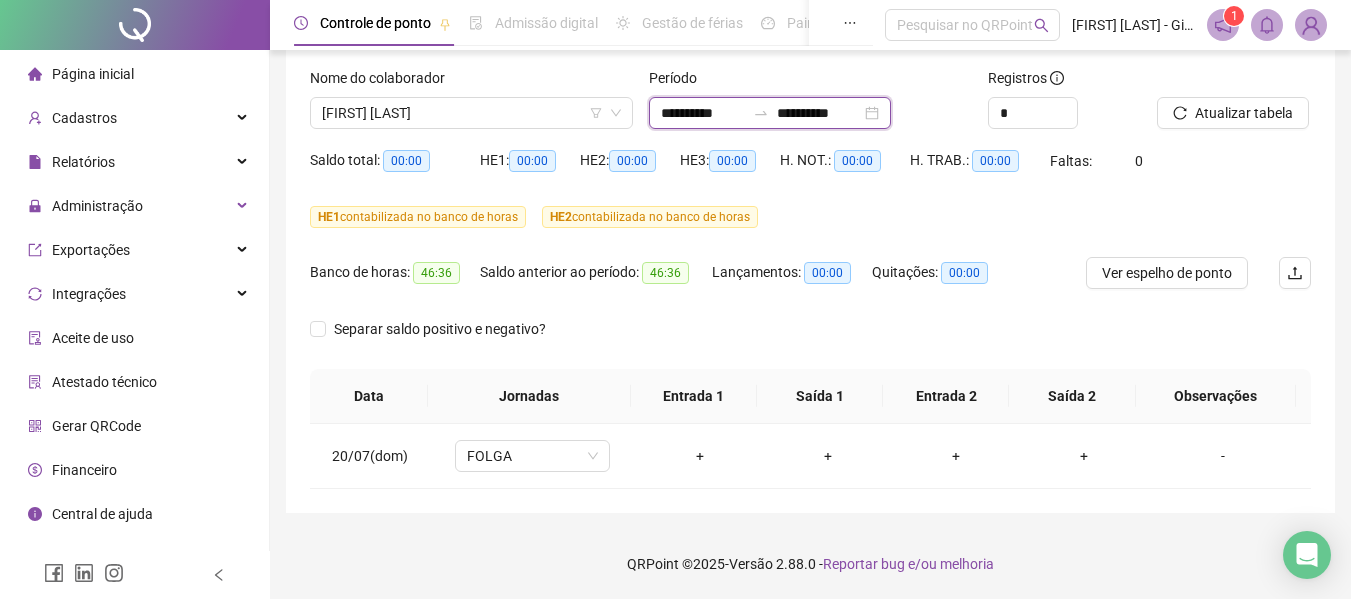 click on "**********" at bounding box center (703, 113) 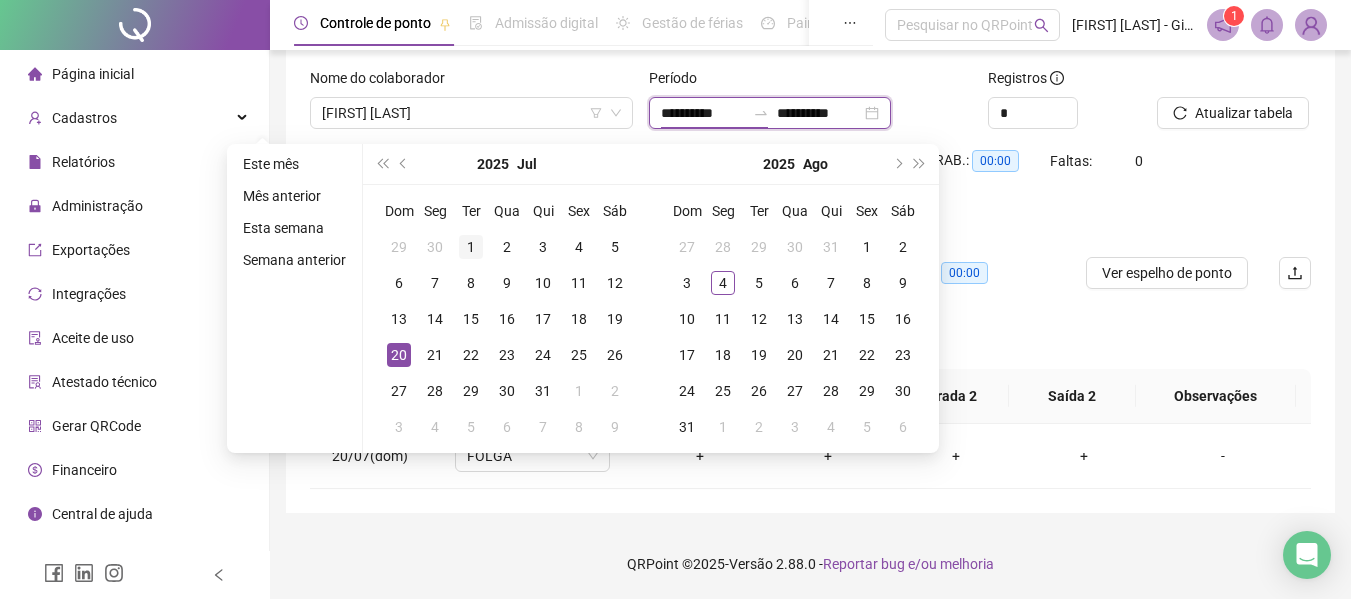 type on "**********" 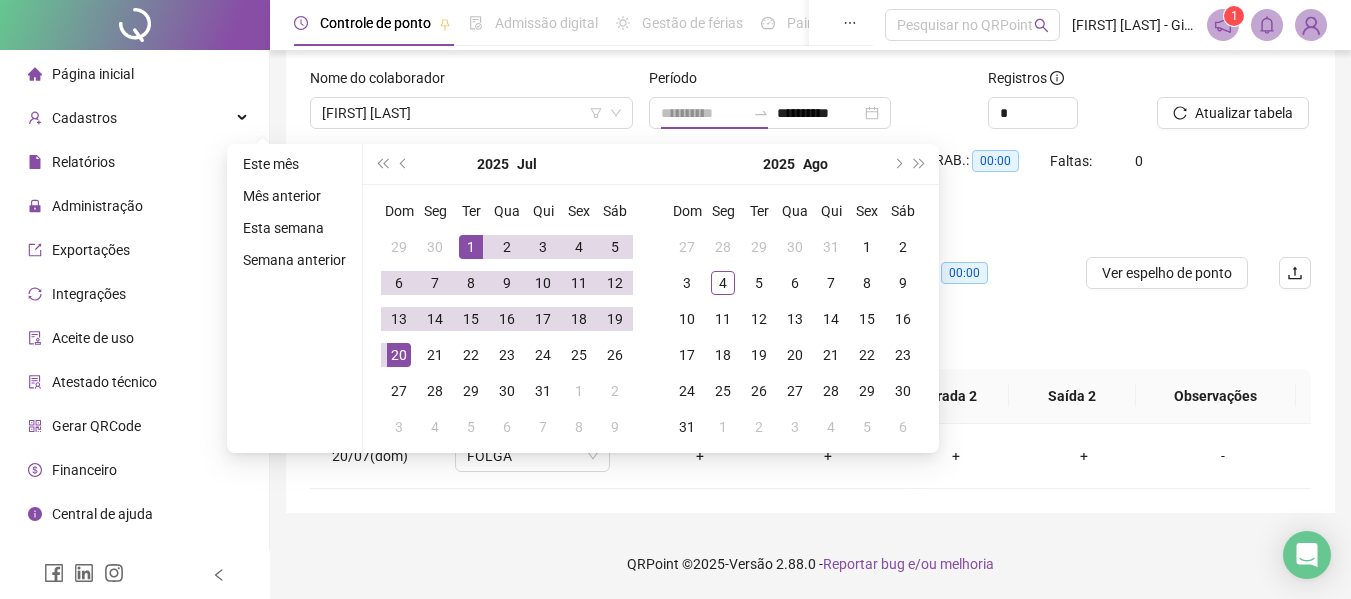 click on "1" at bounding box center [471, 247] 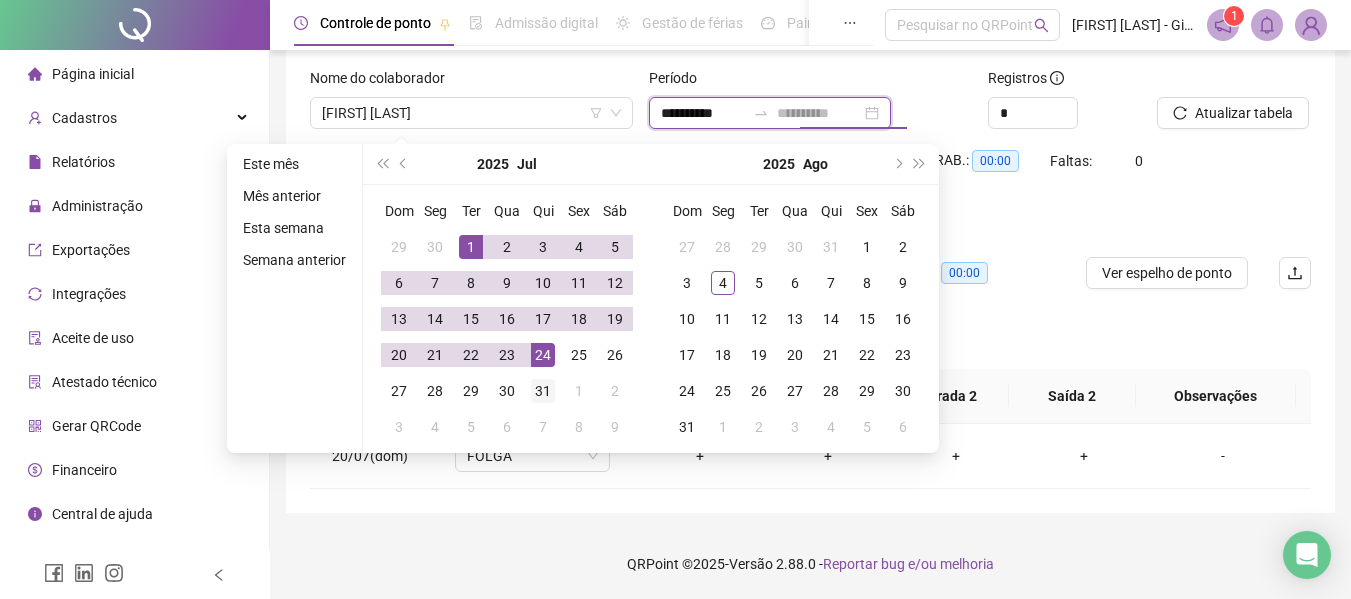 type on "**********" 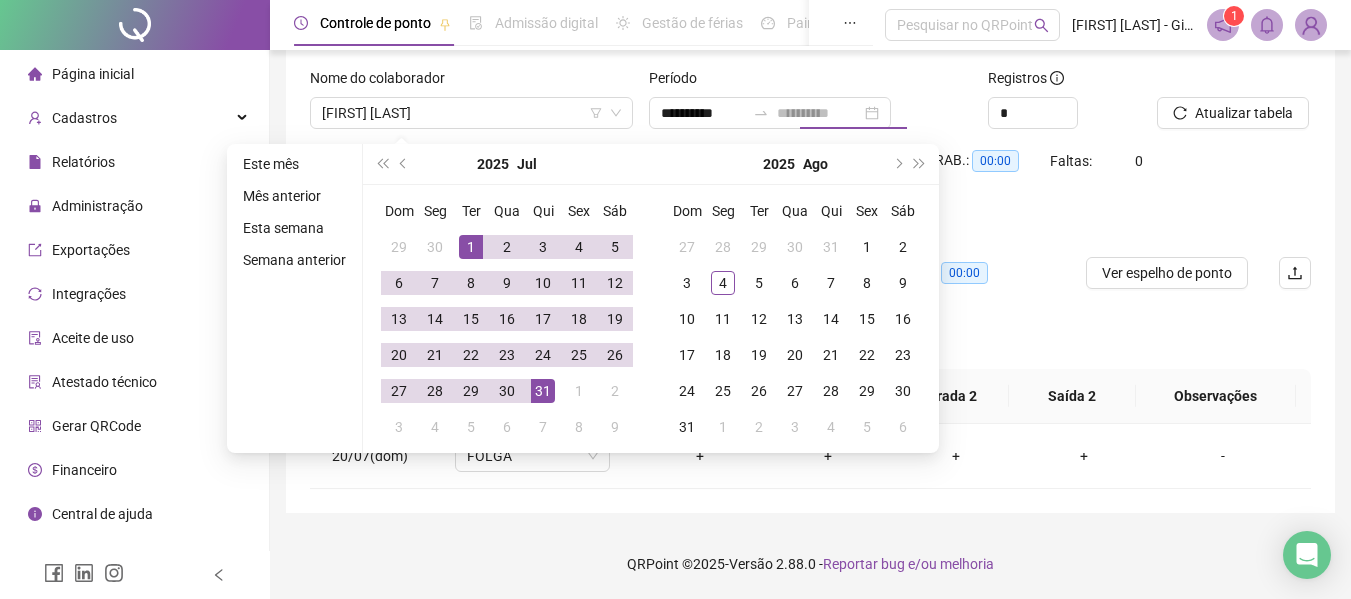 click on "31" at bounding box center (543, 391) 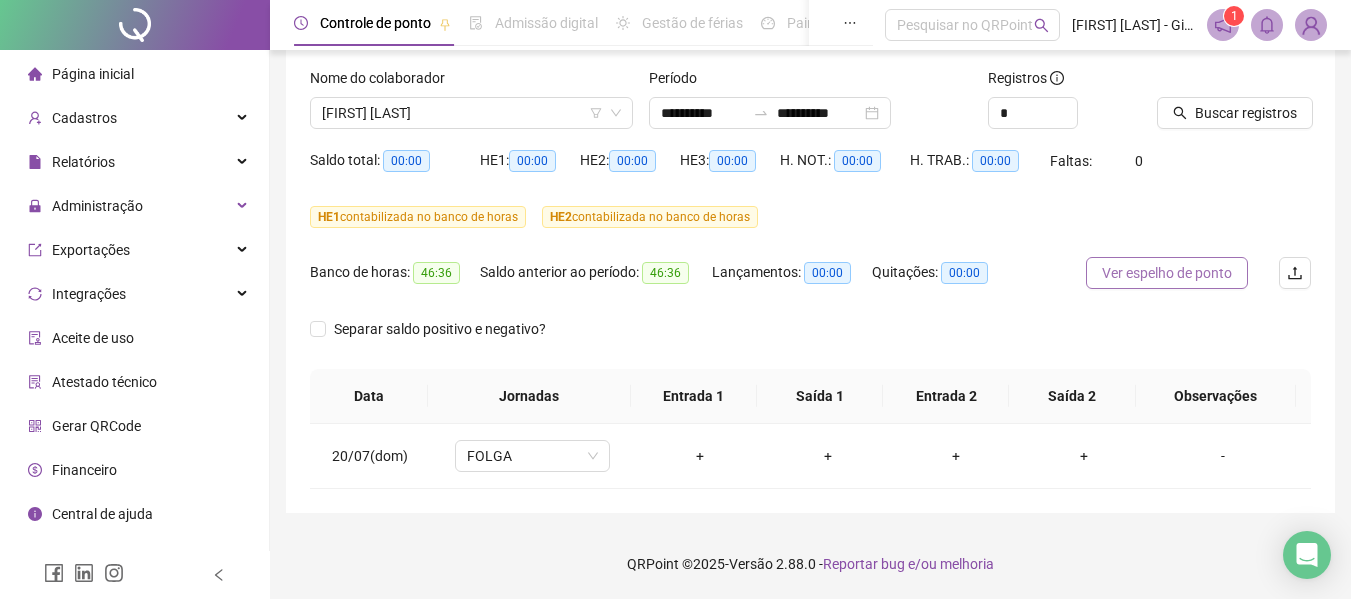 click on "Ver espelho de ponto" at bounding box center (1167, 273) 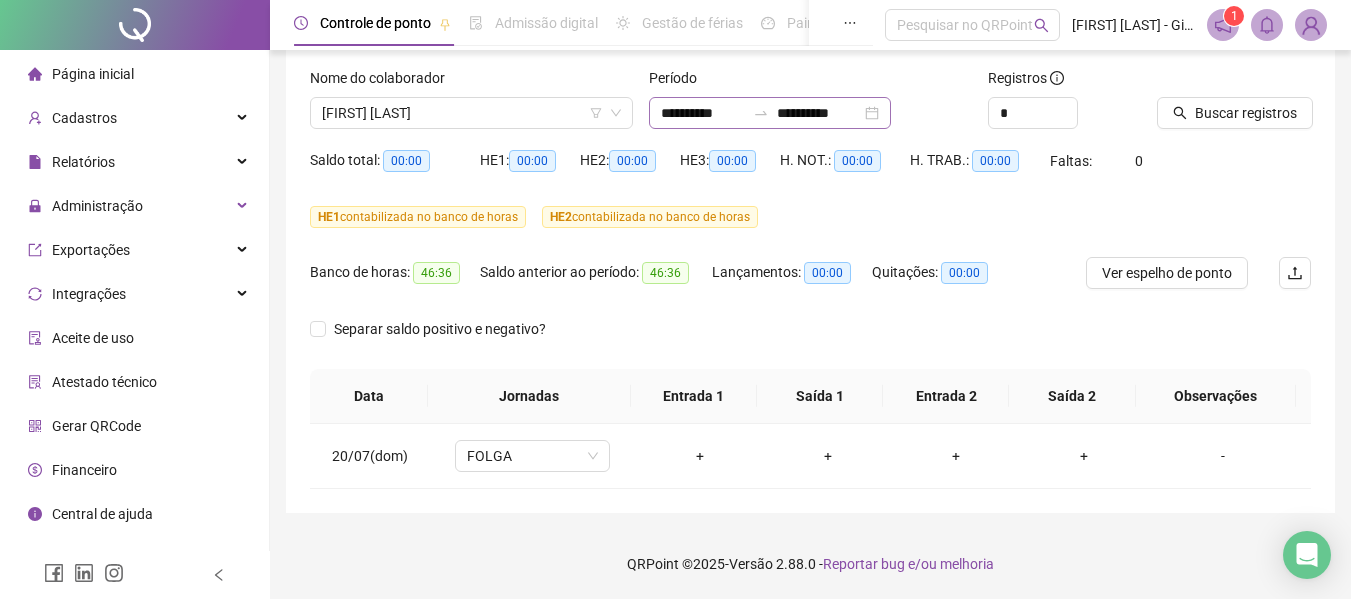 click on "**********" at bounding box center (770, 113) 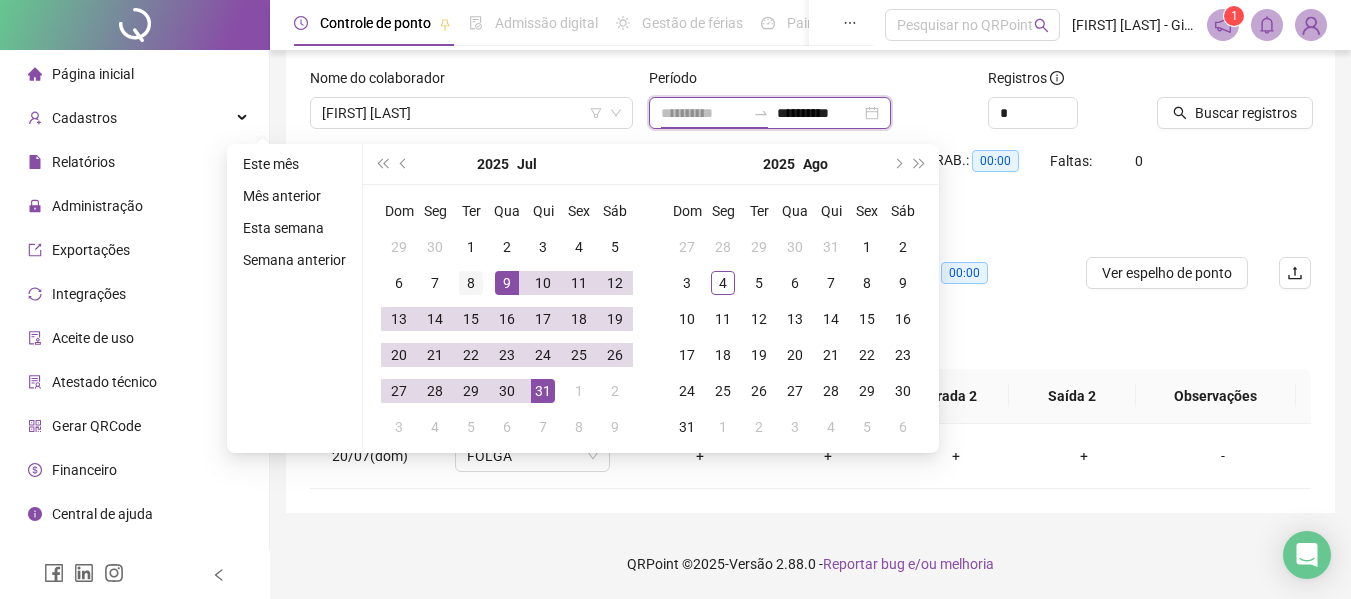 type on "**********" 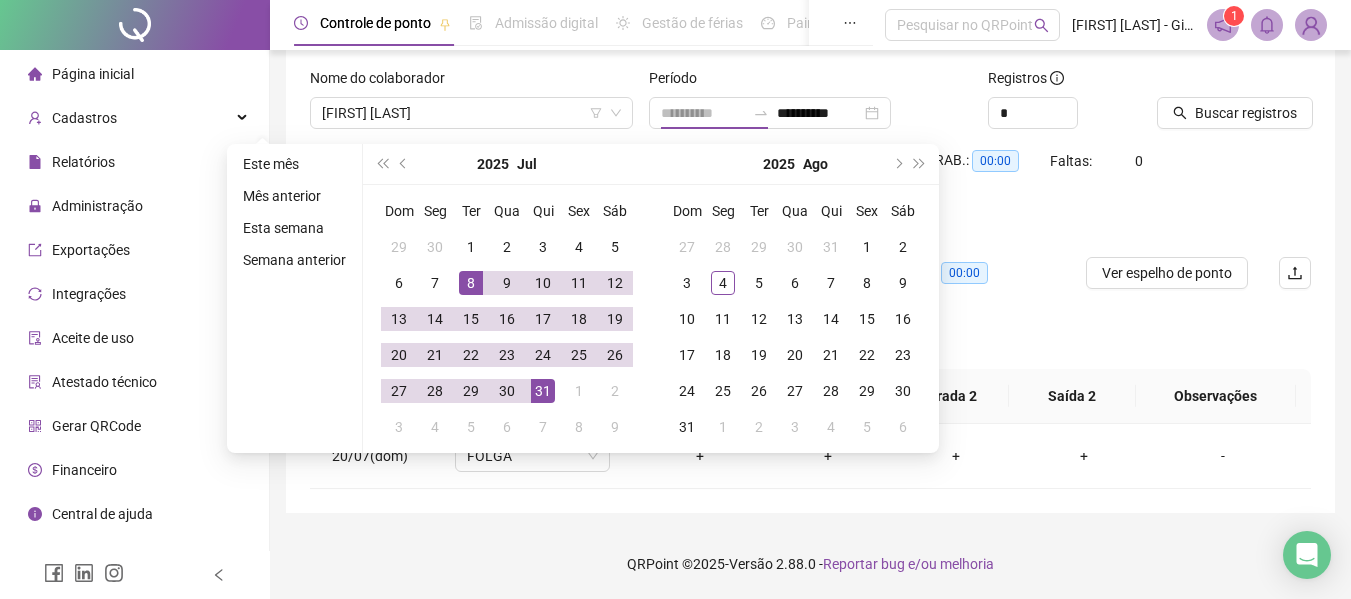 click on "8" at bounding box center (471, 283) 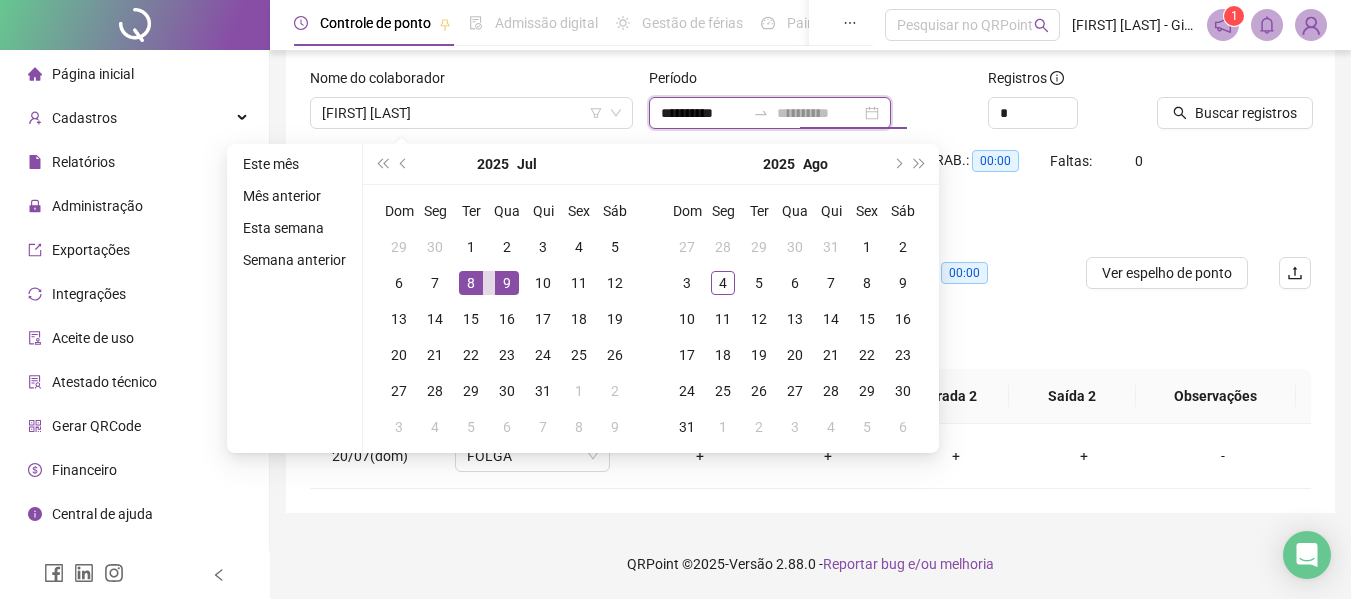 type on "**********" 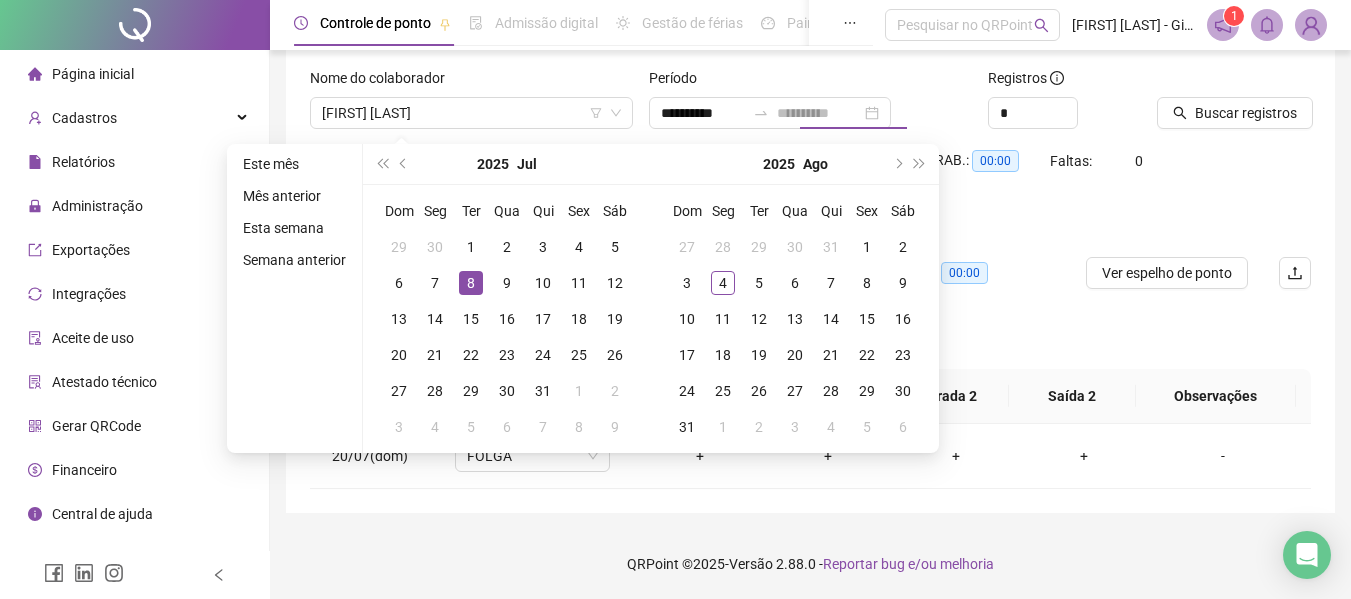 click on "8" at bounding box center (471, 283) 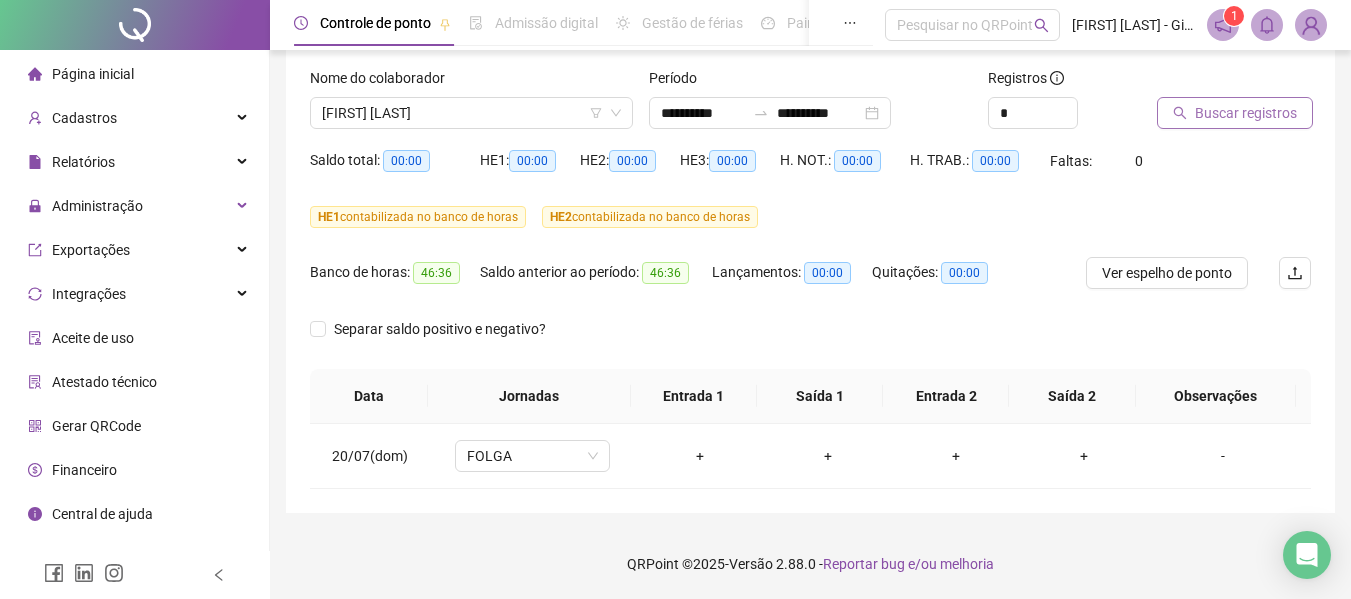 click on "Buscar registros" at bounding box center [1235, 113] 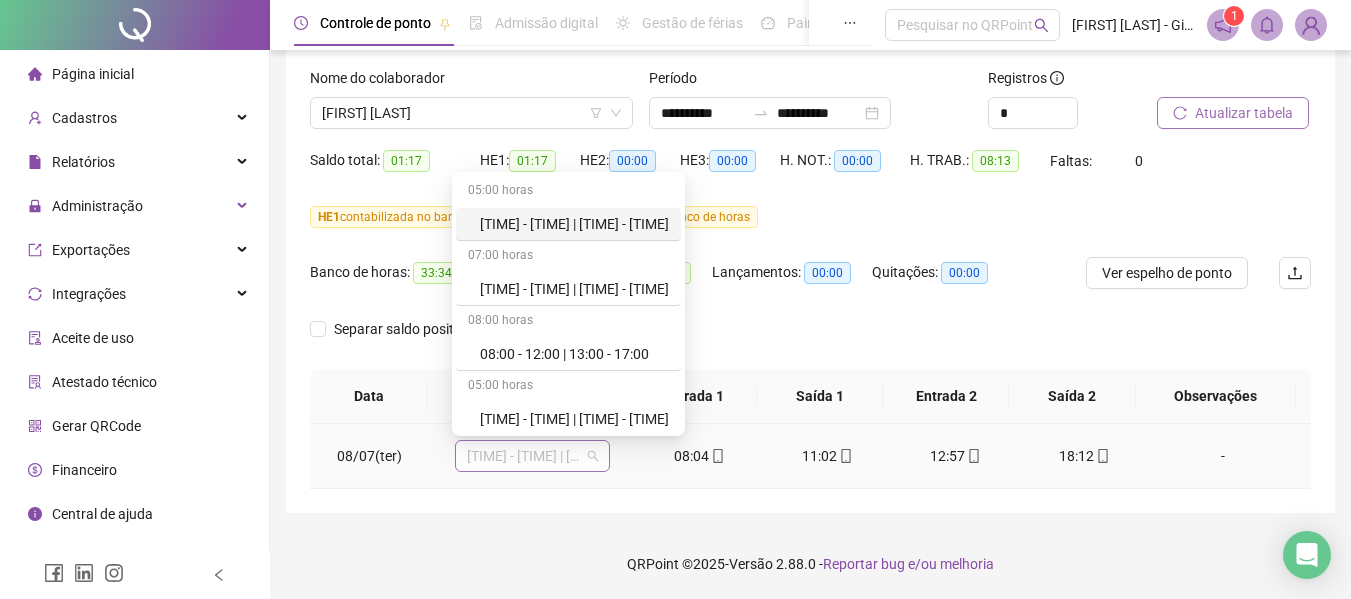 click on "08:00 - 11:00 | 13:00 - 17:00" at bounding box center (532, 456) 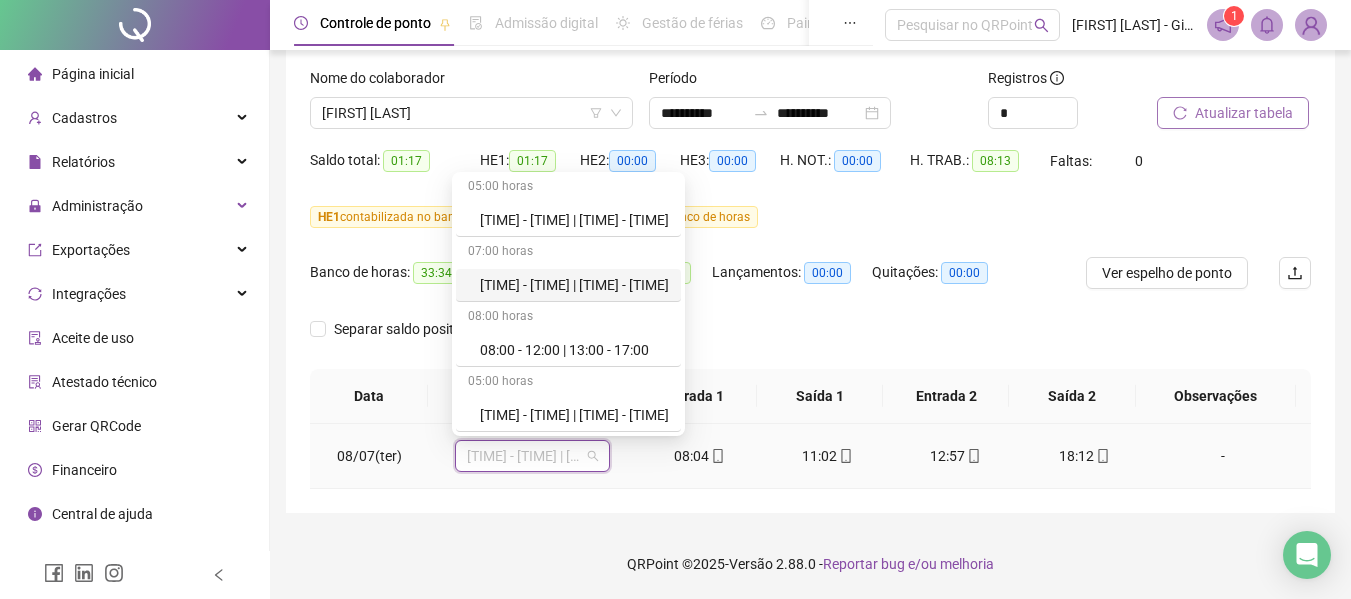 scroll, scrollTop: 0, scrollLeft: 0, axis: both 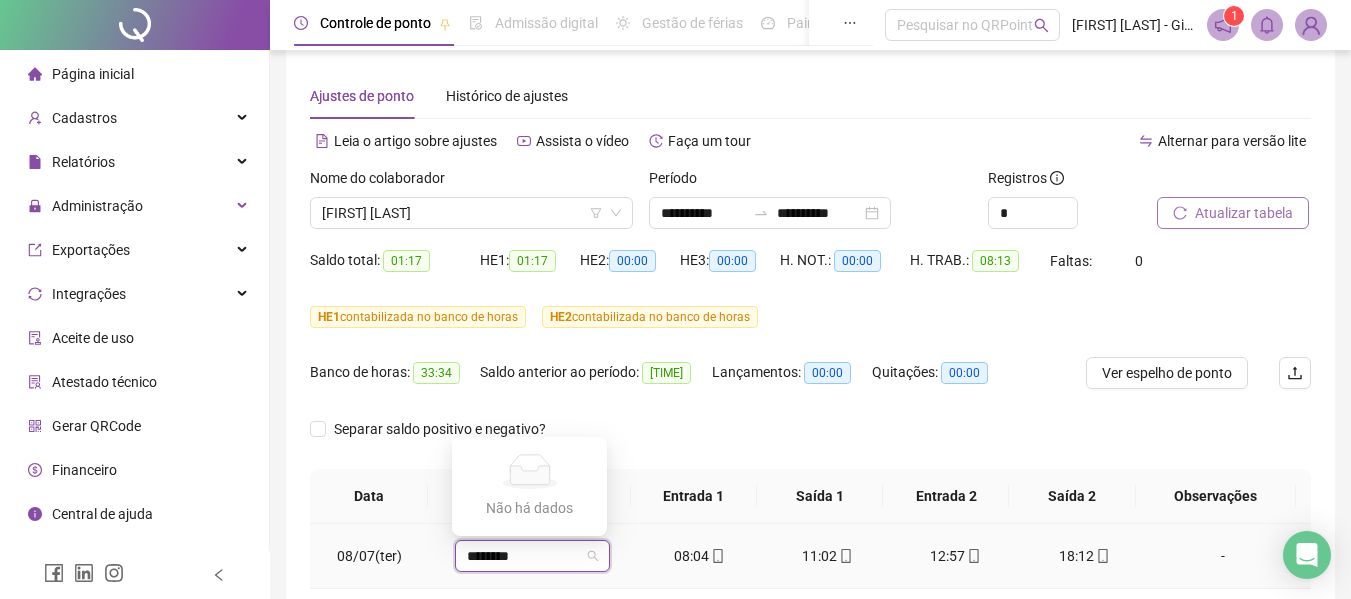 type on "*********" 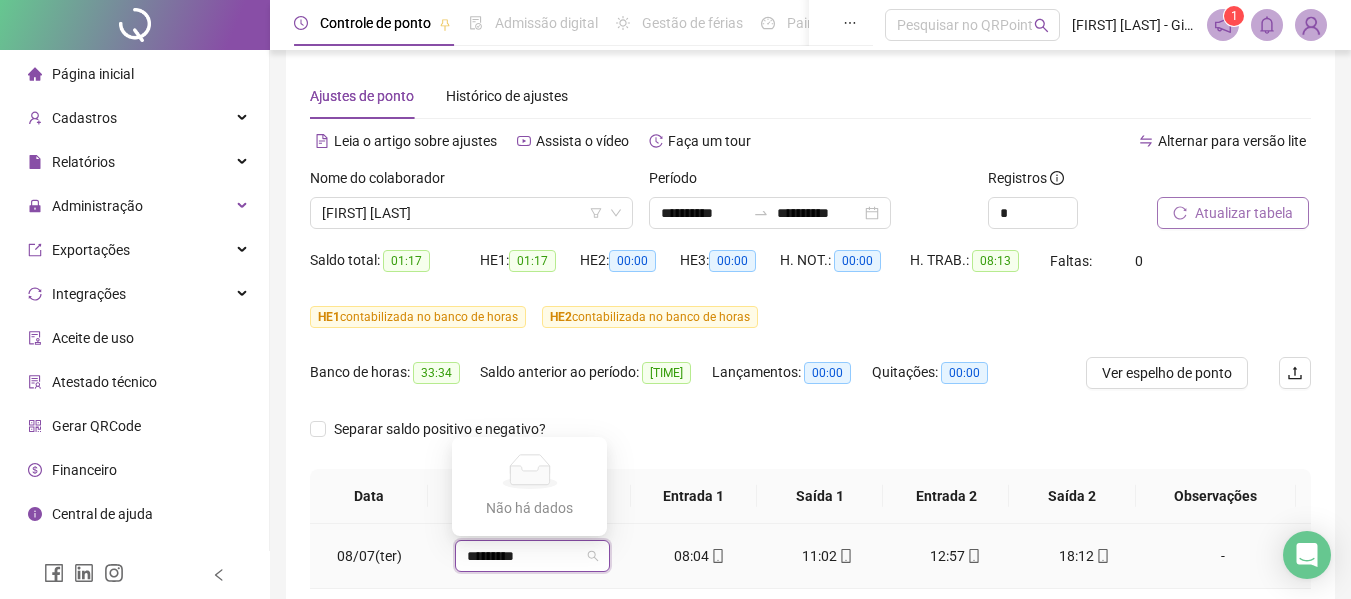 click on "*********" at bounding box center (526, 556) 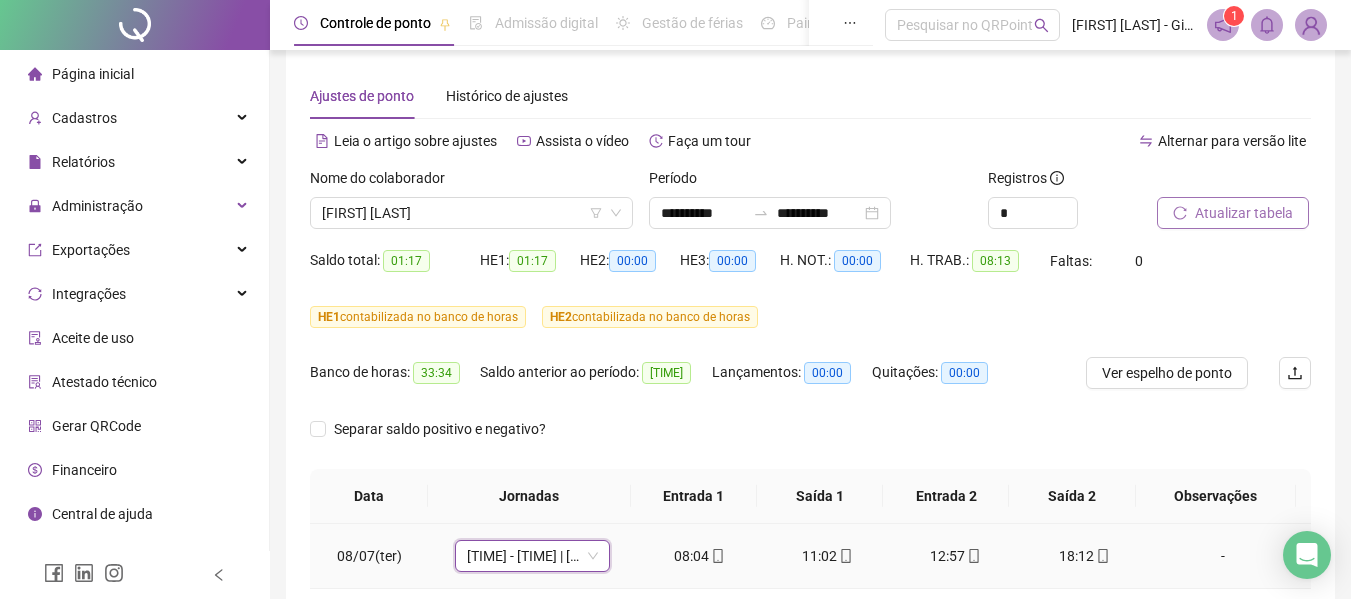 click on "08:00 - 11:00 | 13:00 - 17:00" at bounding box center (532, 556) 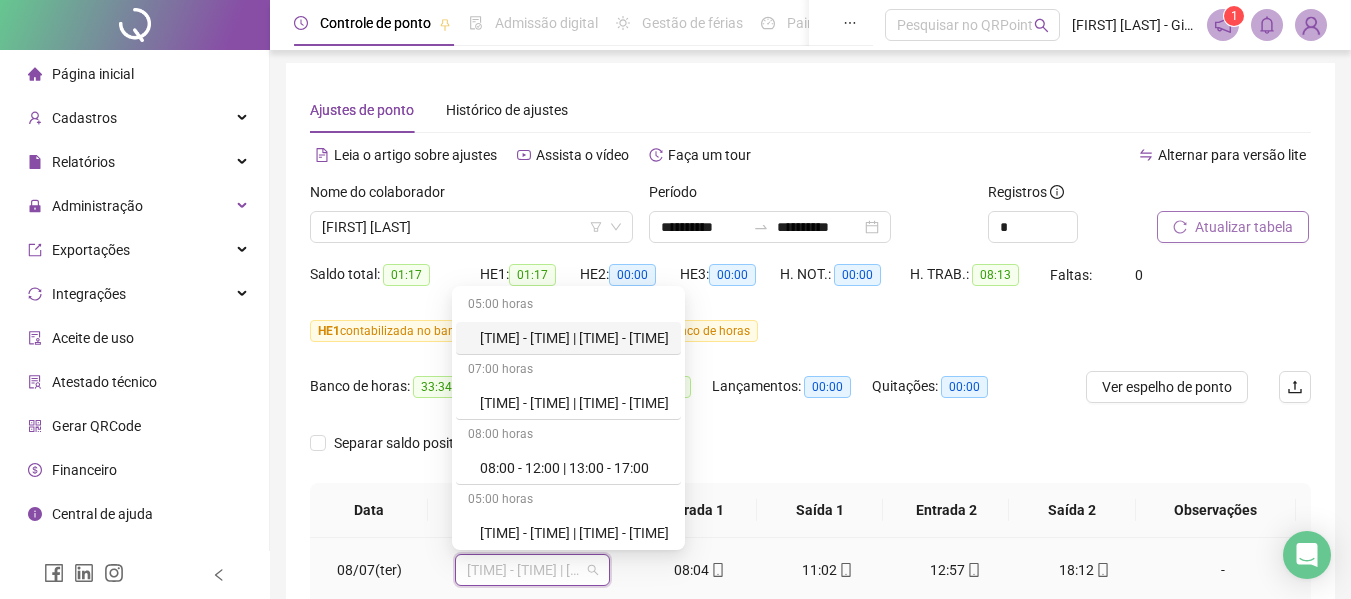 scroll, scrollTop: 0, scrollLeft: 0, axis: both 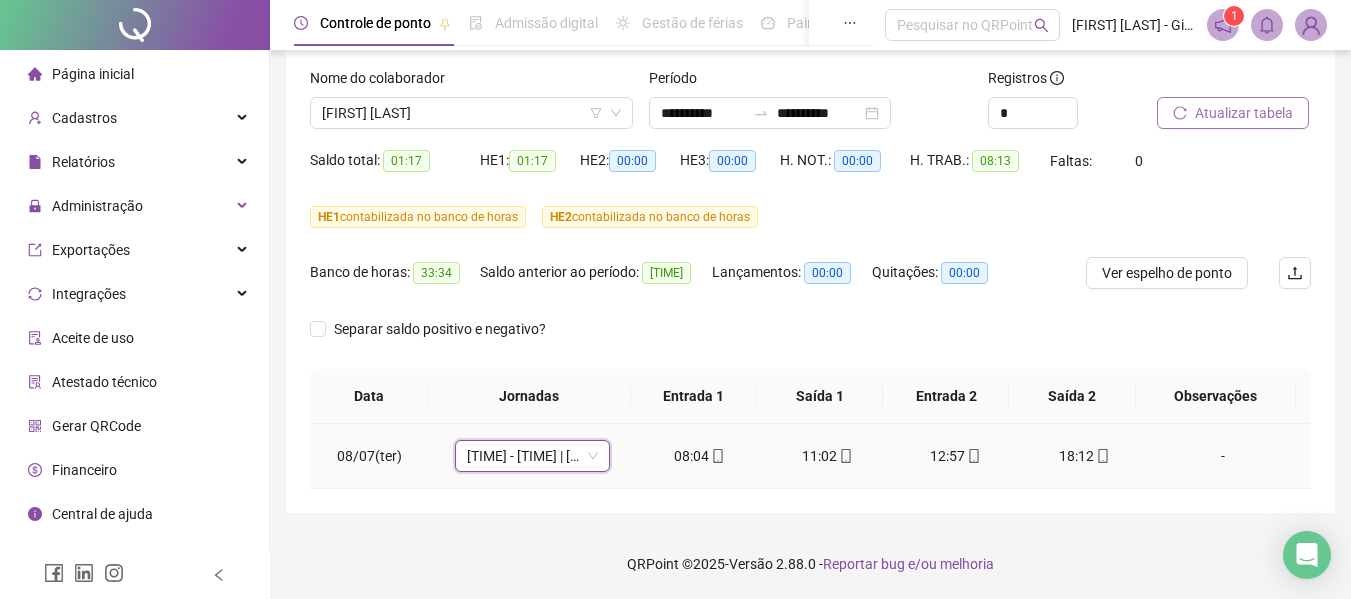 click on "08:00 - 11:00 | 13:00 - 17:00" at bounding box center [532, 456] 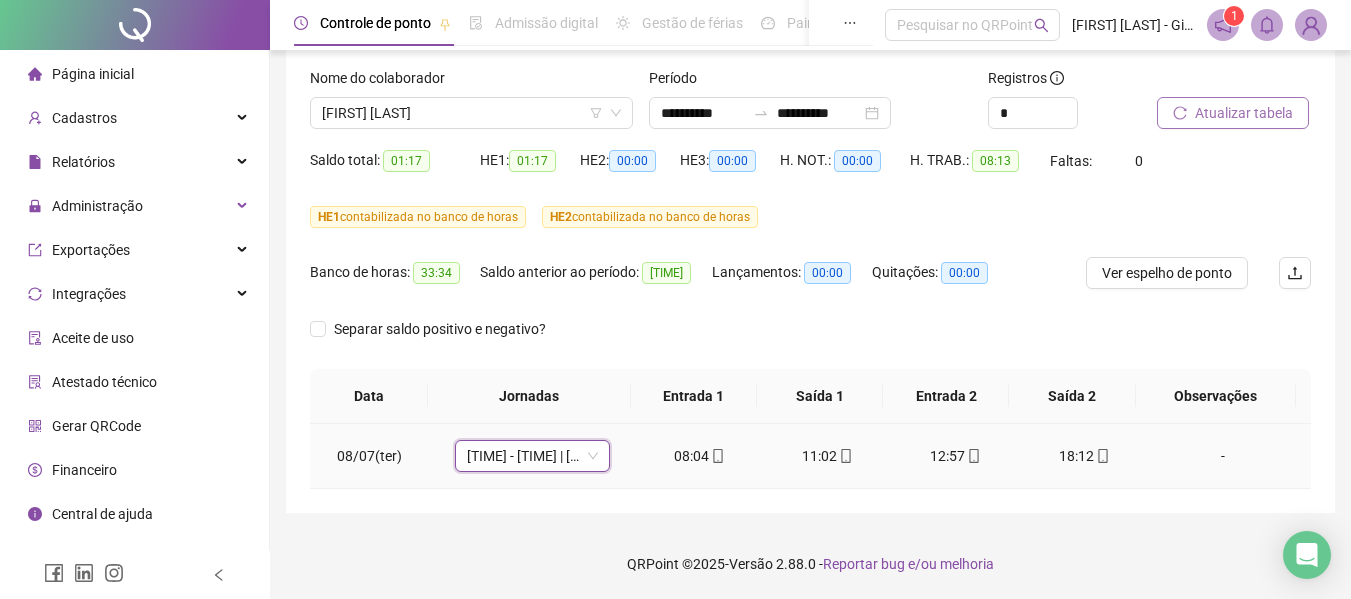 click on "08:00 - 11:00 | 13:00 - 17:00" at bounding box center [532, 456] 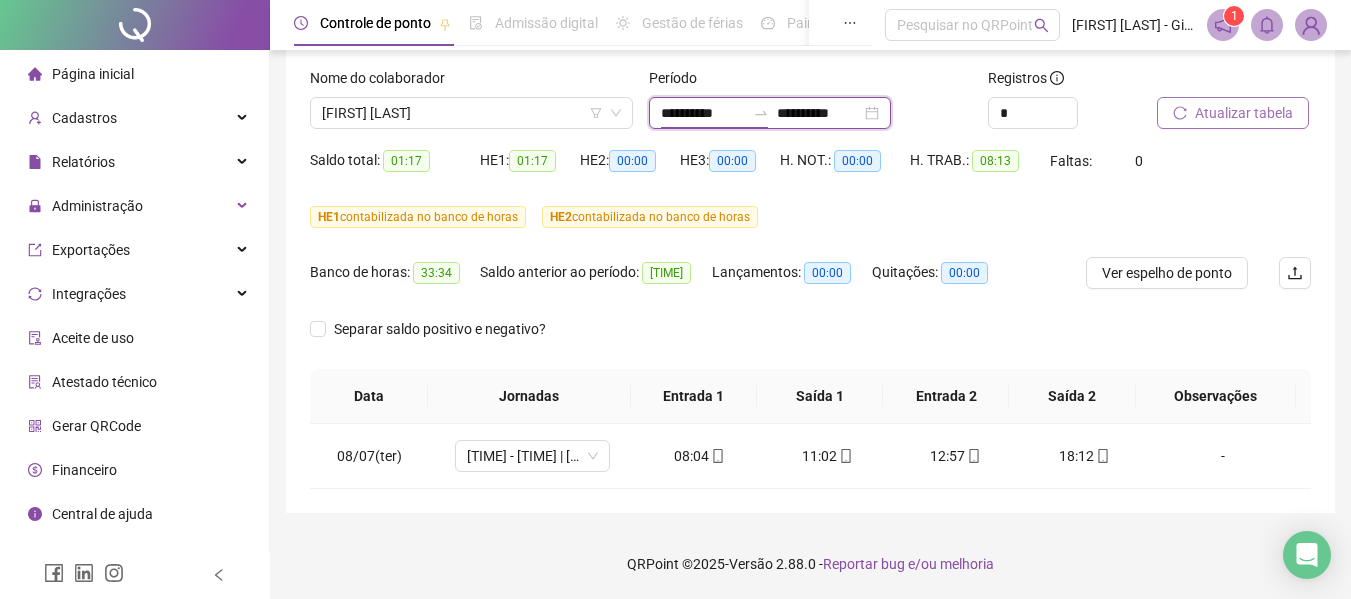 click on "**********" at bounding box center (703, 113) 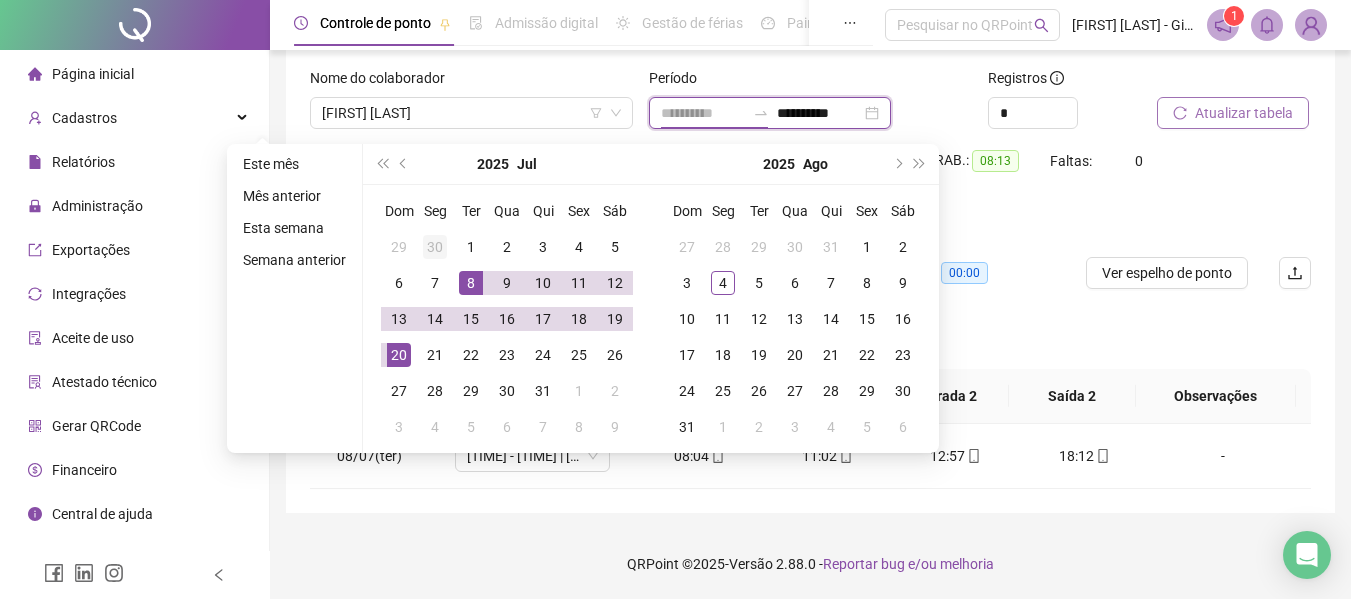 type on "**********" 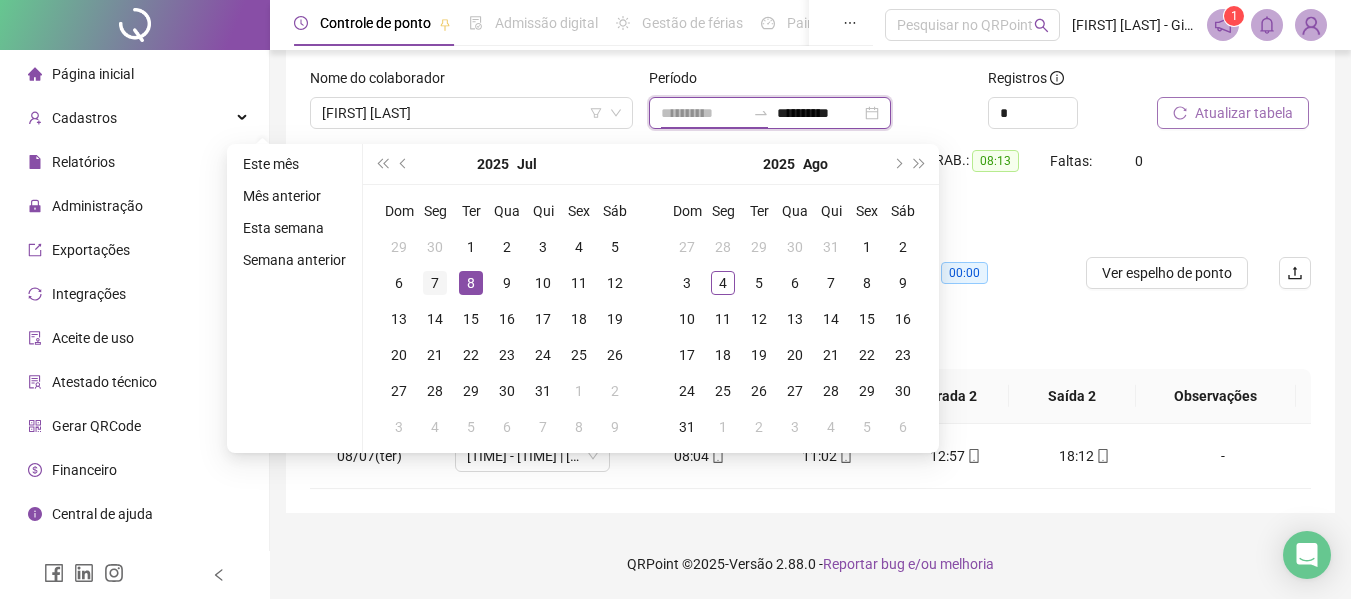 type on "**********" 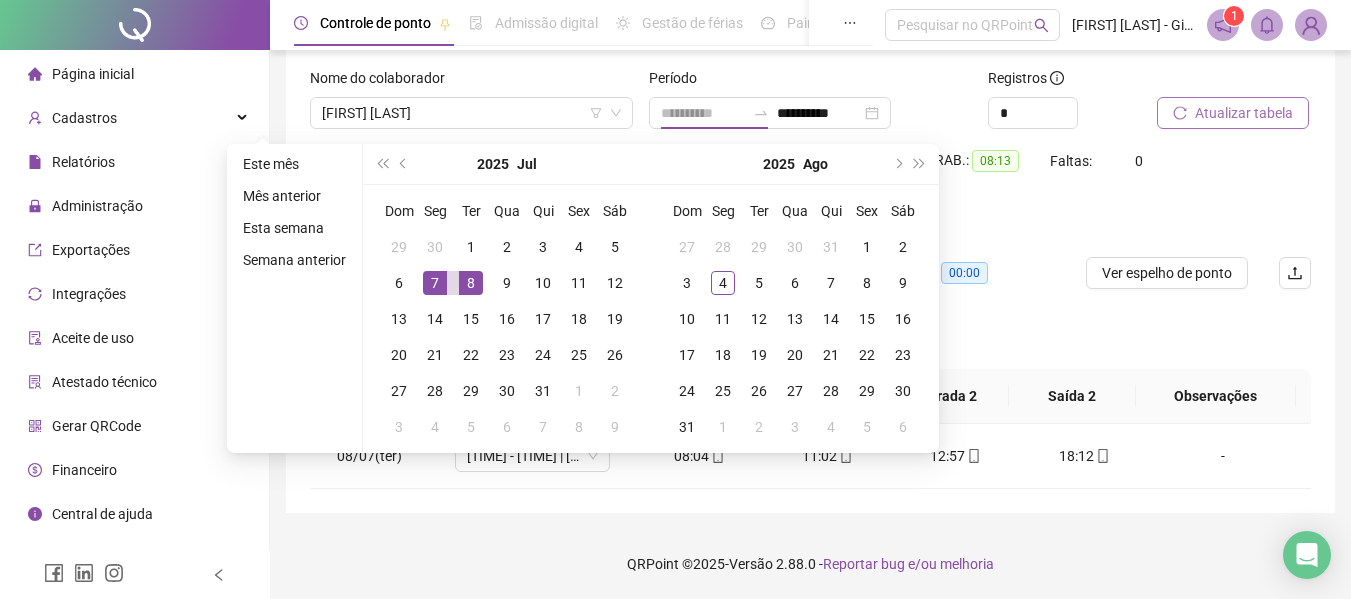 click on "7" at bounding box center [435, 283] 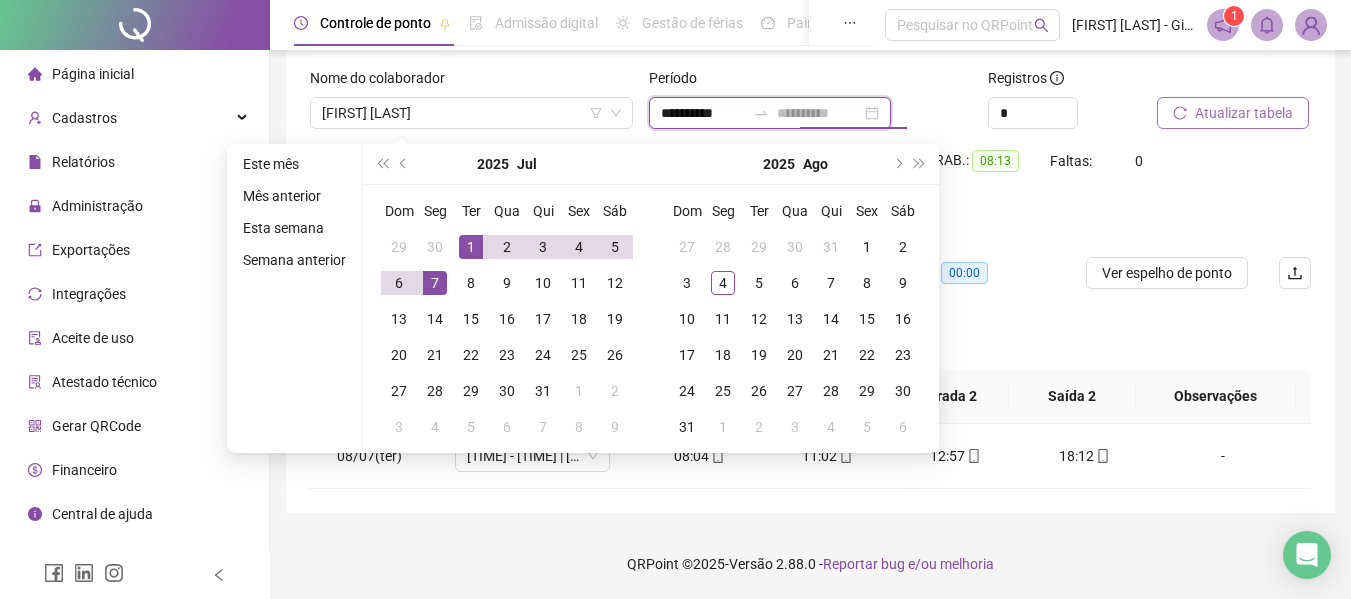 type on "**********" 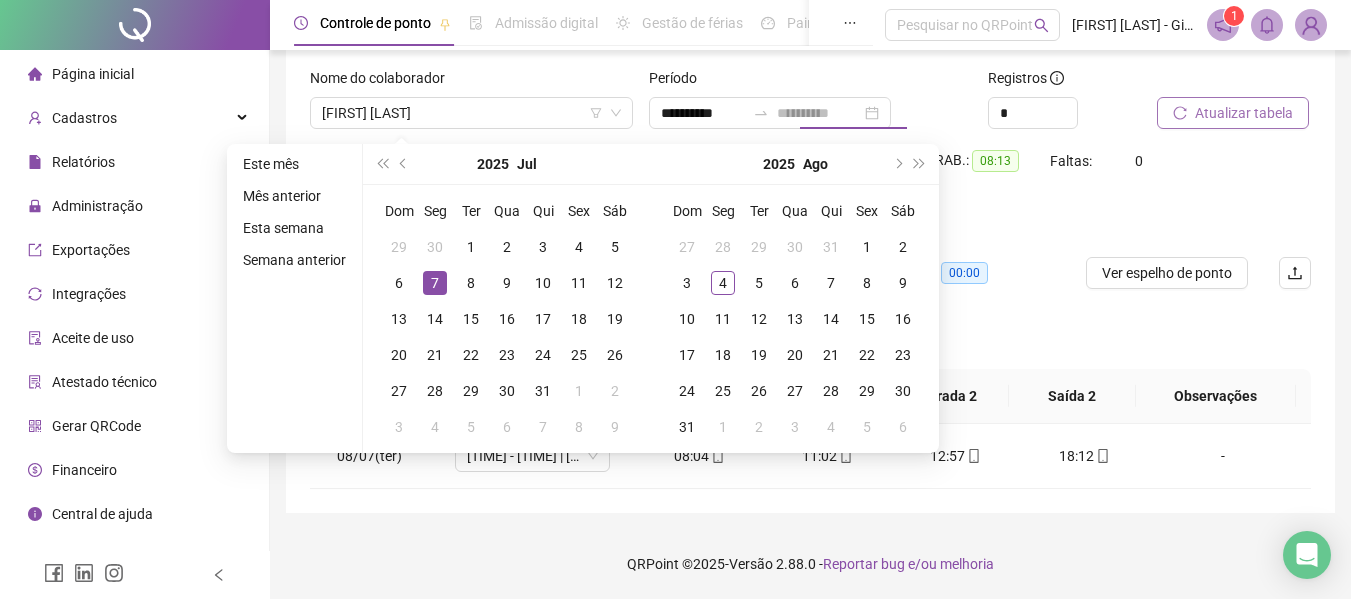 click on "7" at bounding box center [435, 283] 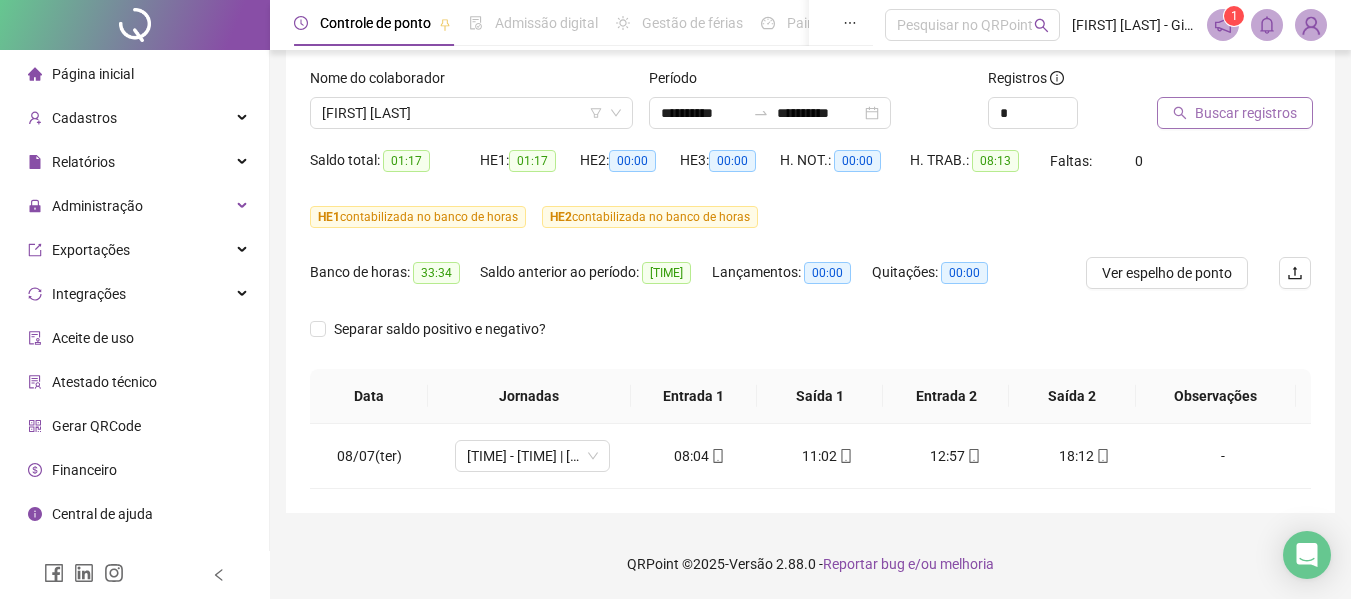 click 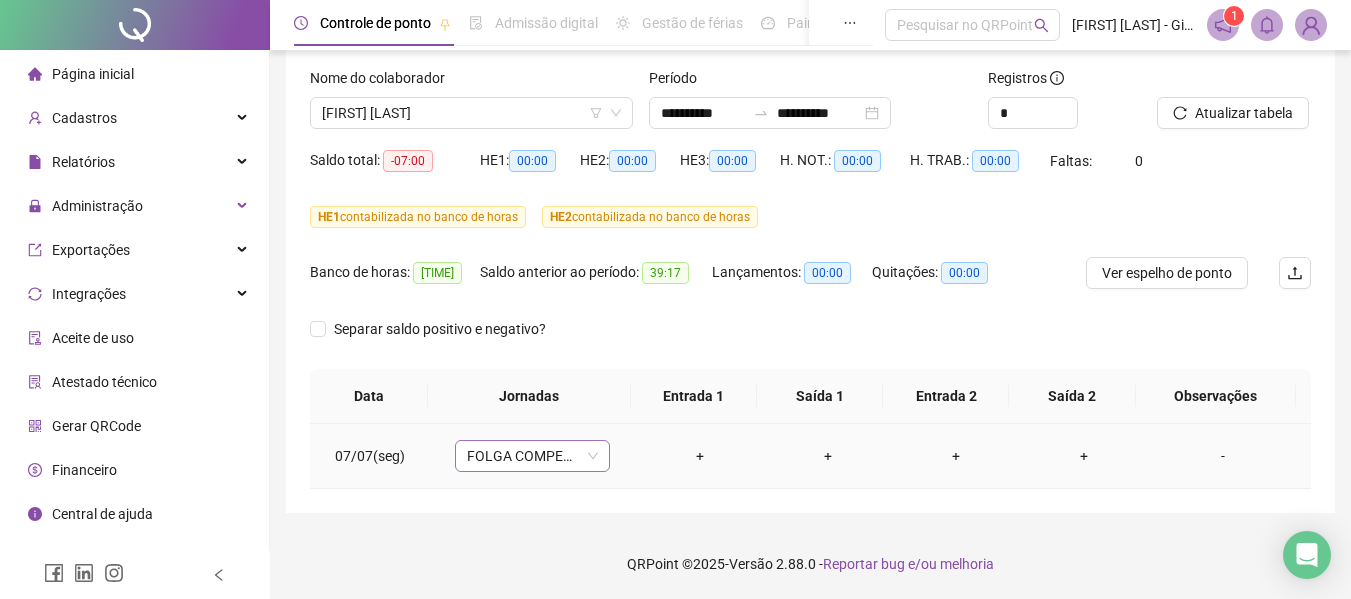 click on "FOLGA COMPENSATÓRIA" at bounding box center [532, 456] 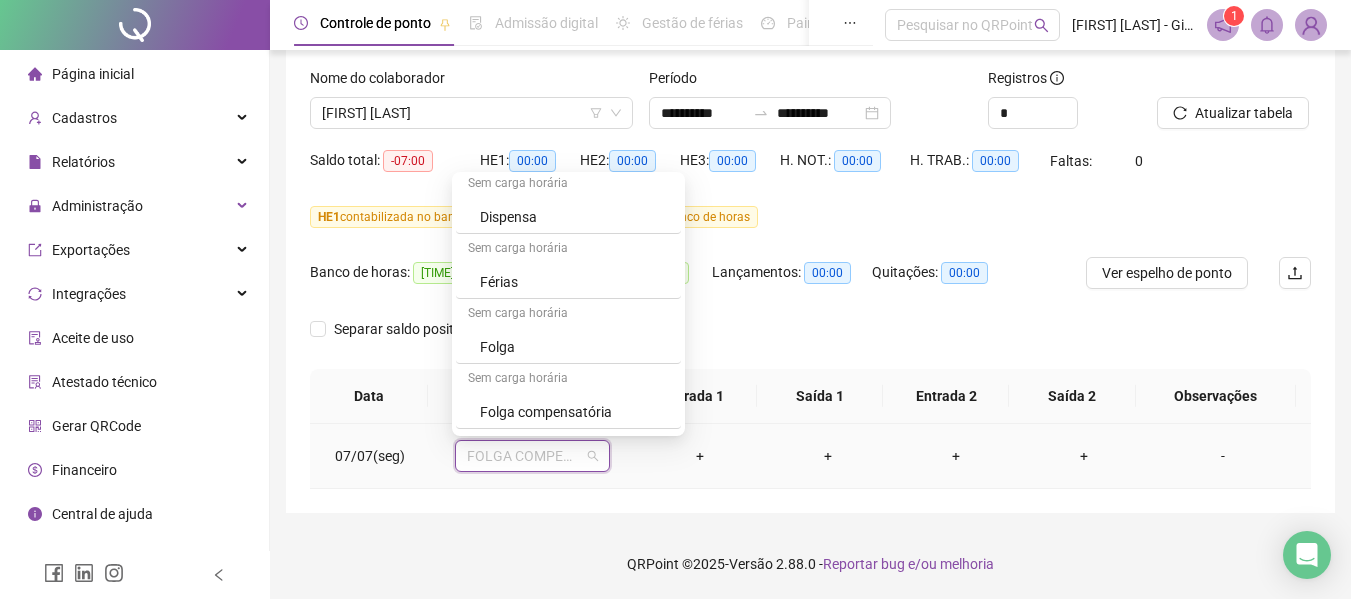 scroll, scrollTop: 524, scrollLeft: 0, axis: vertical 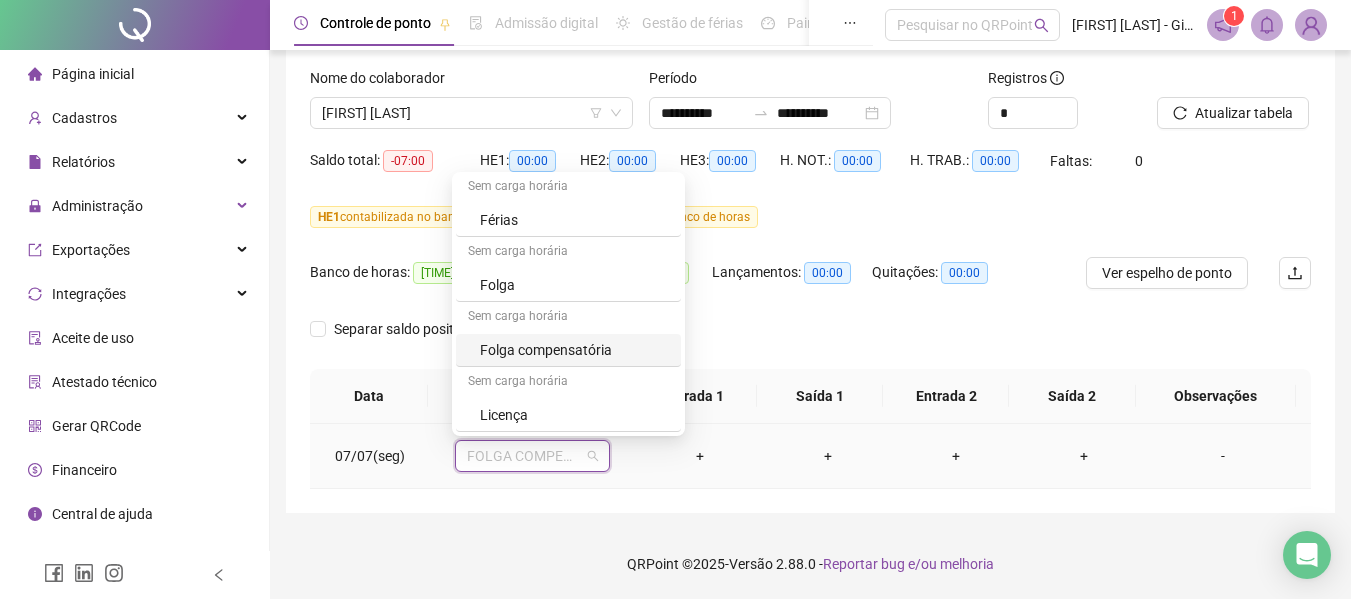 click on "Folga compensatória" at bounding box center [574, 350] 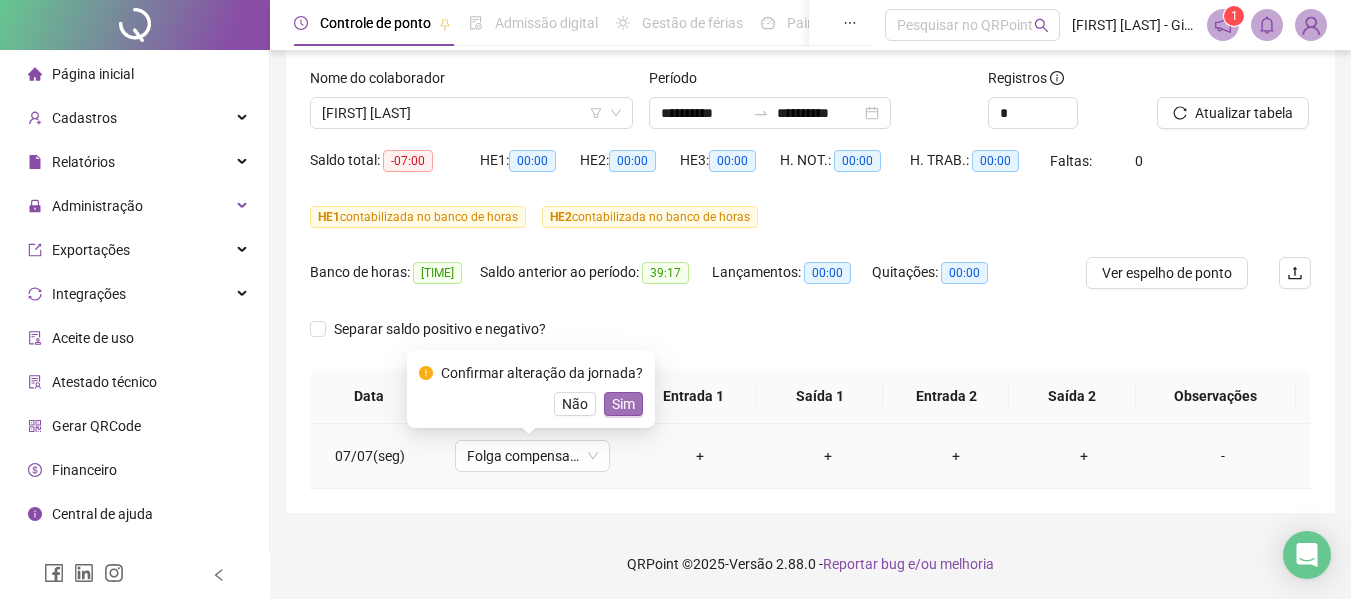 click on "Sim" at bounding box center (623, 404) 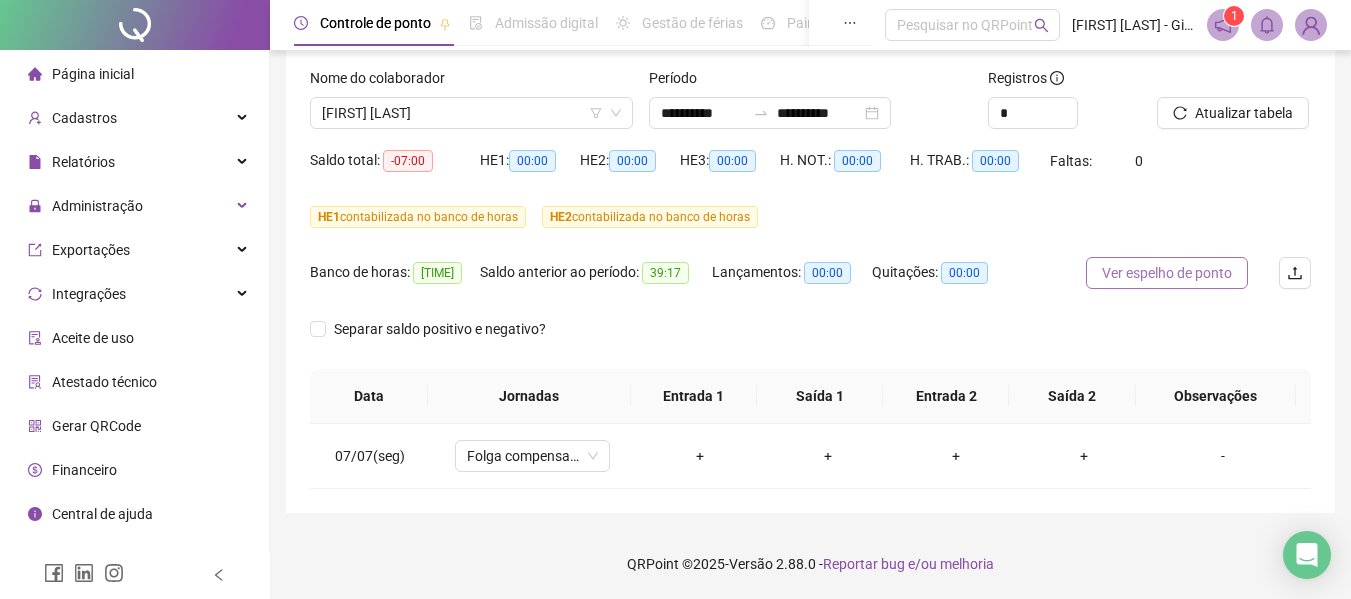 click on "Ver espelho de ponto" at bounding box center [1167, 273] 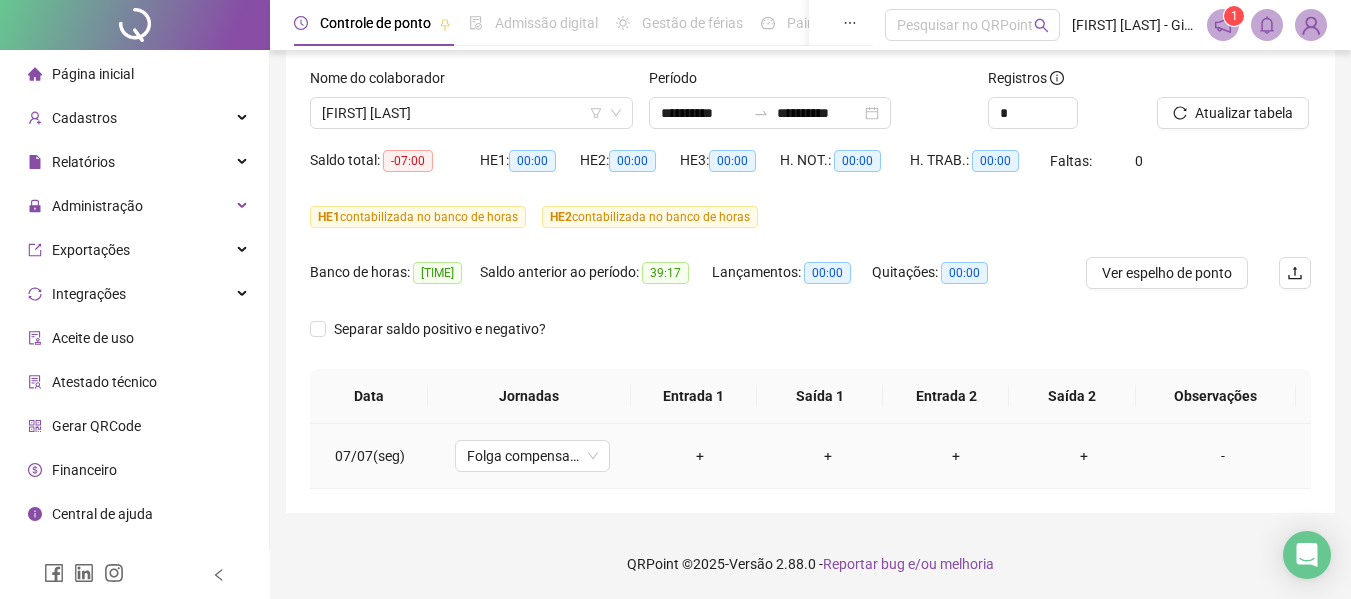 click on "Folga compensatória" at bounding box center (532, 456) 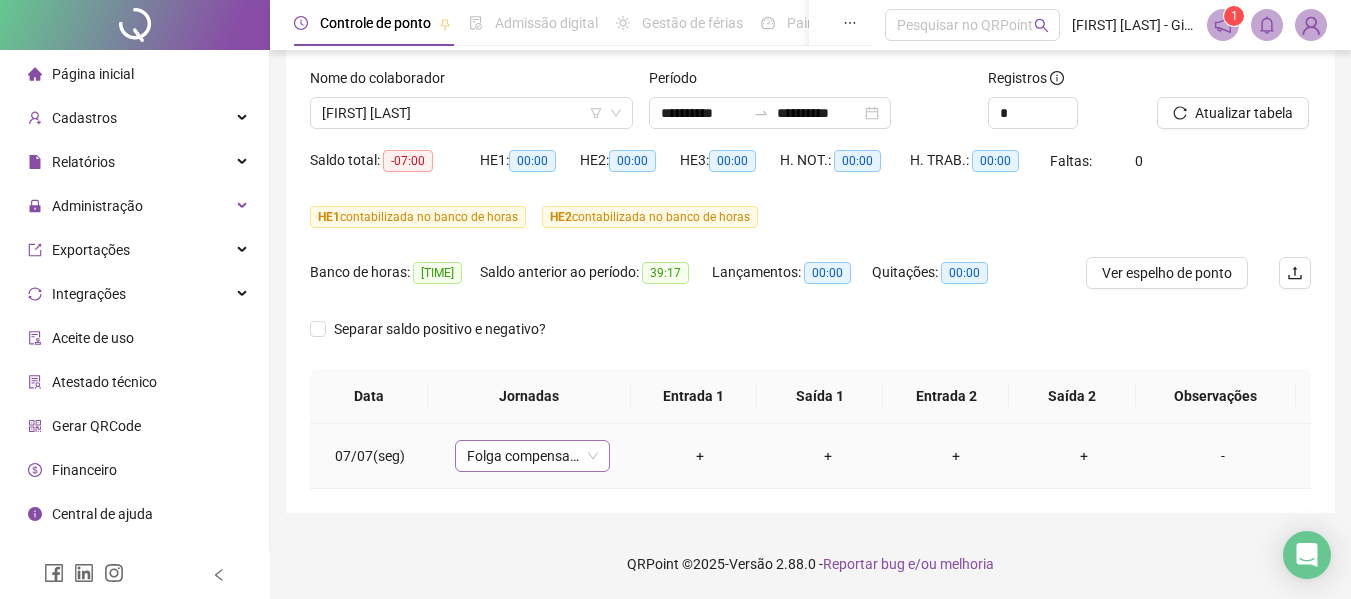 click on "Folga compensatória" at bounding box center (532, 456) 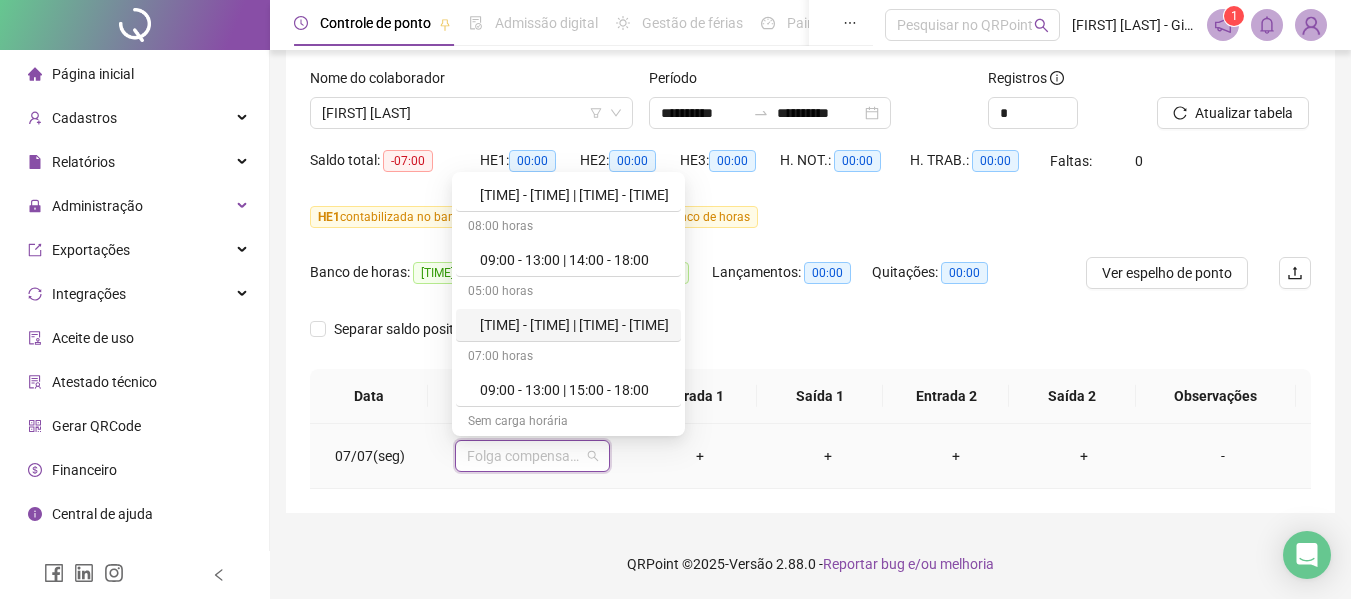 scroll, scrollTop: 124, scrollLeft: 0, axis: vertical 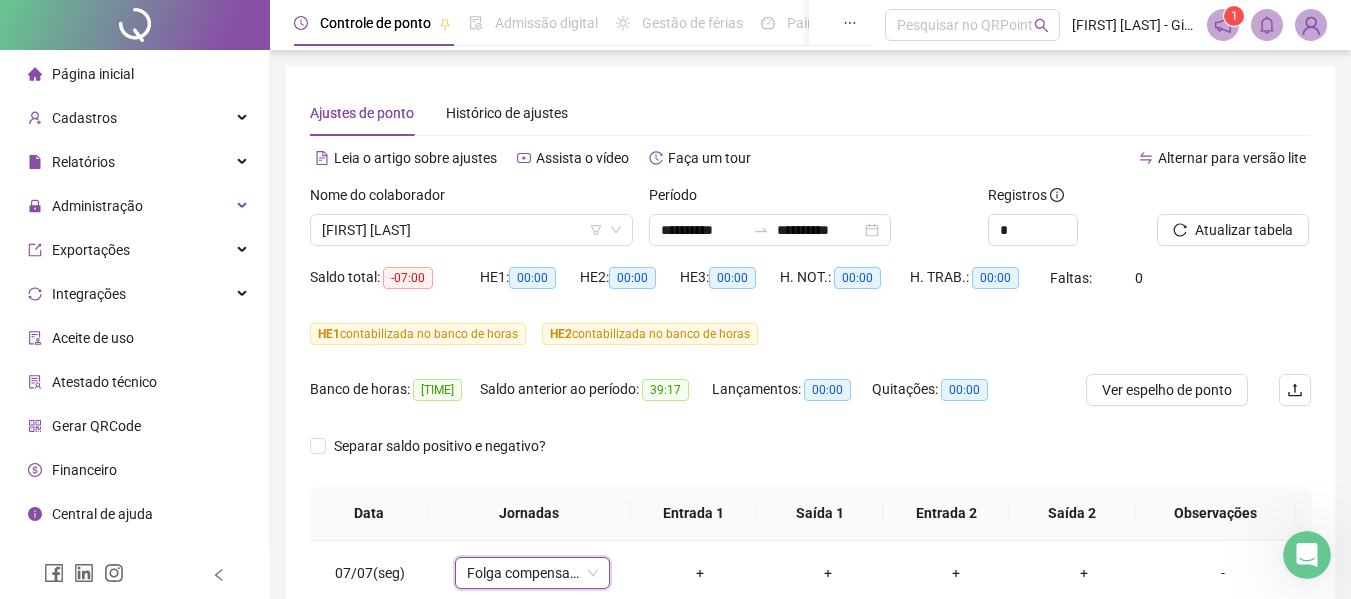 click on "Página inicial" at bounding box center [134, 74] 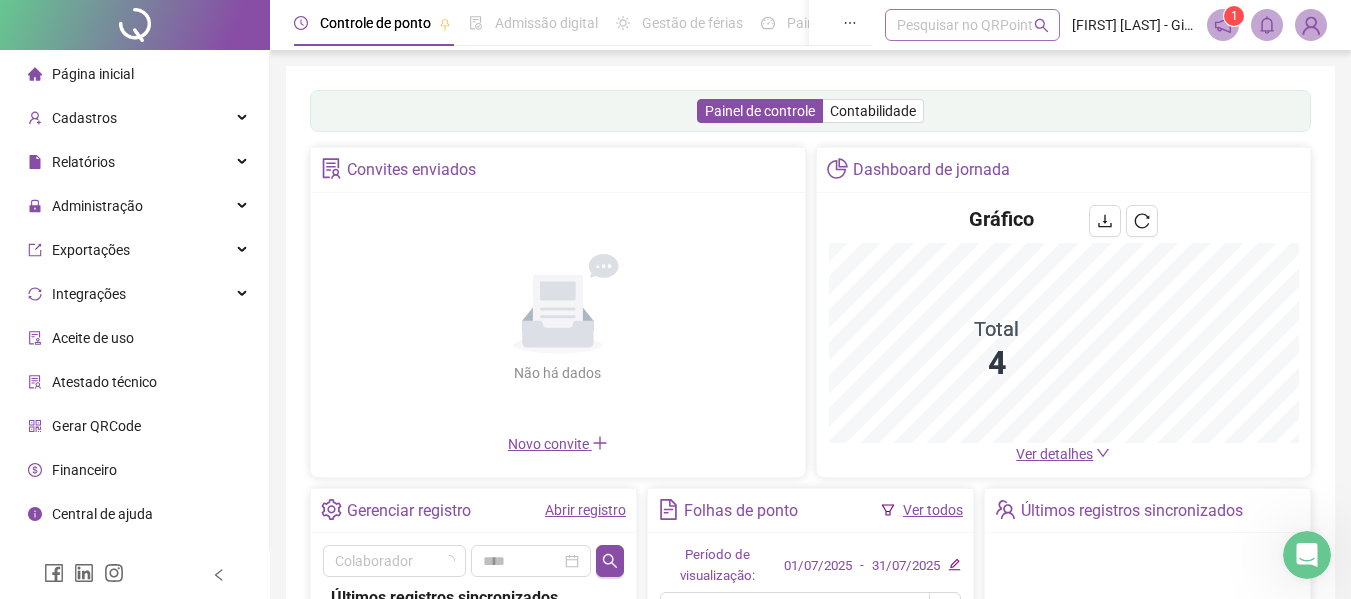 click at bounding box center (962, 25) 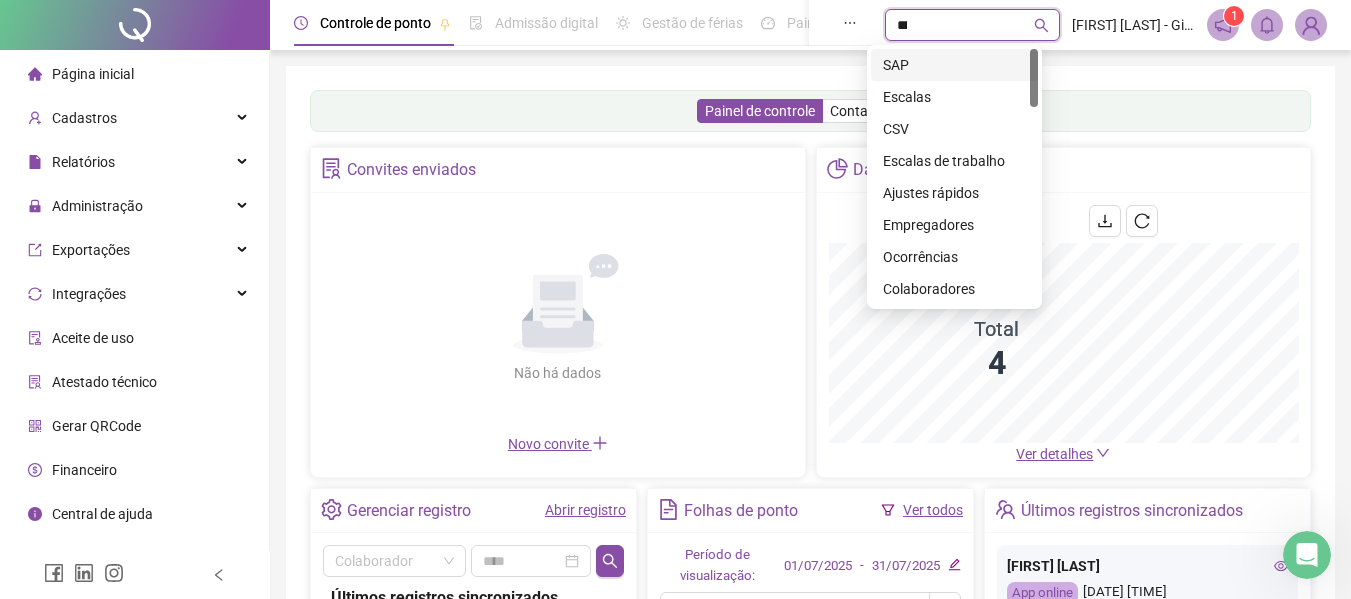 type on "*****" 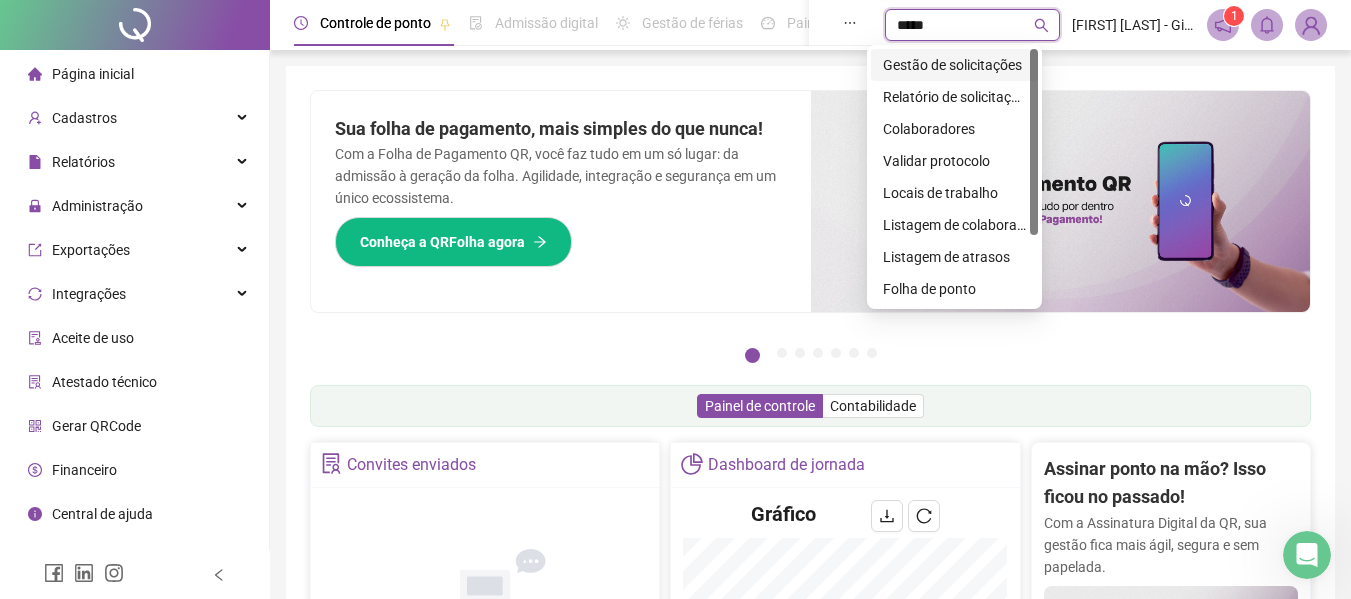 click on "Gestão de solicitações" at bounding box center [954, 65] 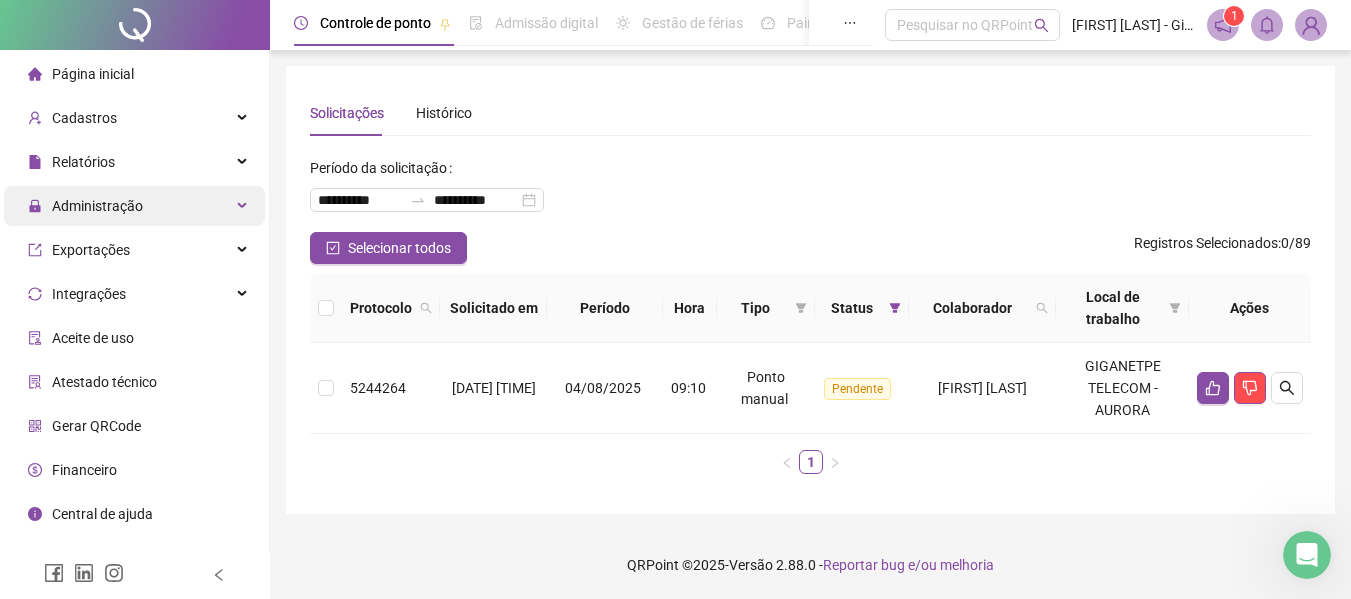 click on "Administração" at bounding box center [134, 206] 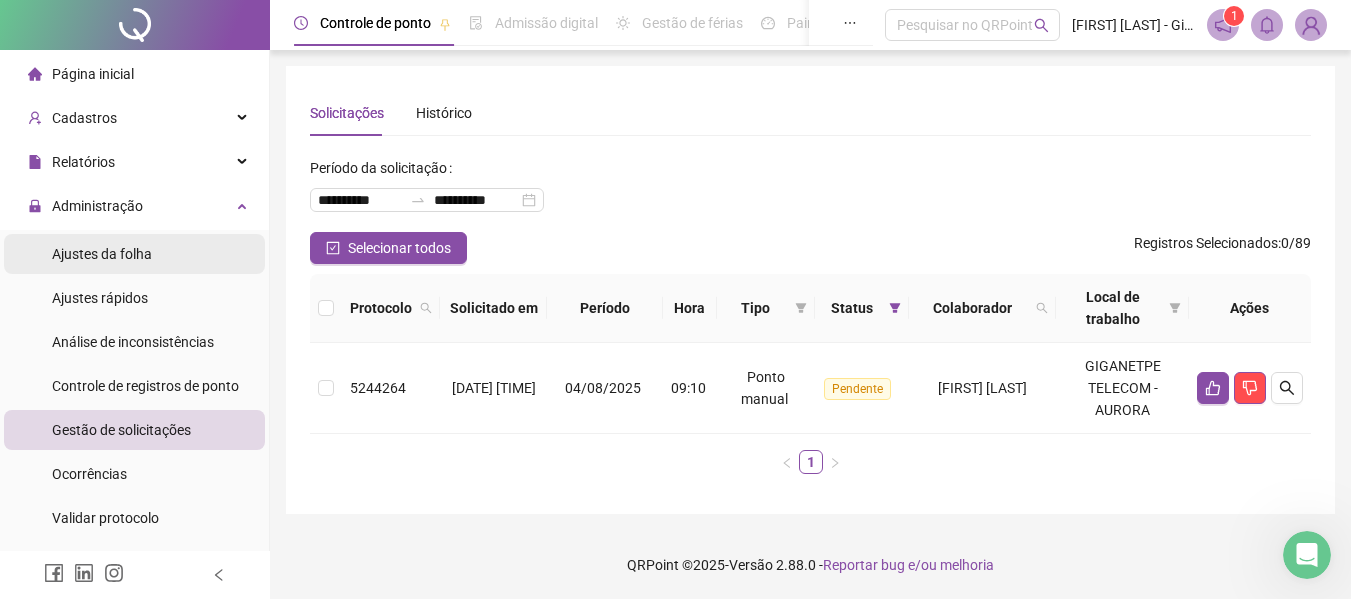click on "Ajustes da folha" at bounding box center (134, 254) 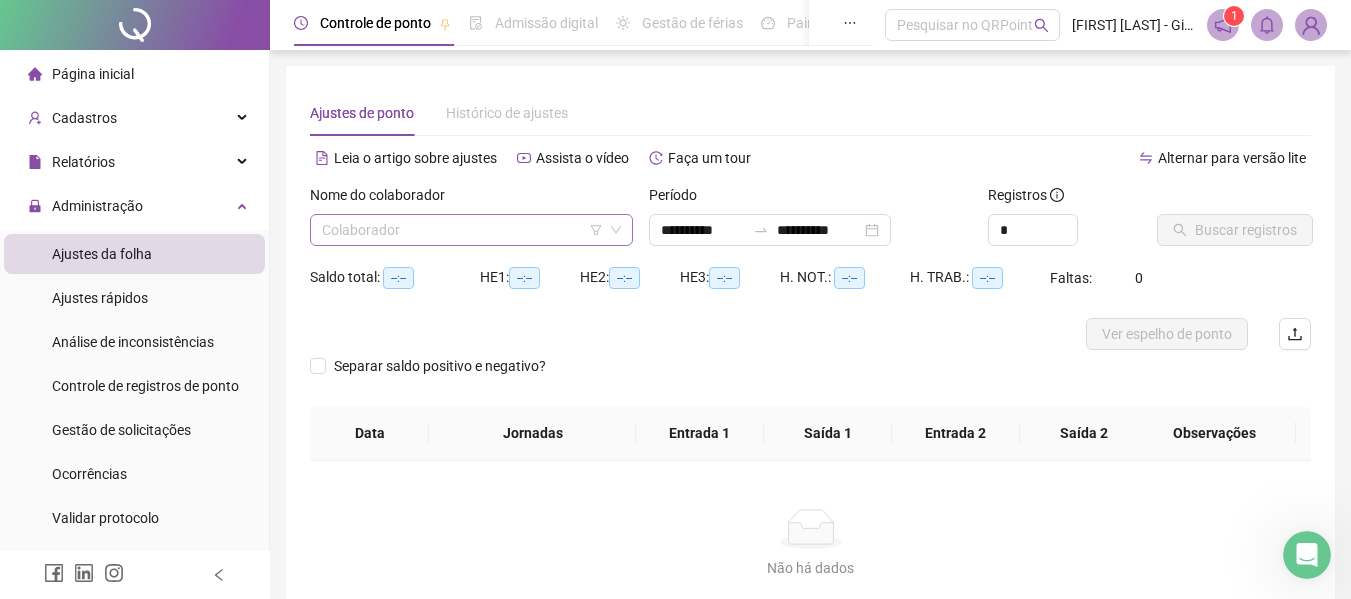 click at bounding box center (465, 230) 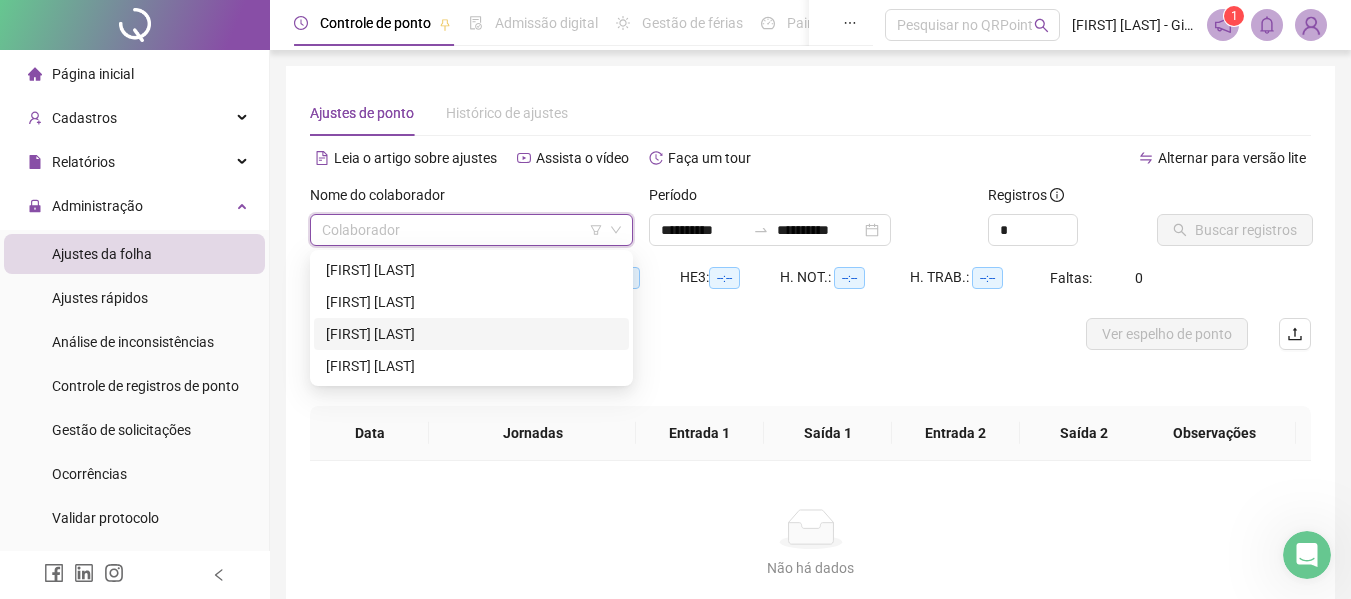 click on "[FIRST] [LAST] [INITIAL]" at bounding box center [471, 334] 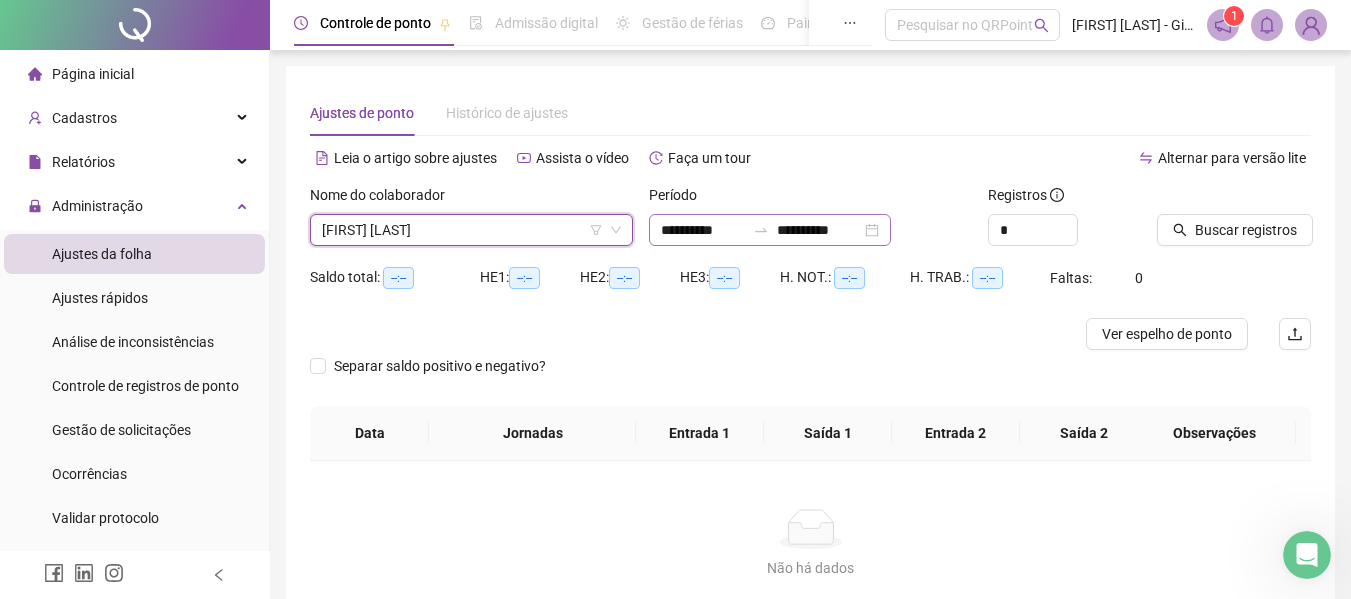 click on "**********" at bounding box center (770, 230) 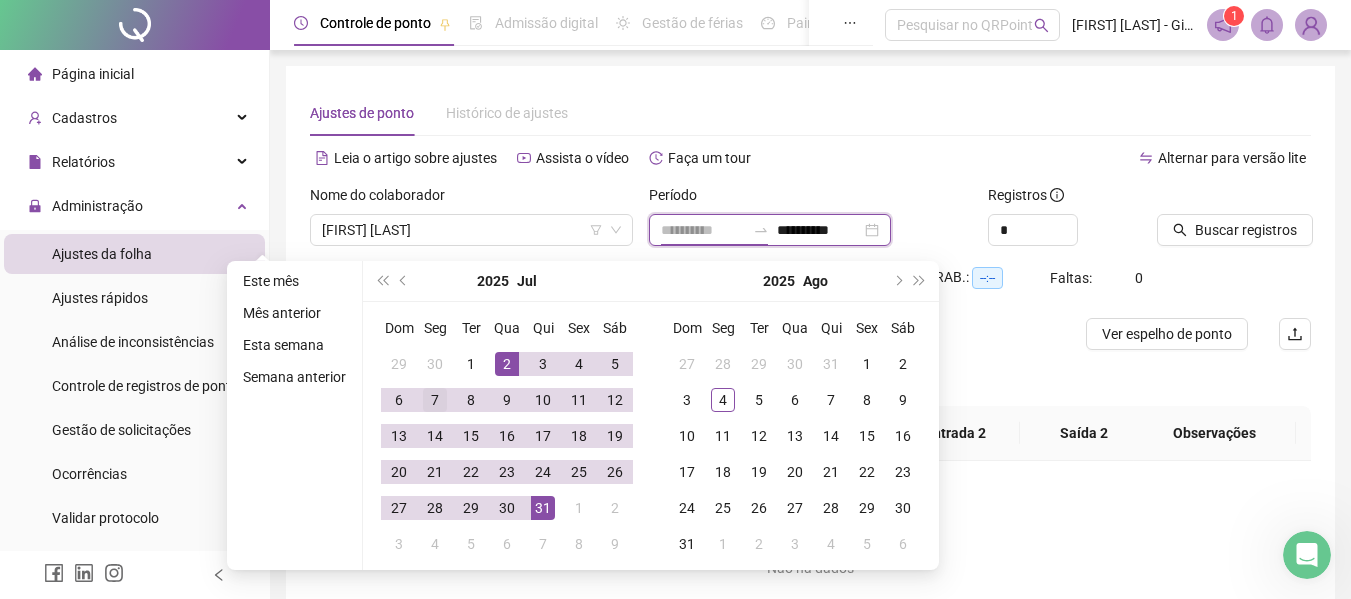 type on "**********" 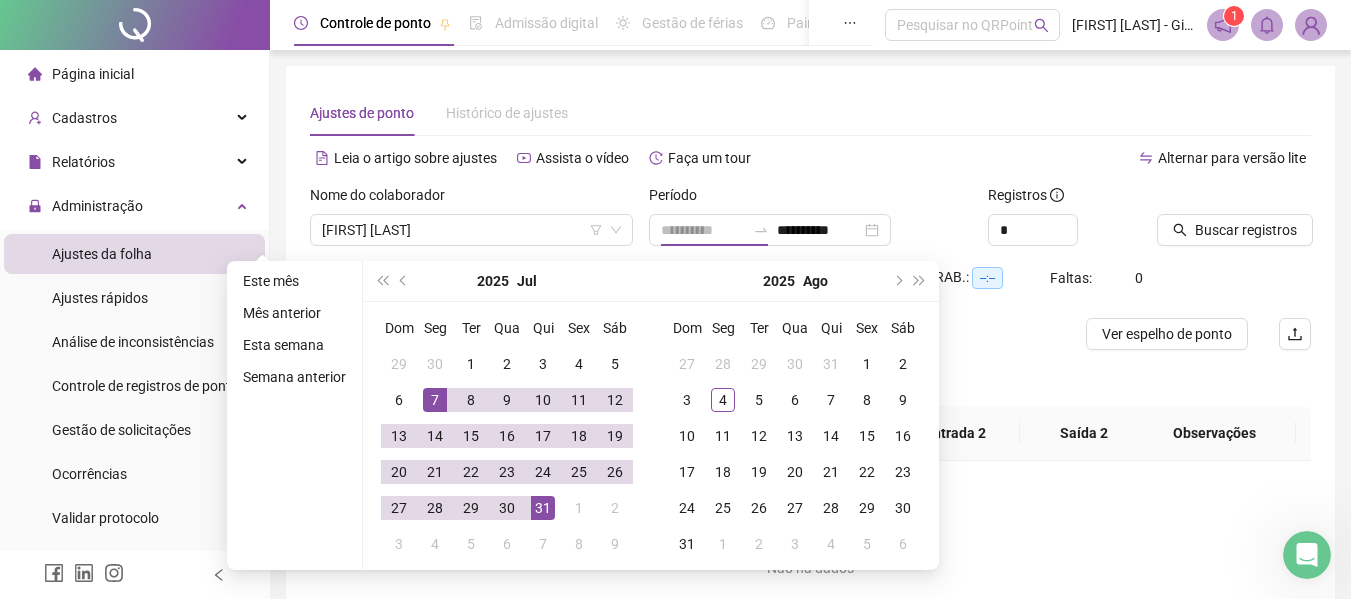 click on "7" at bounding box center [435, 400] 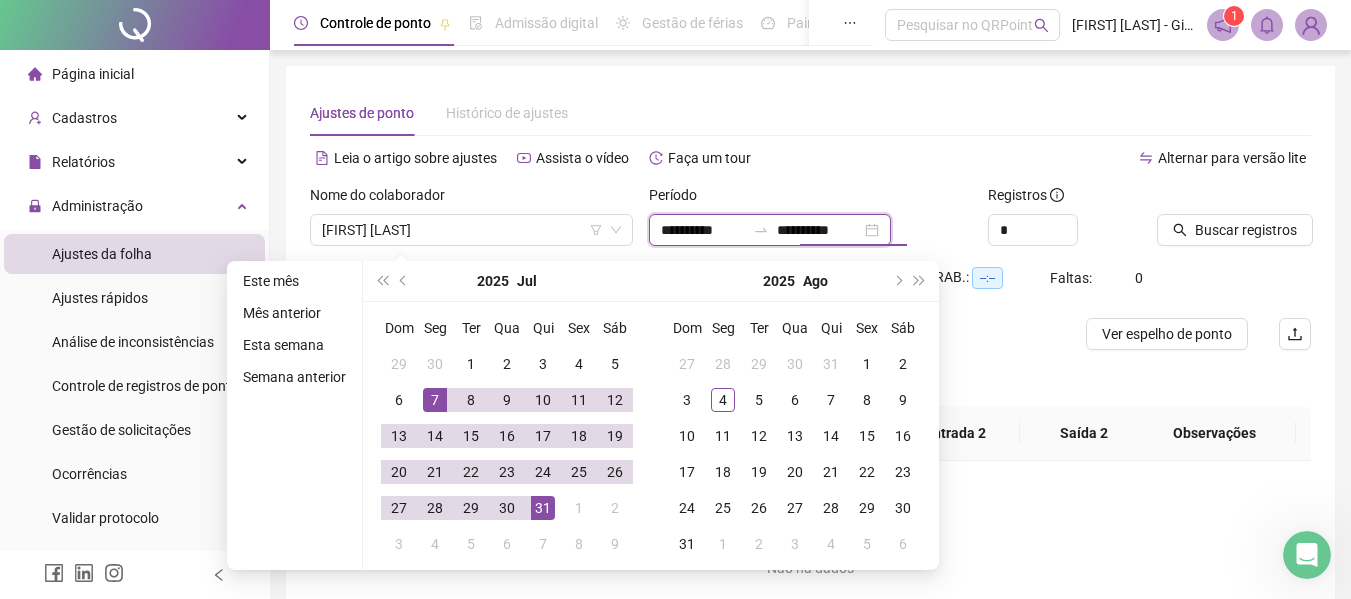click on "**********" at bounding box center [819, 230] 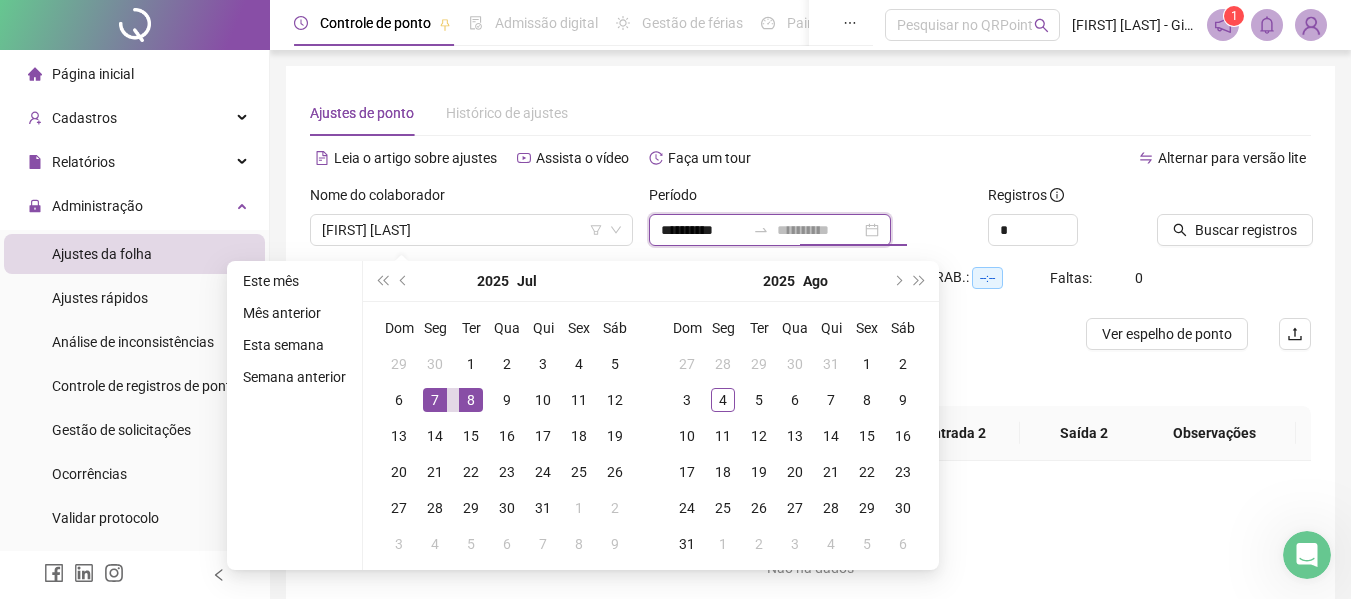 type on "**********" 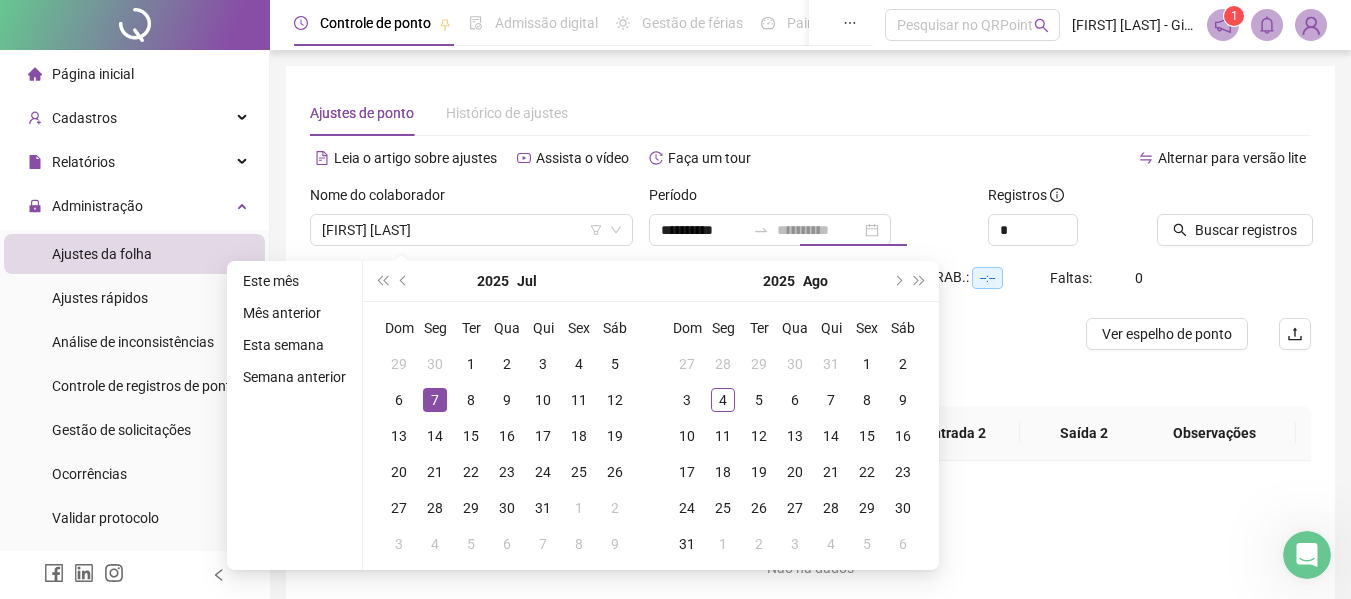 click on "7" at bounding box center [435, 400] 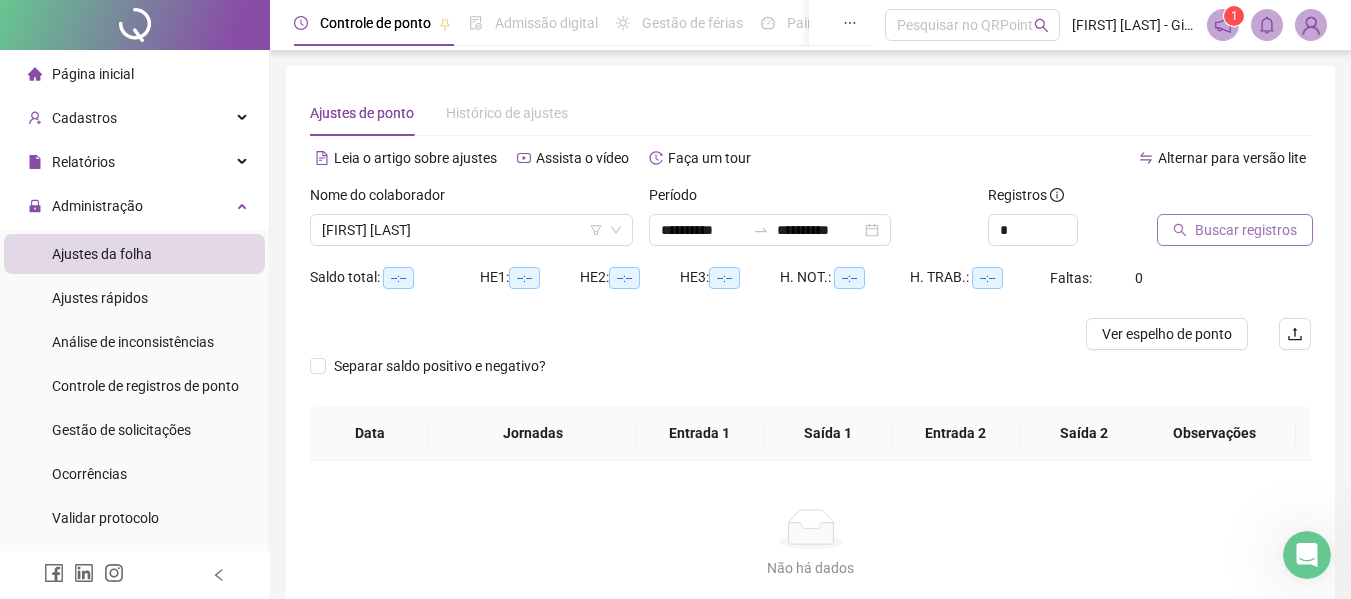 click on "Buscar registros" at bounding box center [1235, 230] 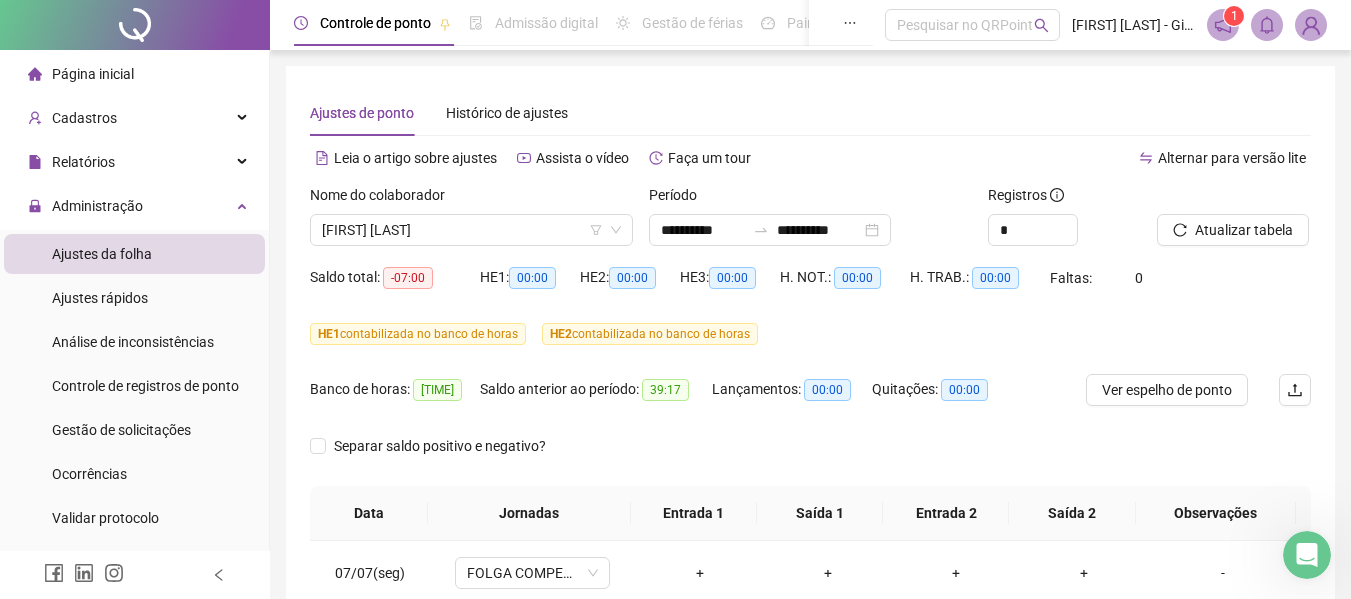 click on "-07:00" at bounding box center (408, 278) 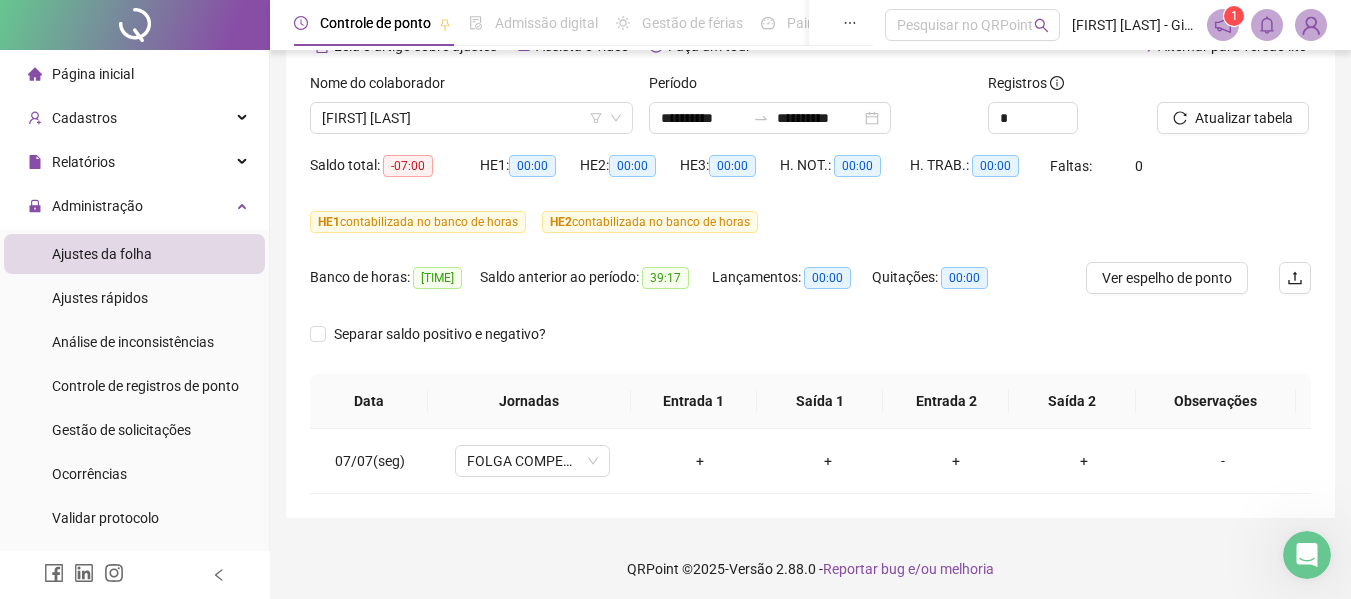 scroll, scrollTop: 117, scrollLeft: 0, axis: vertical 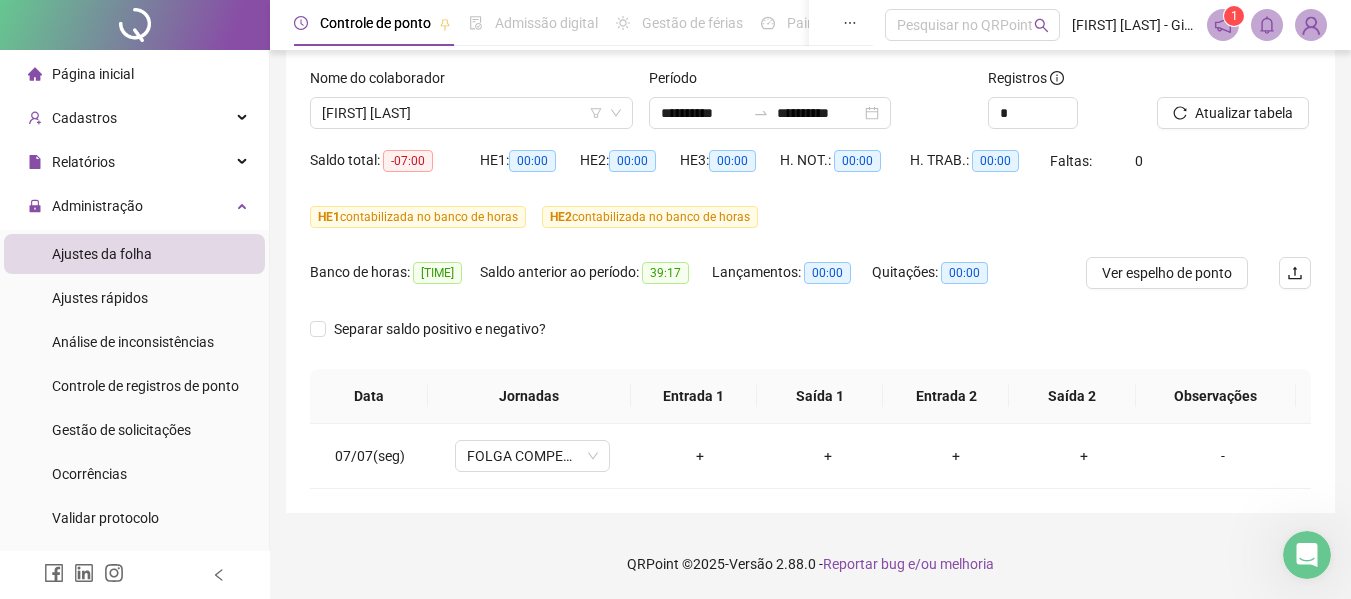 click on "-07:00" at bounding box center [408, 161] 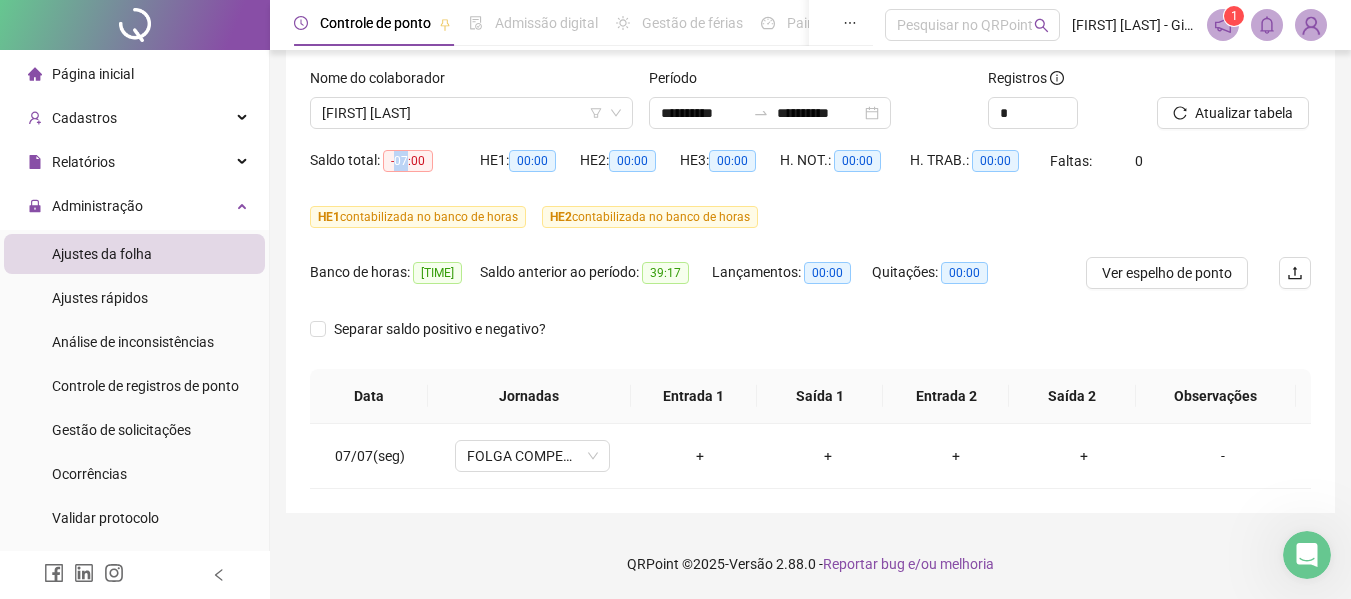 click on "-07:00" at bounding box center (408, 161) 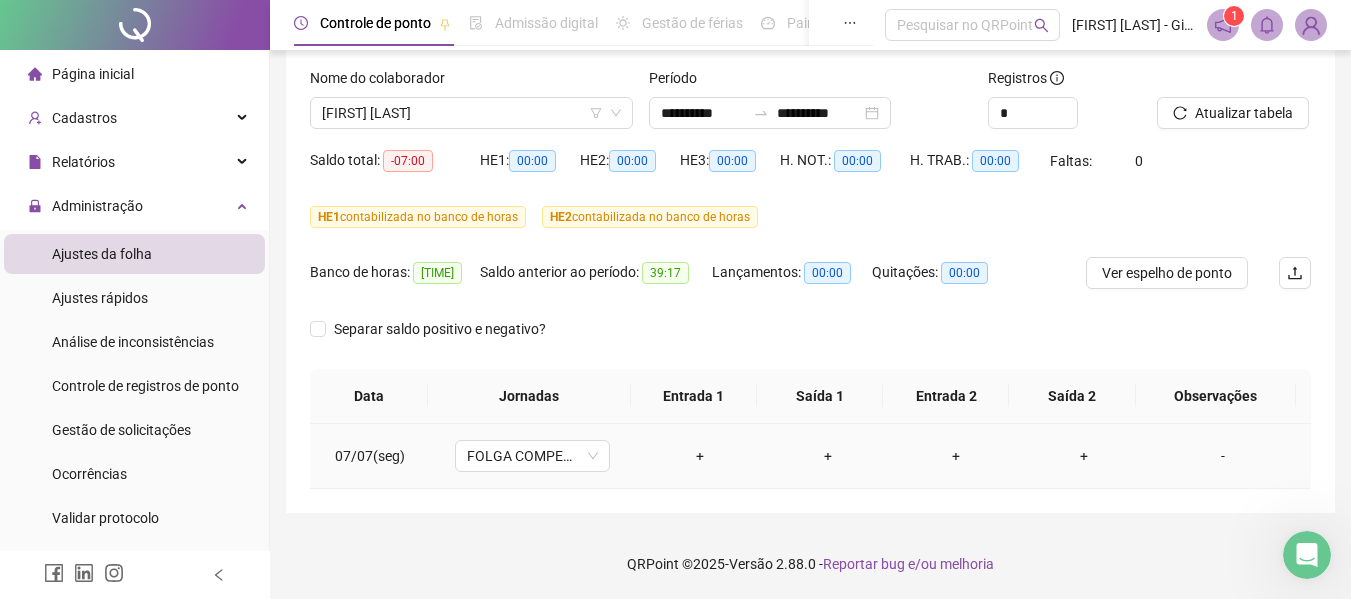 click on "-" at bounding box center (1223, 456) 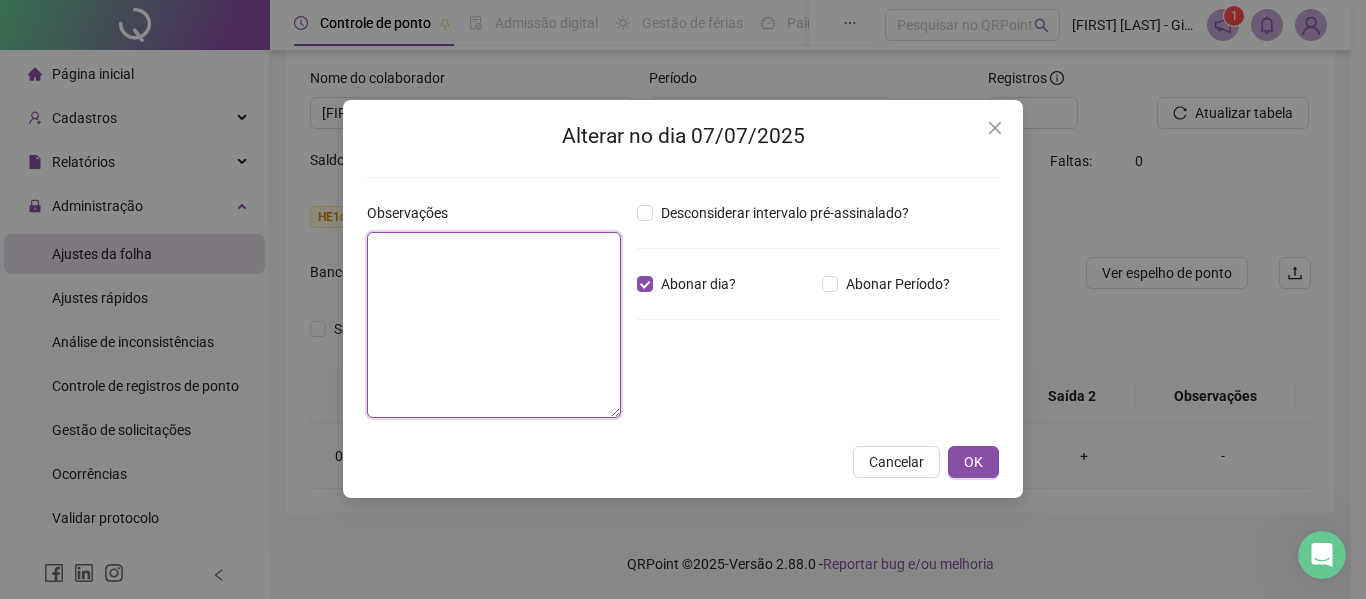 click at bounding box center (494, 325) 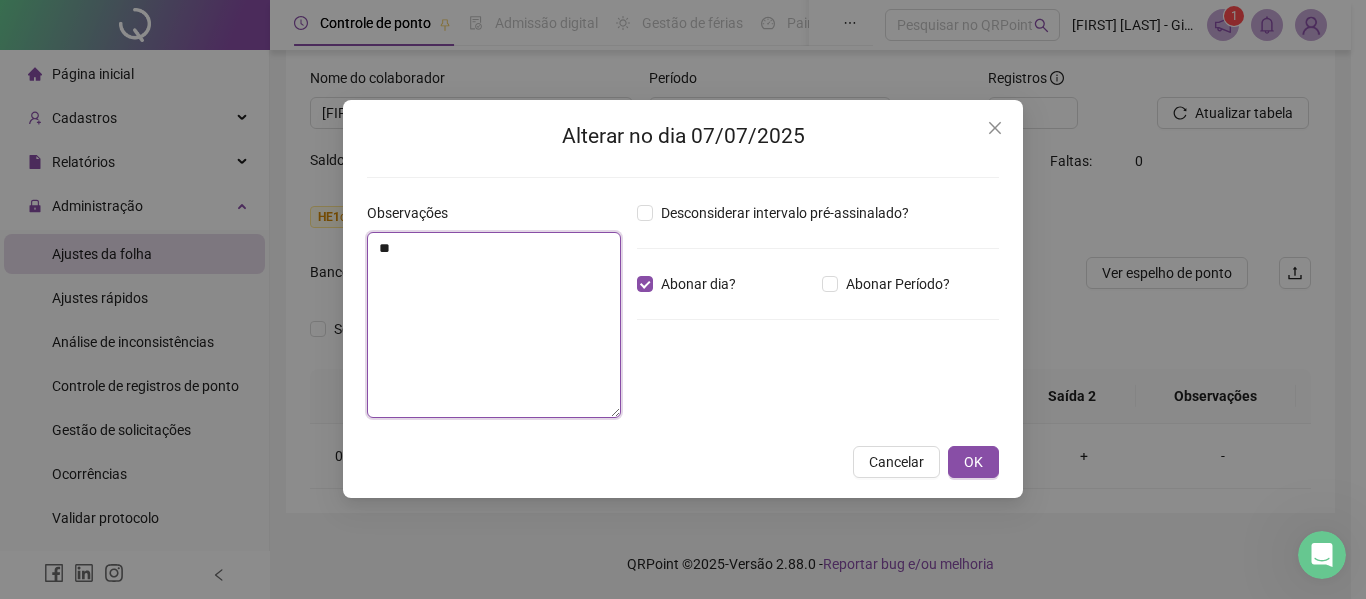 type on "*" 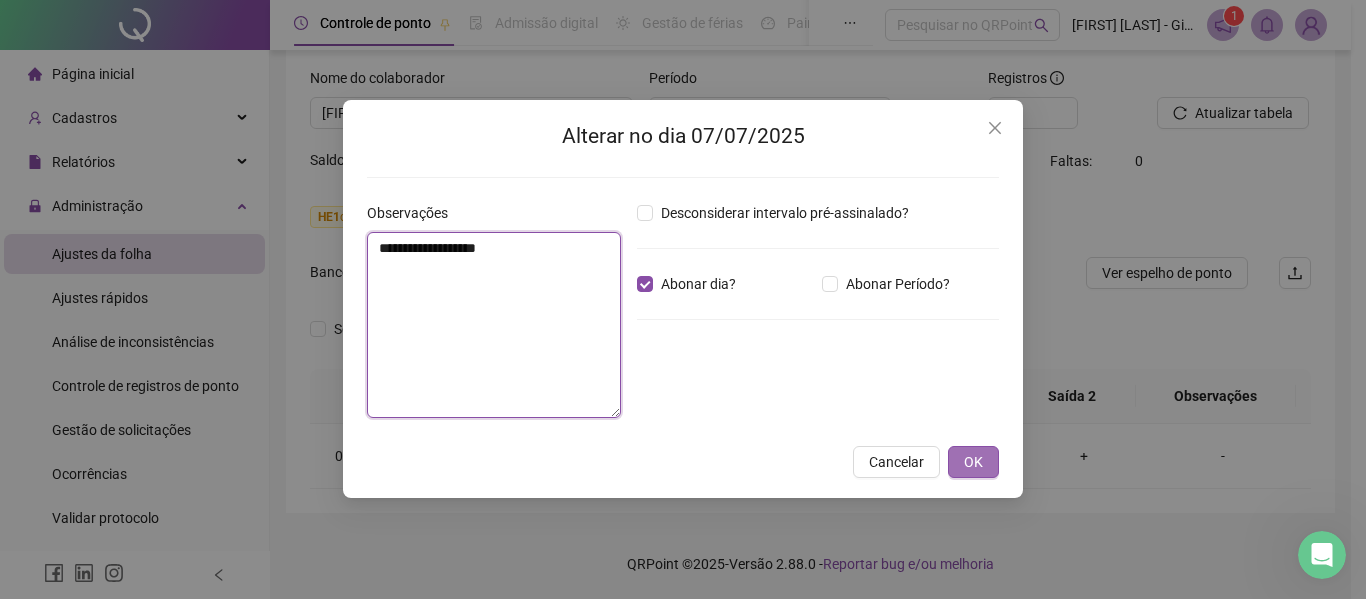 type on "**********" 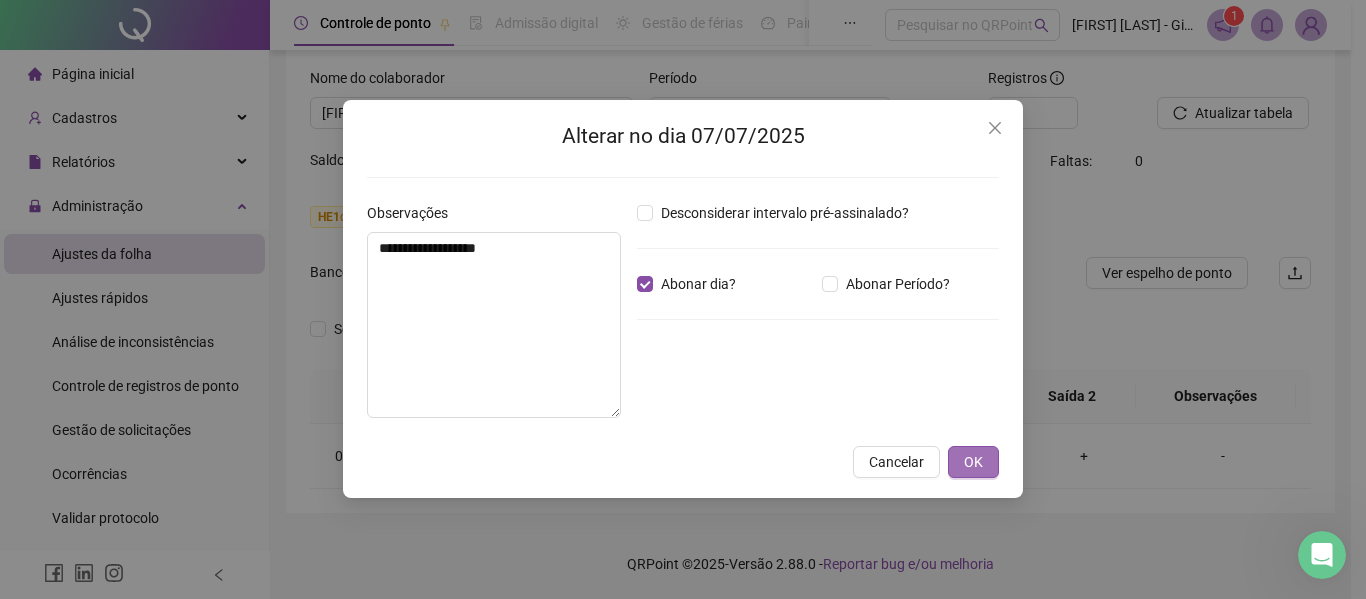 click on "OK" at bounding box center [973, 462] 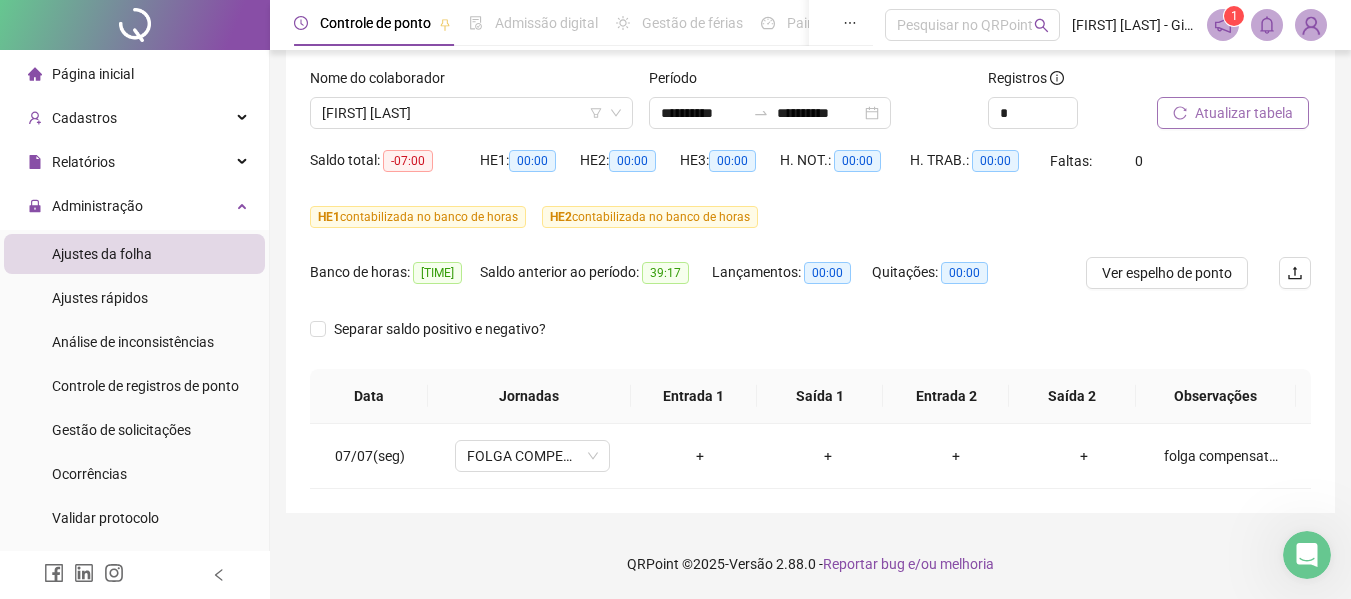 click on "Atualizar tabela" at bounding box center [1244, 113] 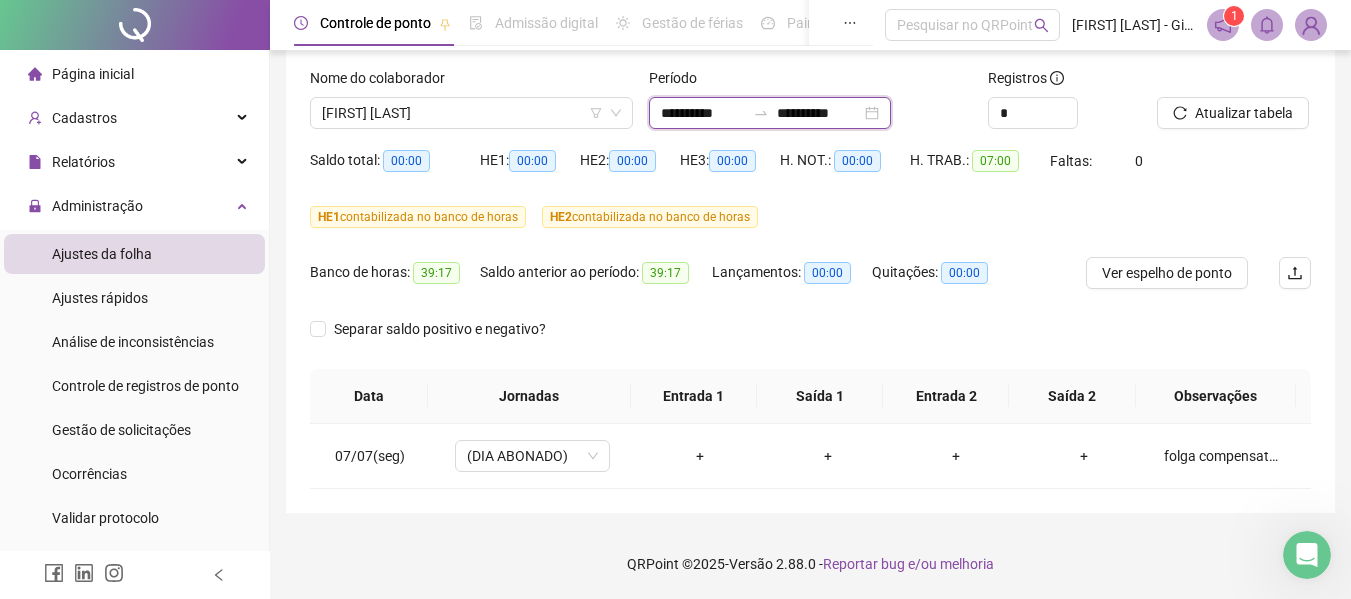 click on "**********" at bounding box center (703, 113) 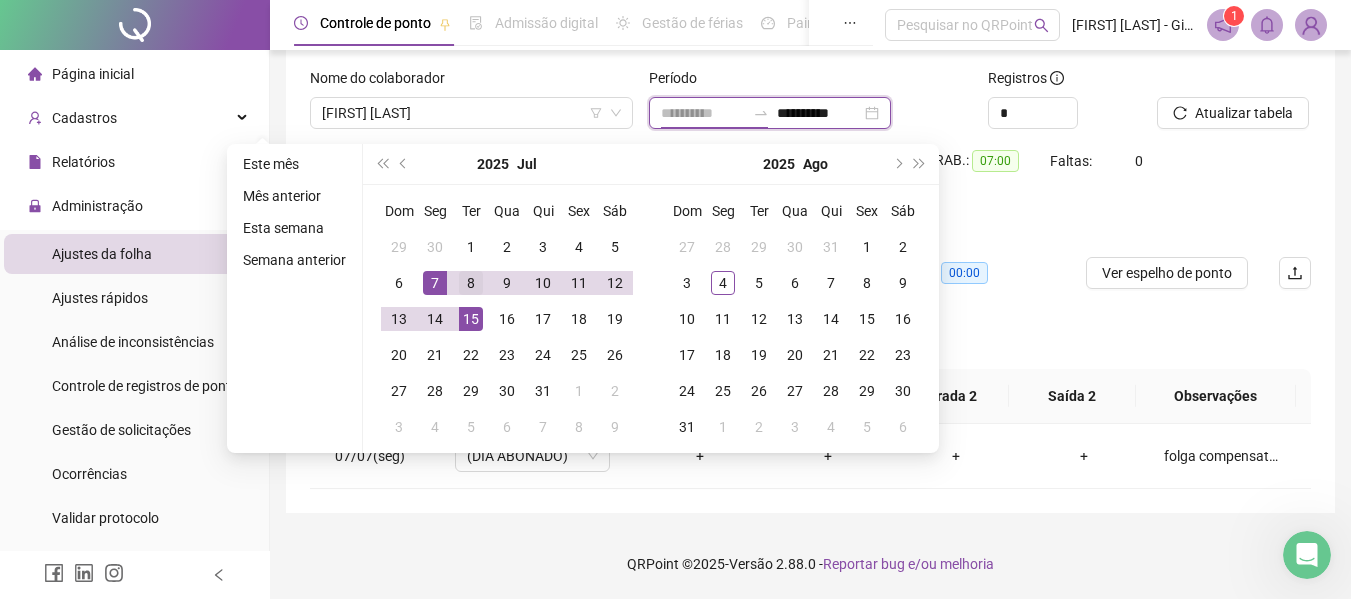 type on "**********" 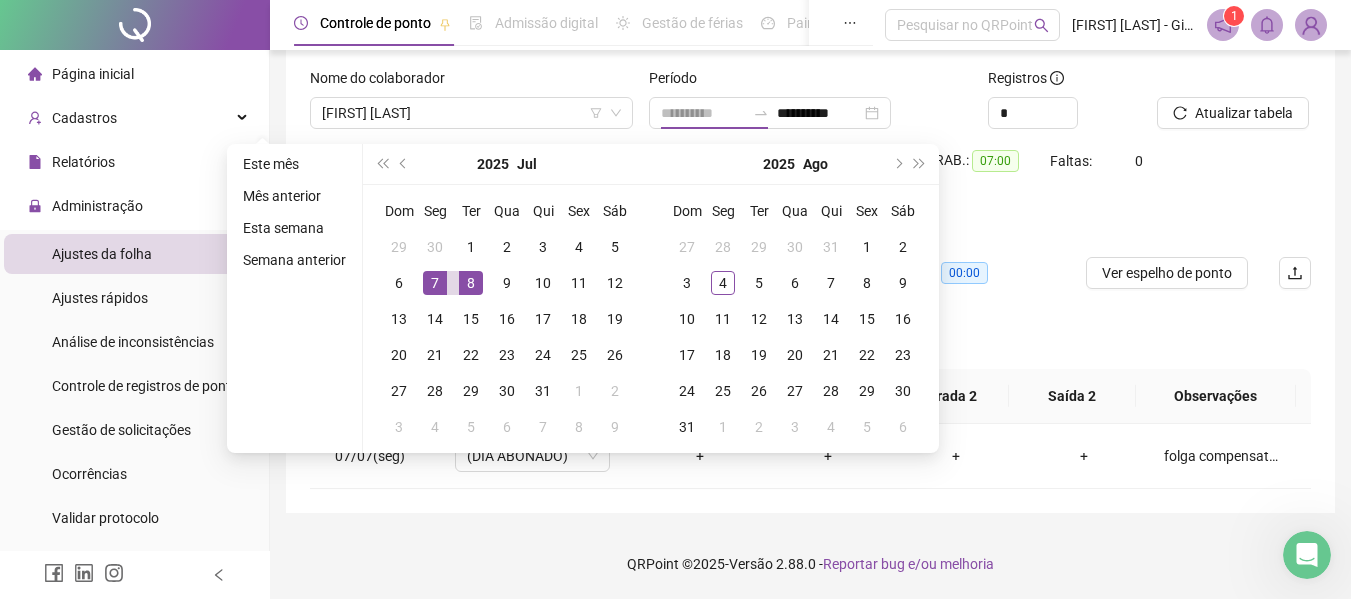 click on "8" at bounding box center [471, 283] 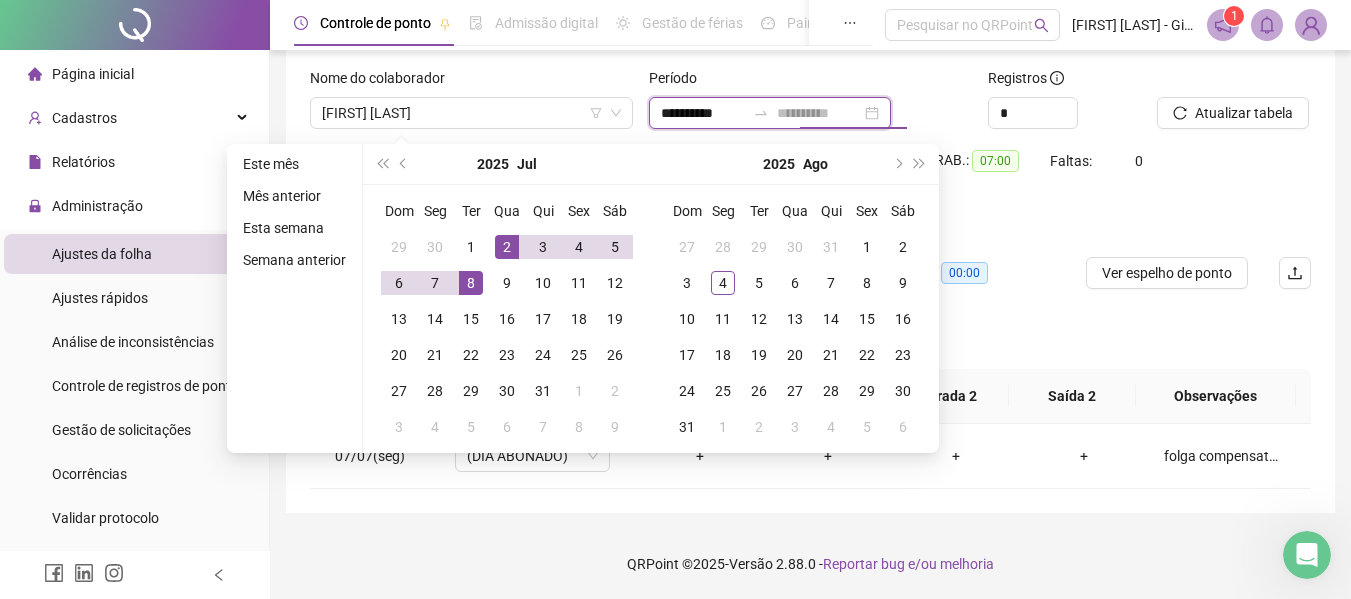 type on "**********" 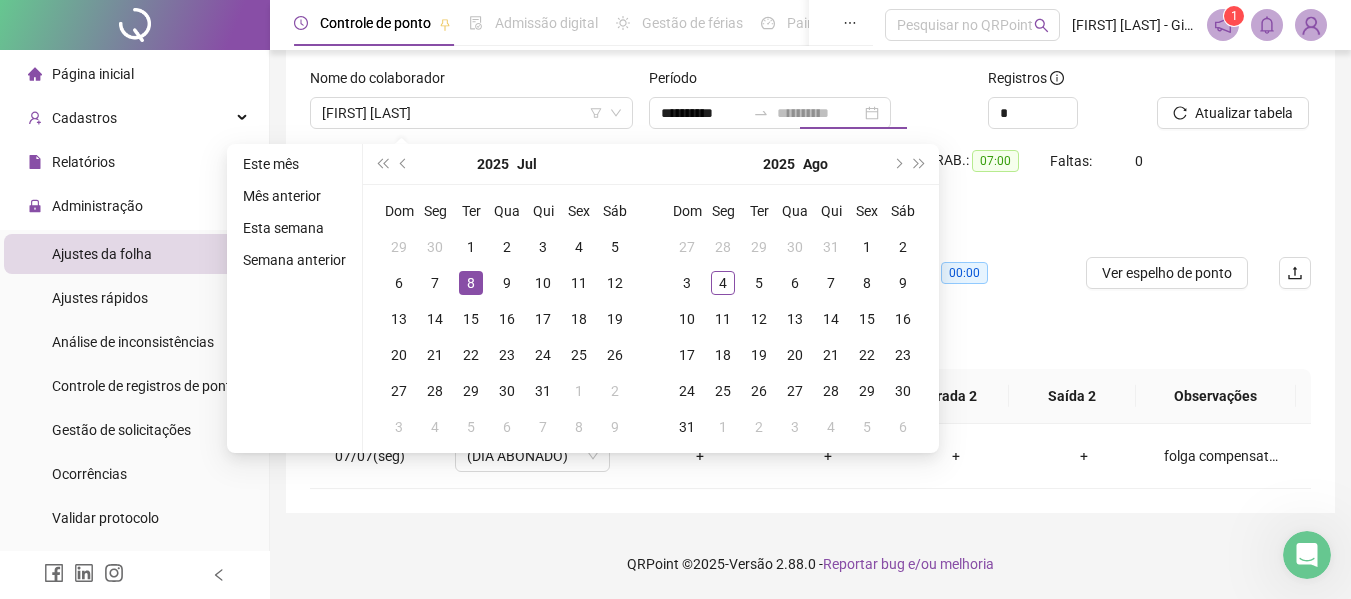 click on "8" at bounding box center [471, 283] 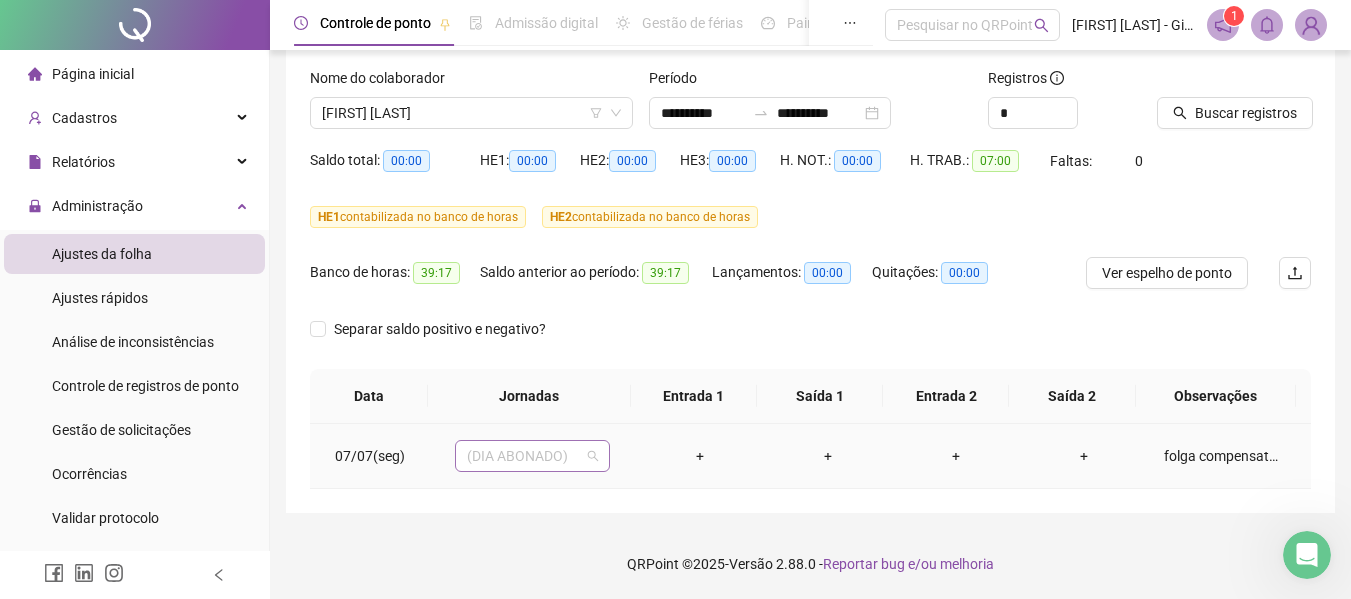 click on "(DIA ABONADO)" at bounding box center (532, 456) 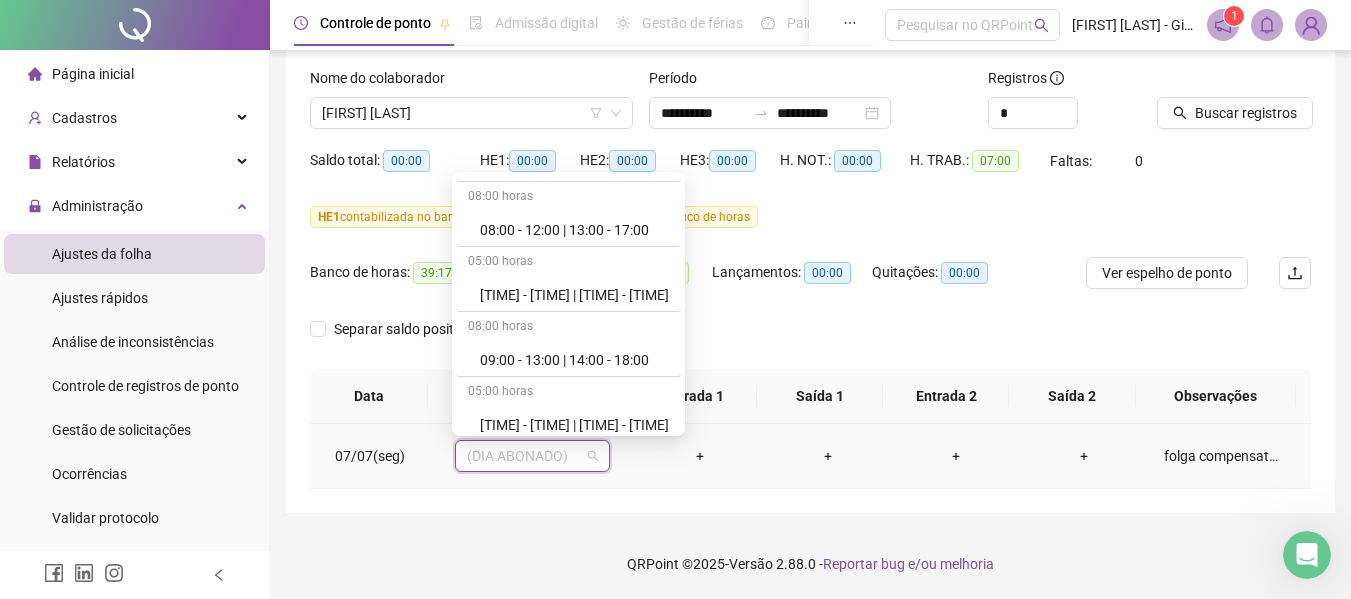 scroll, scrollTop: 0, scrollLeft: 0, axis: both 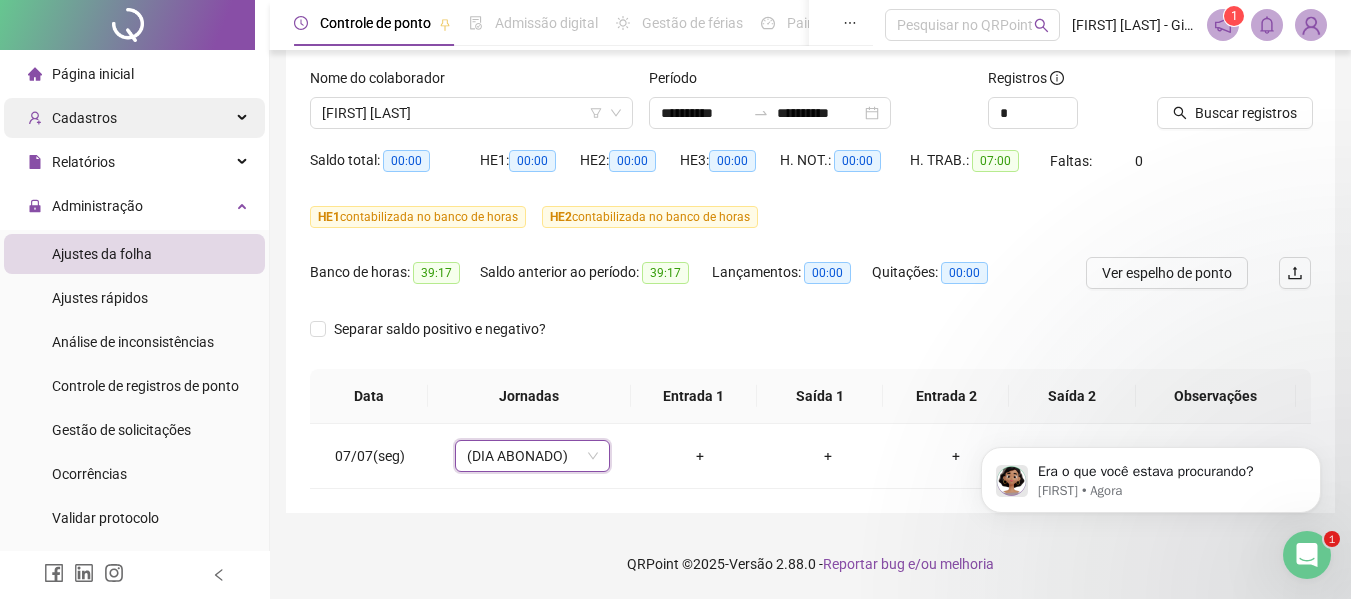 click on "Cadastros" at bounding box center (134, 118) 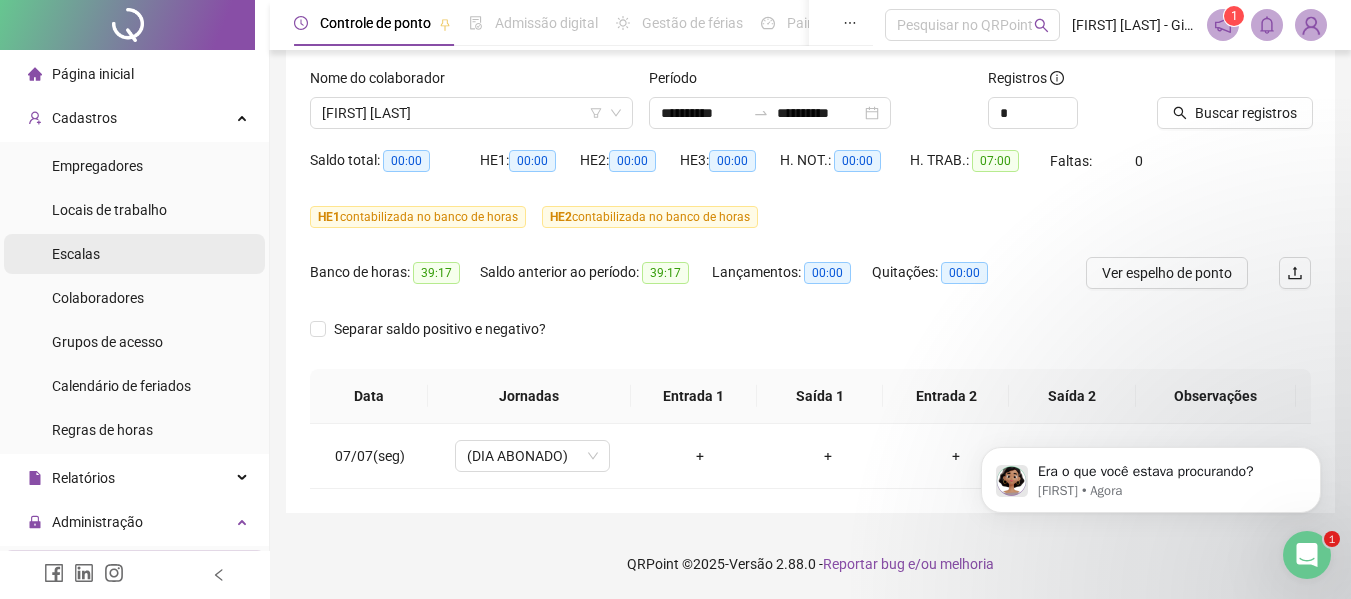 click on "Escalas" at bounding box center [134, 254] 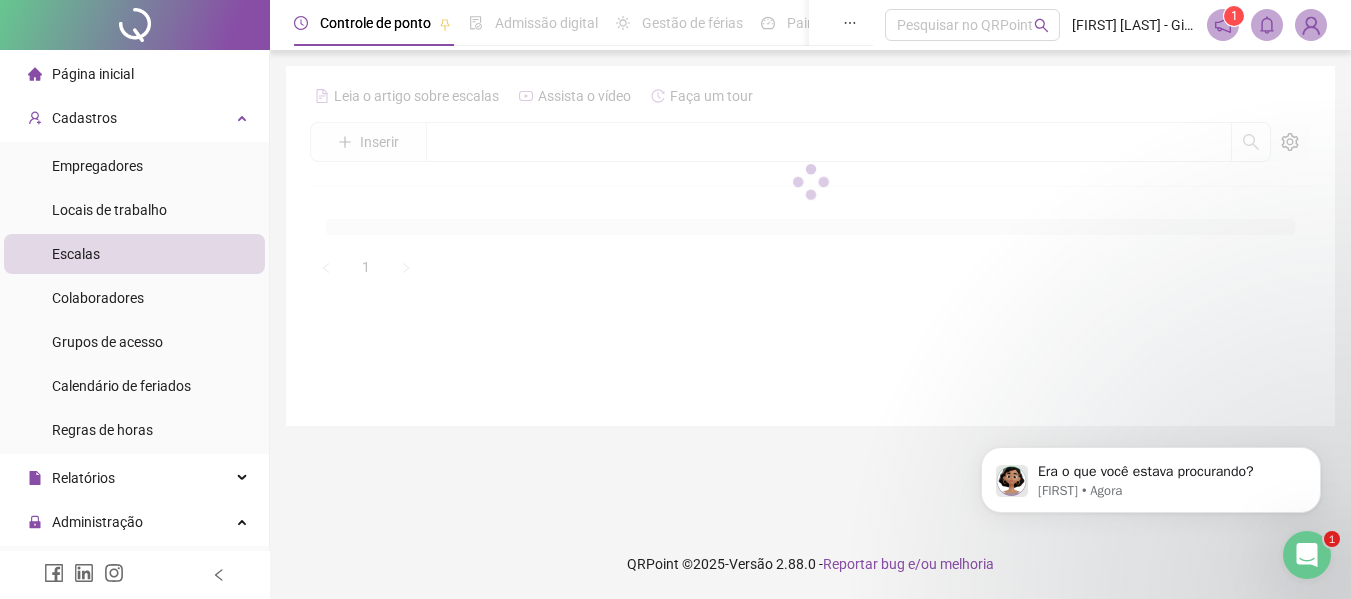 scroll, scrollTop: 0, scrollLeft: 0, axis: both 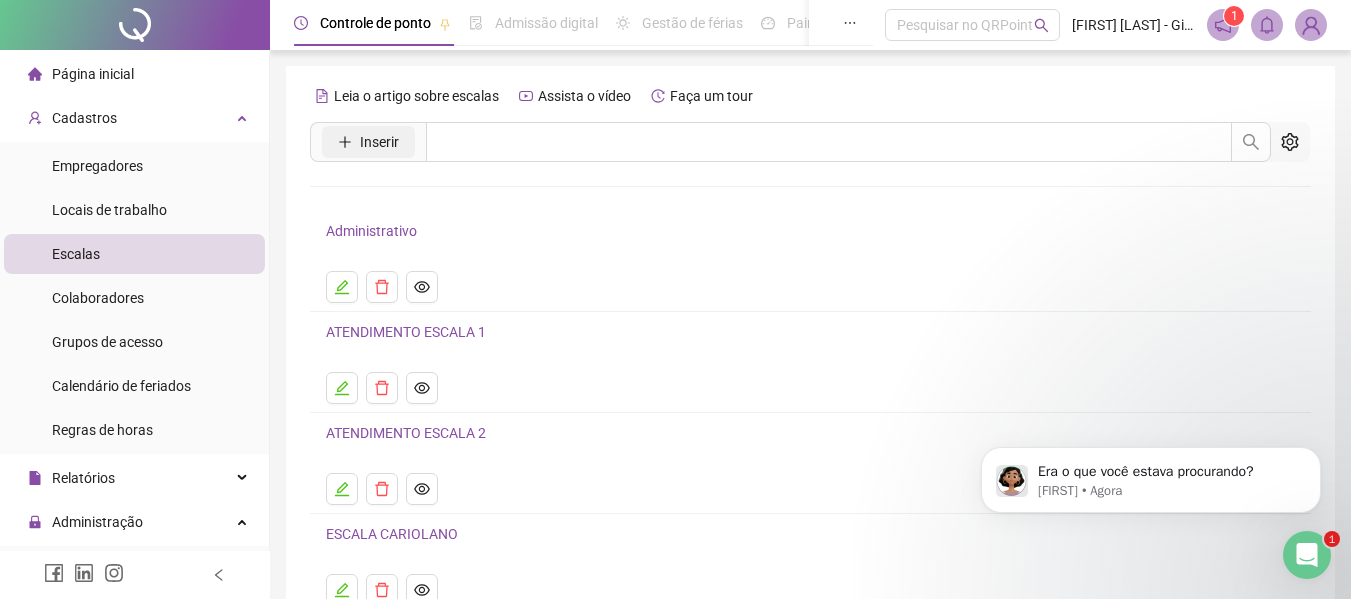 click on "Inserir" at bounding box center (368, 142) 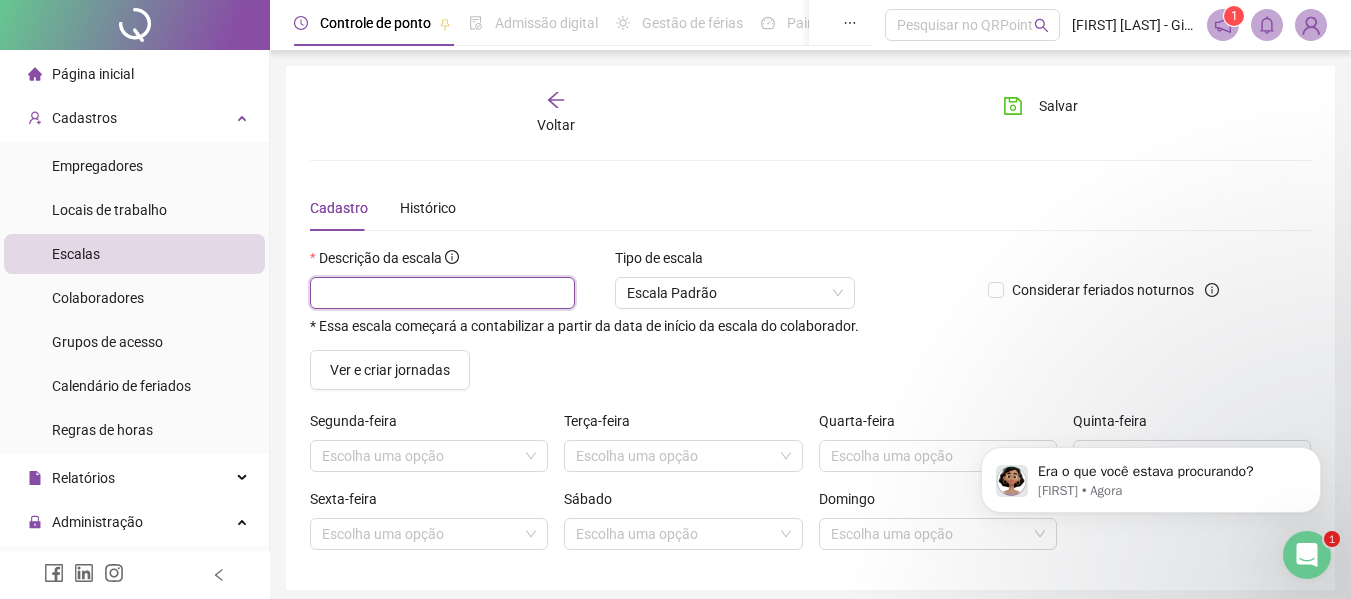 click at bounding box center [442, 293] 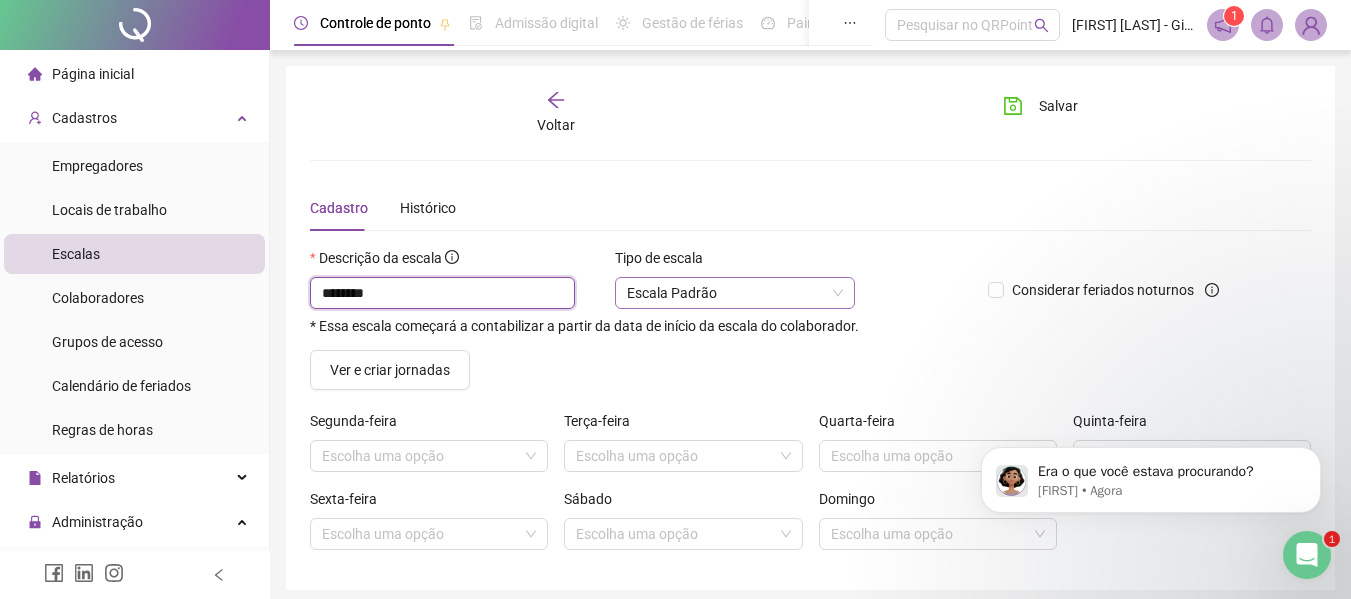 click on "Escala Padrão" at bounding box center (735, 293) 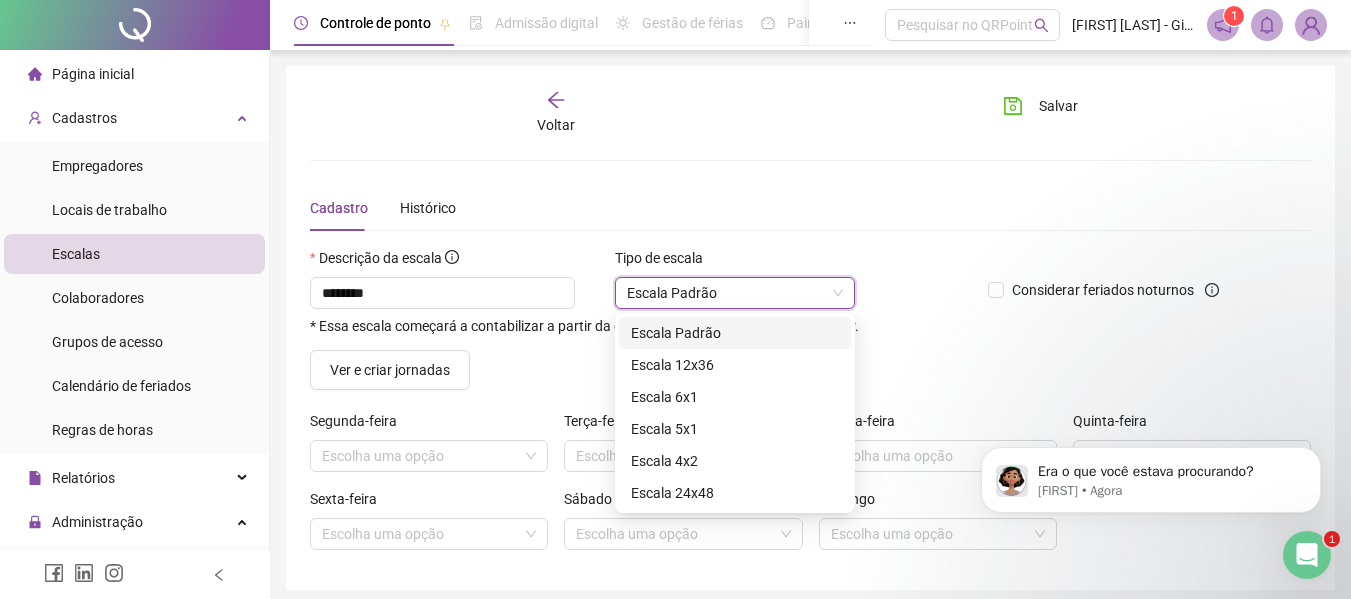 click on "Escala Padrão" at bounding box center [735, 293] 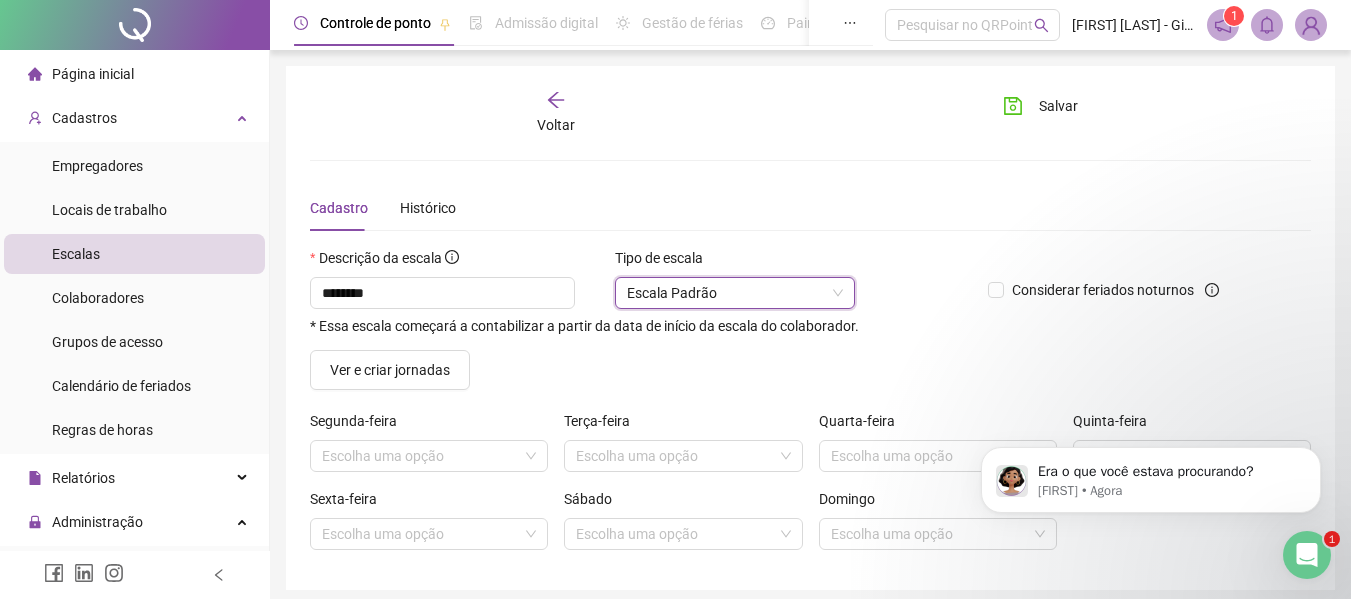 click on "Escala Padrão" at bounding box center [735, 293] 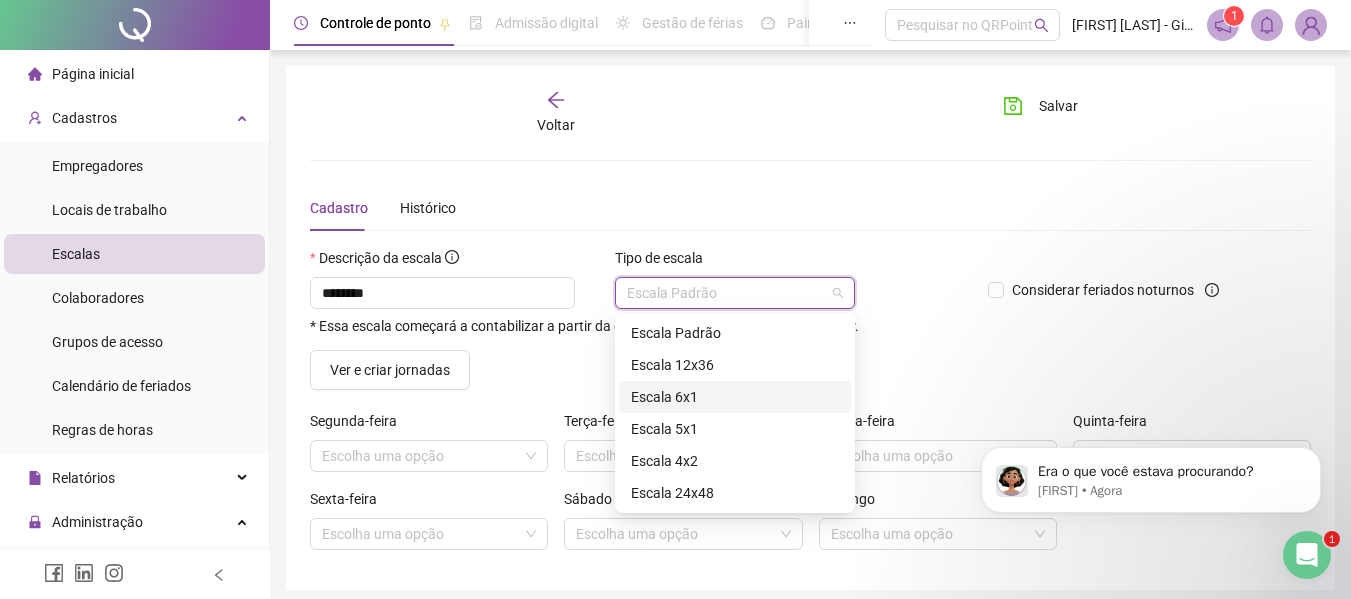 click on "Escala 6x1" at bounding box center (735, 397) 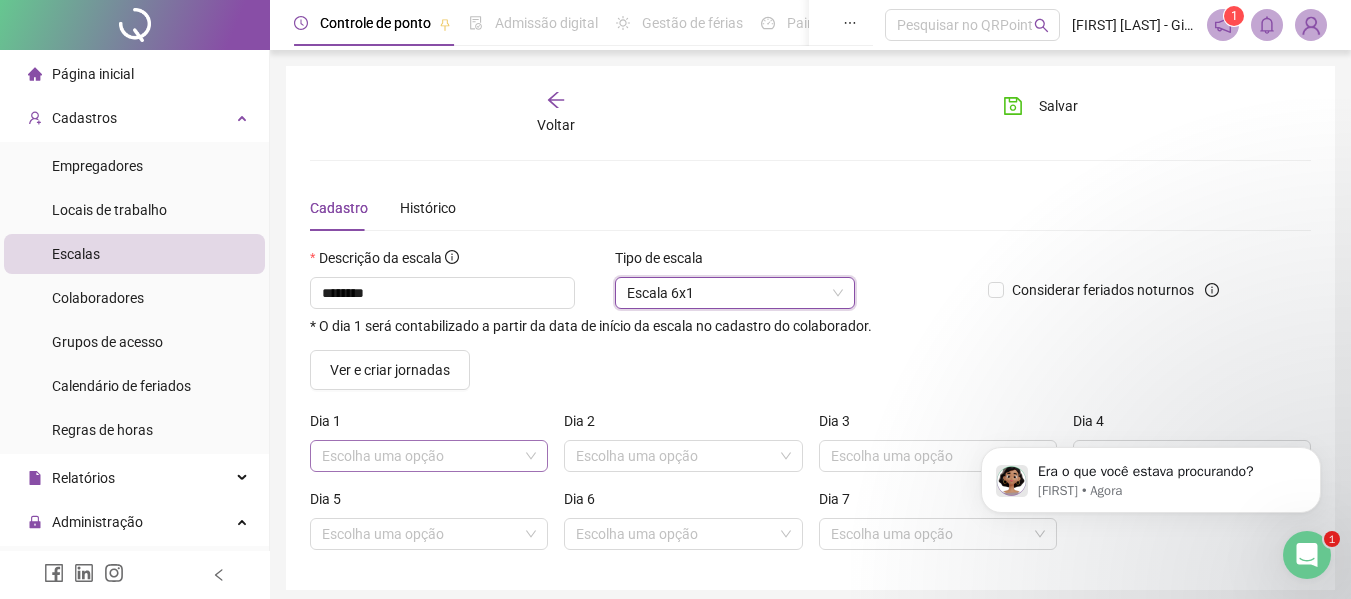 click at bounding box center (423, 456) 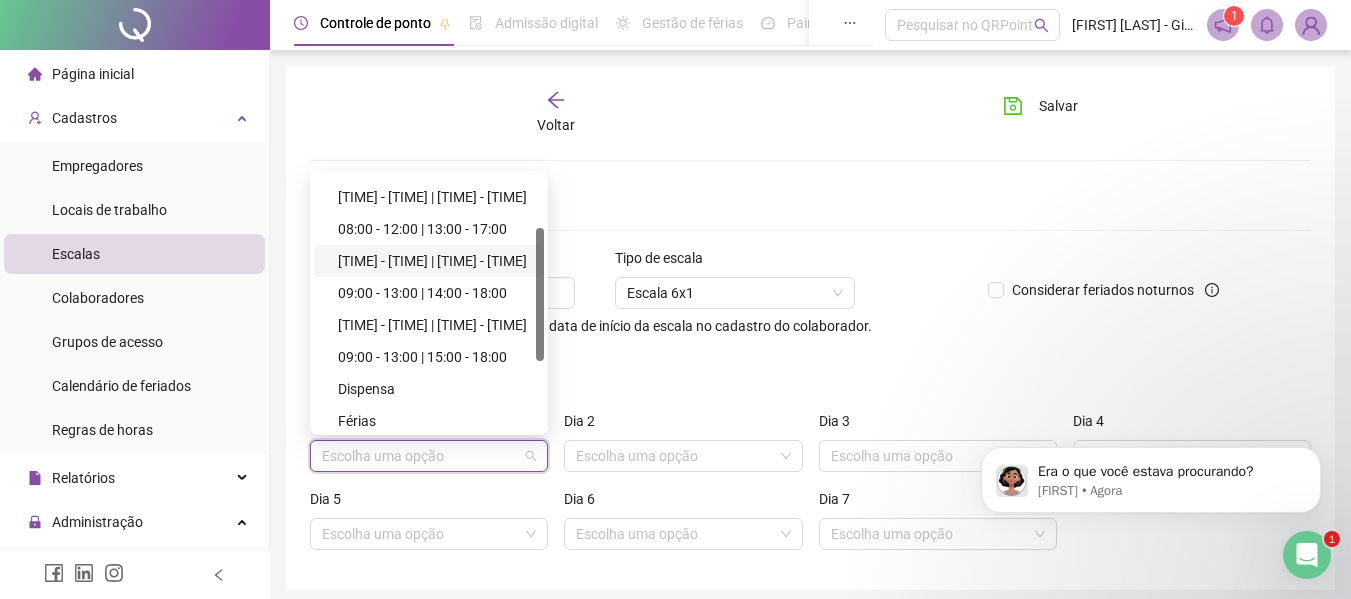scroll, scrollTop: 234, scrollLeft: 0, axis: vertical 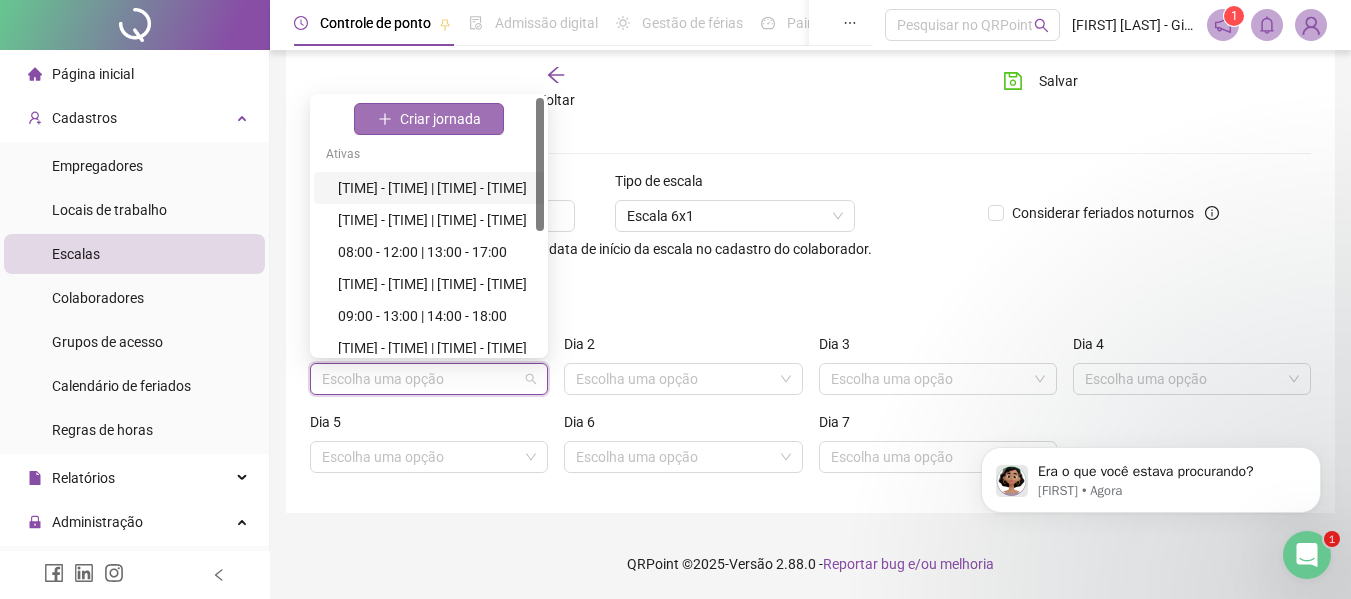 click on "Criar jornada" at bounding box center [429, 119] 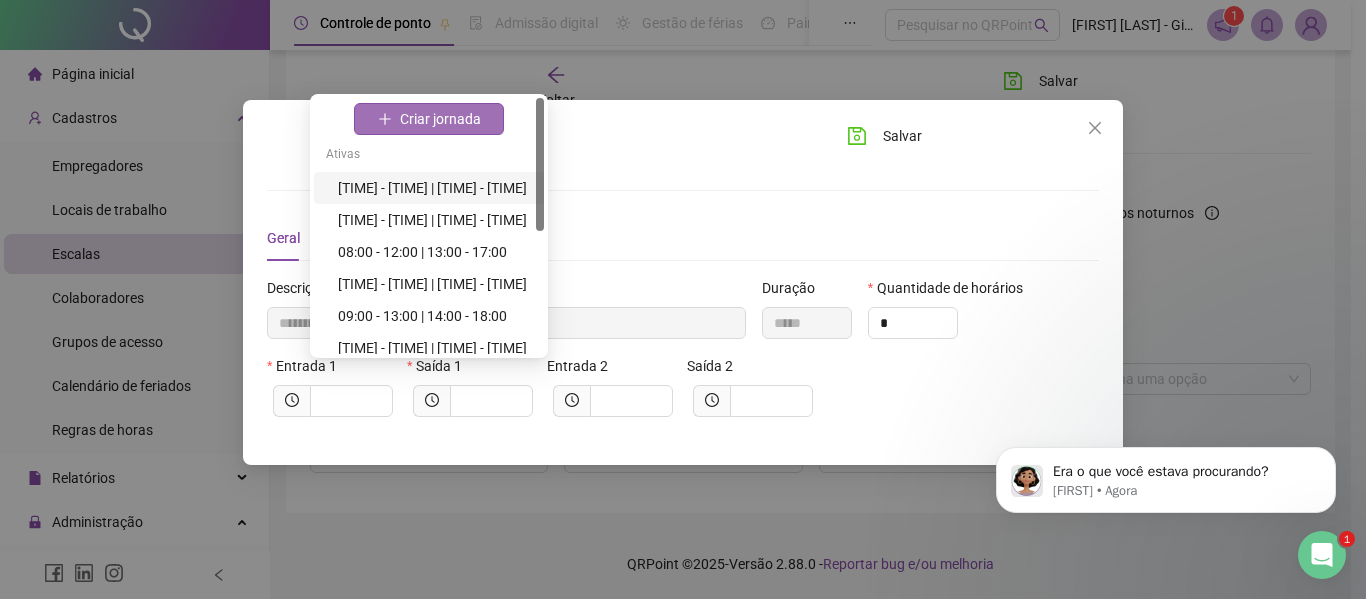 type 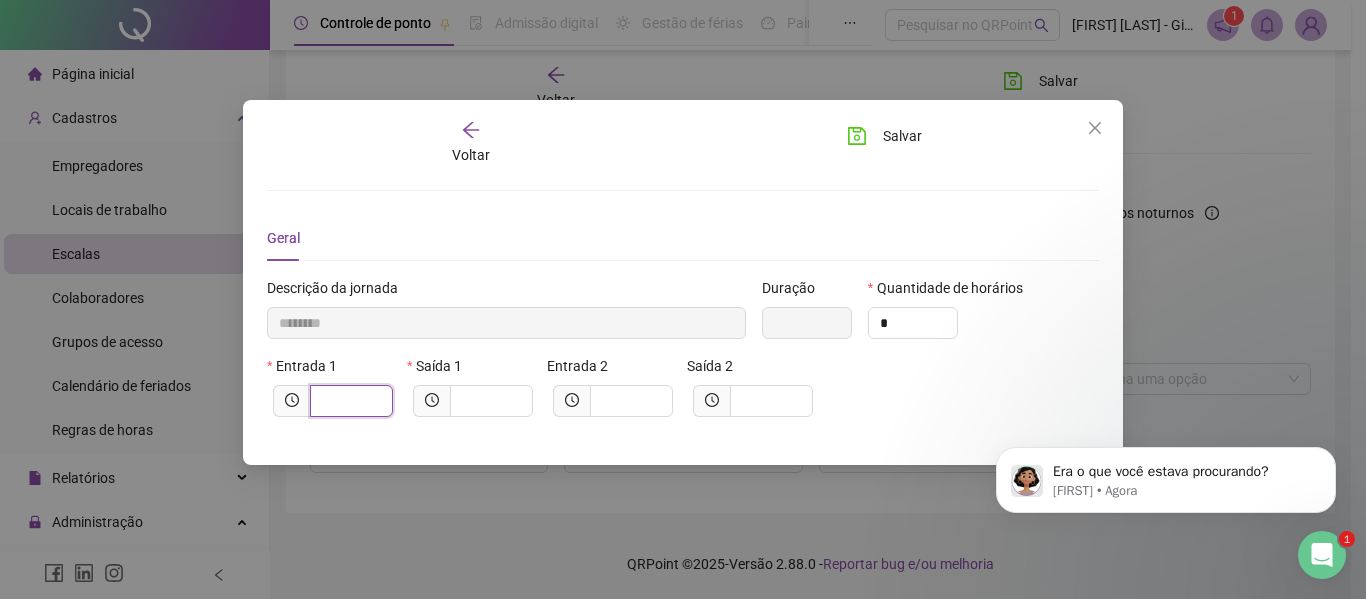 click at bounding box center [349, 401] 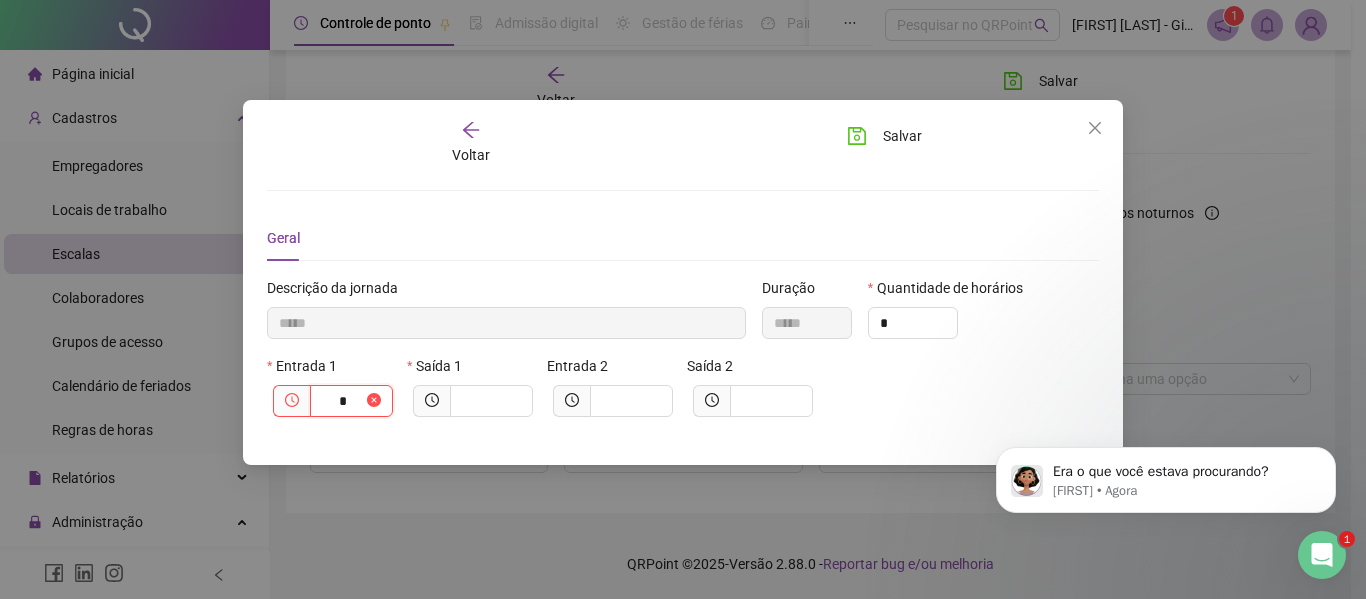 type on "******" 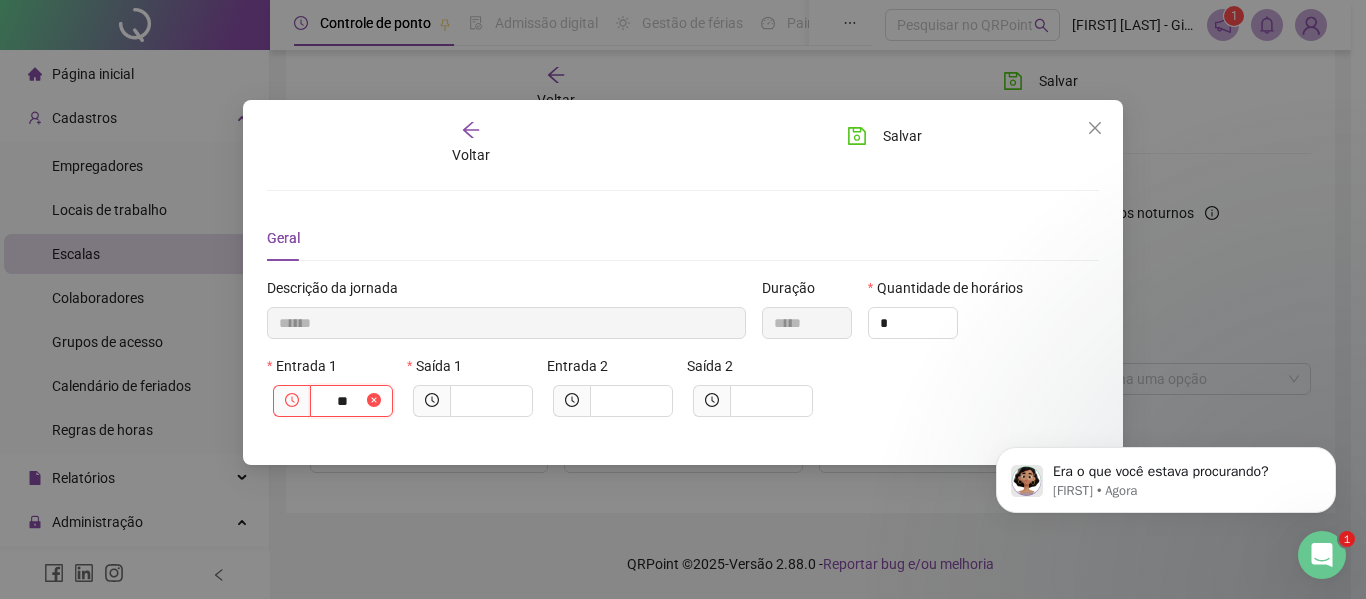 type on "***" 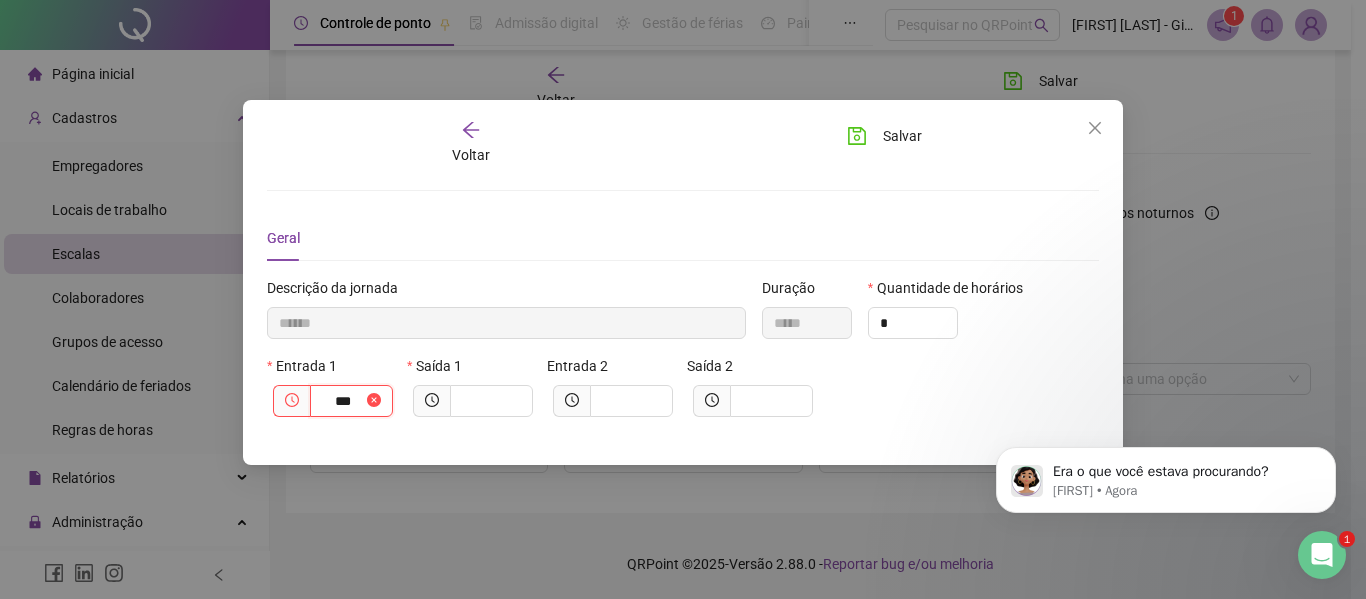 type on "********" 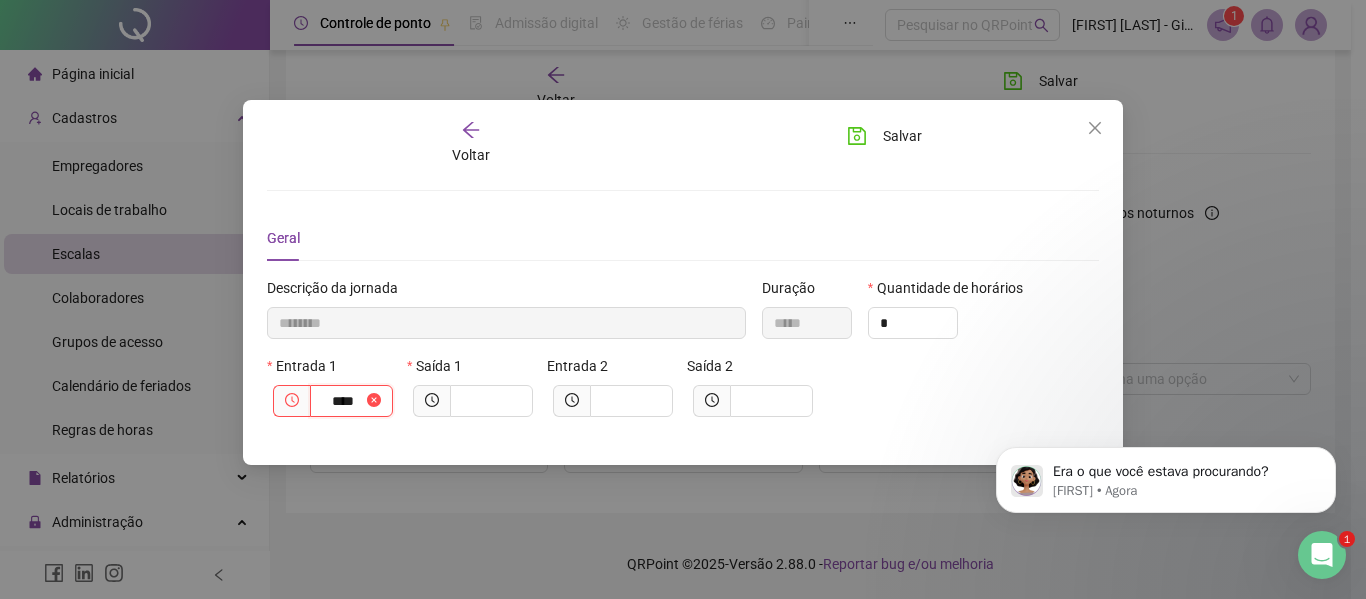 type on "*********" 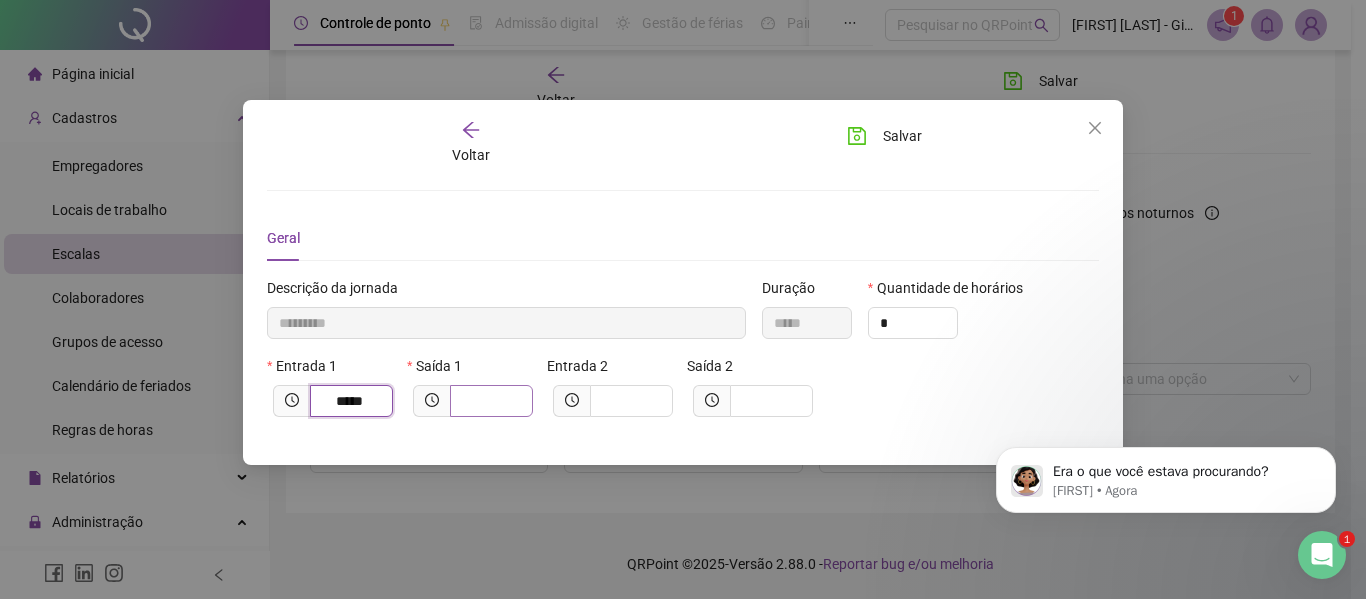 type on "*****" 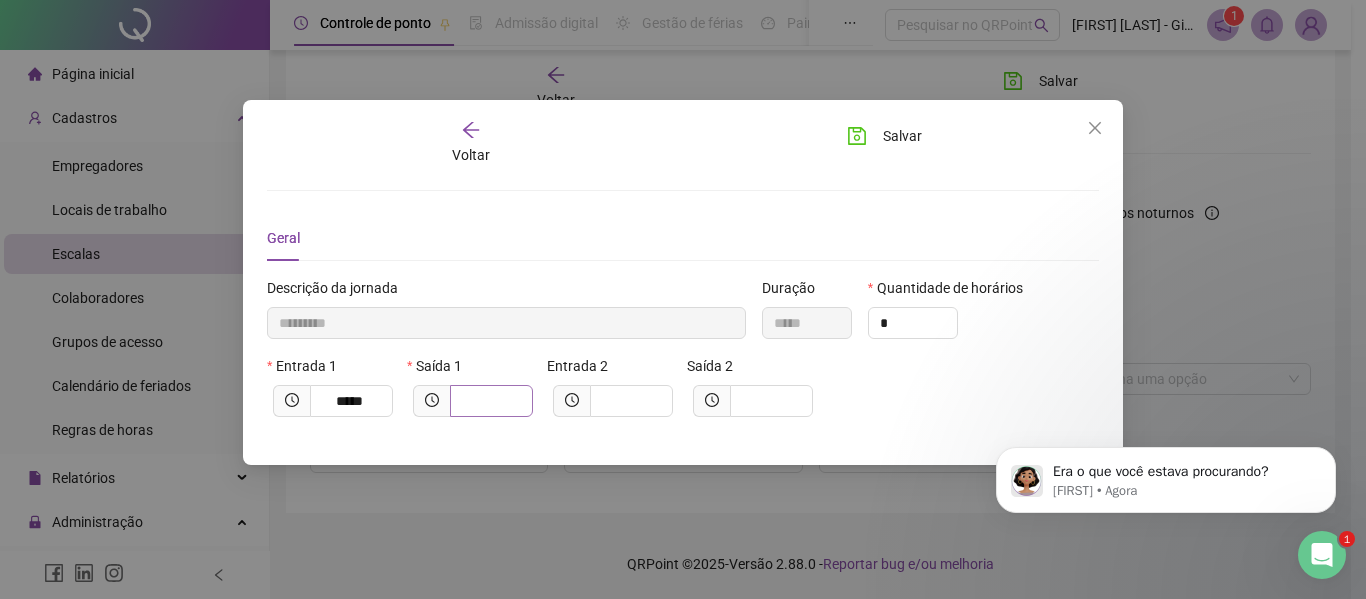 click at bounding box center (491, 401) 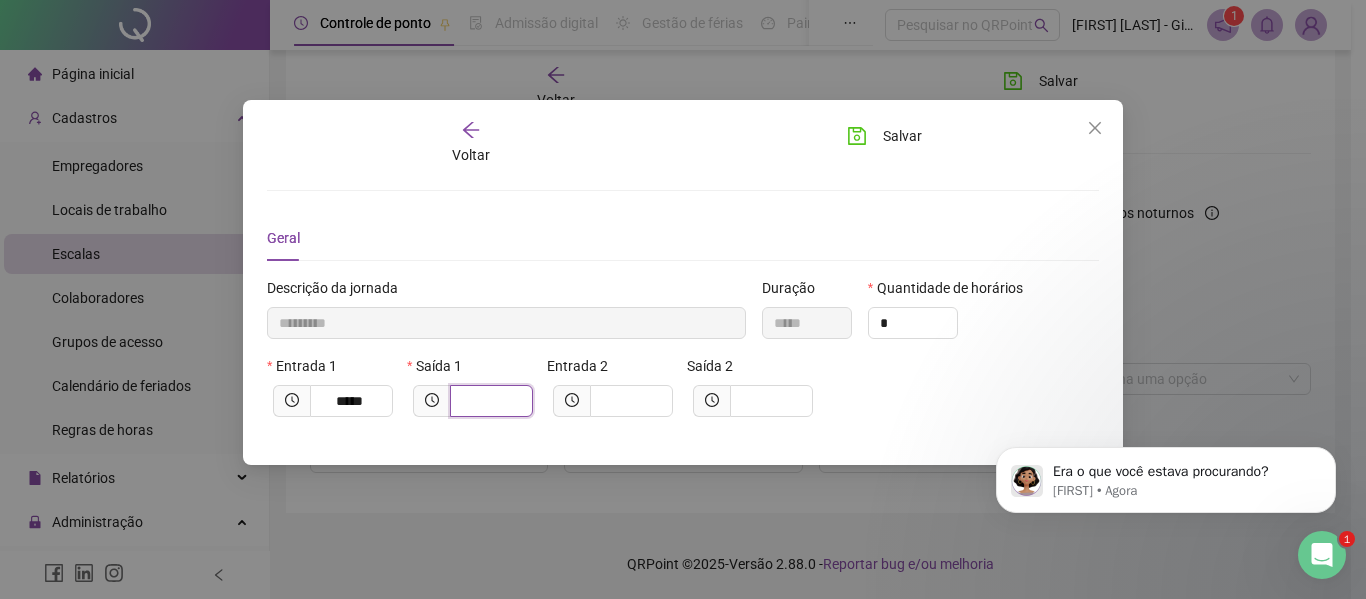 type on "*********" 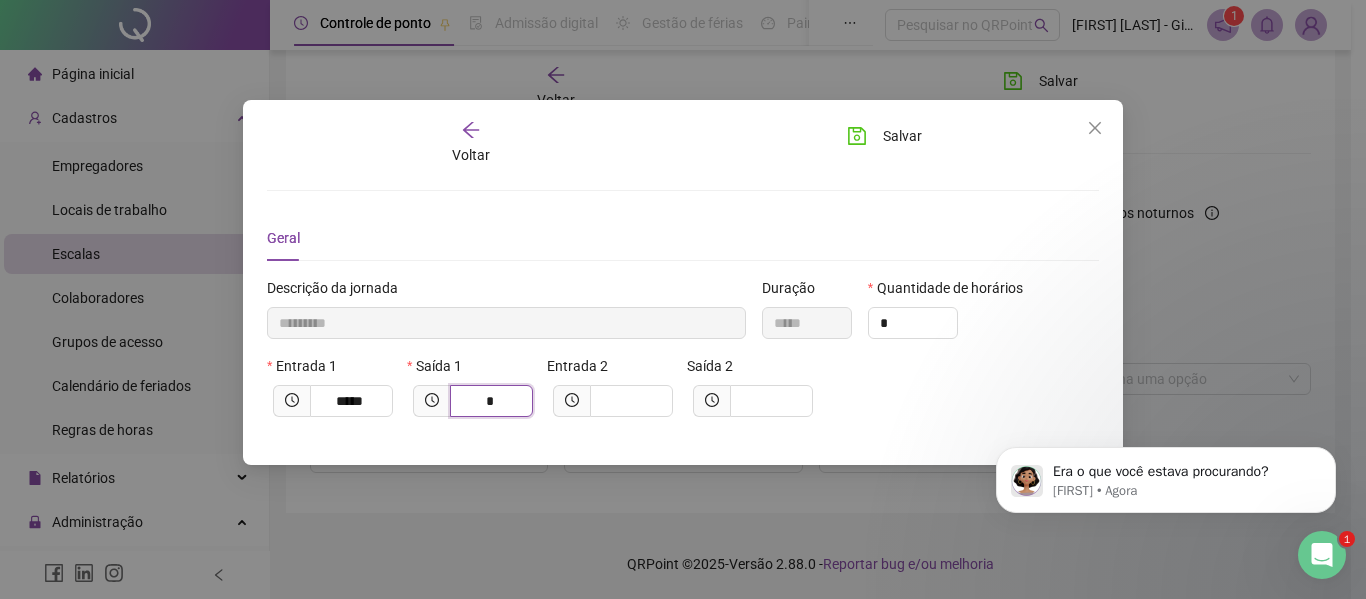 type on "**********" 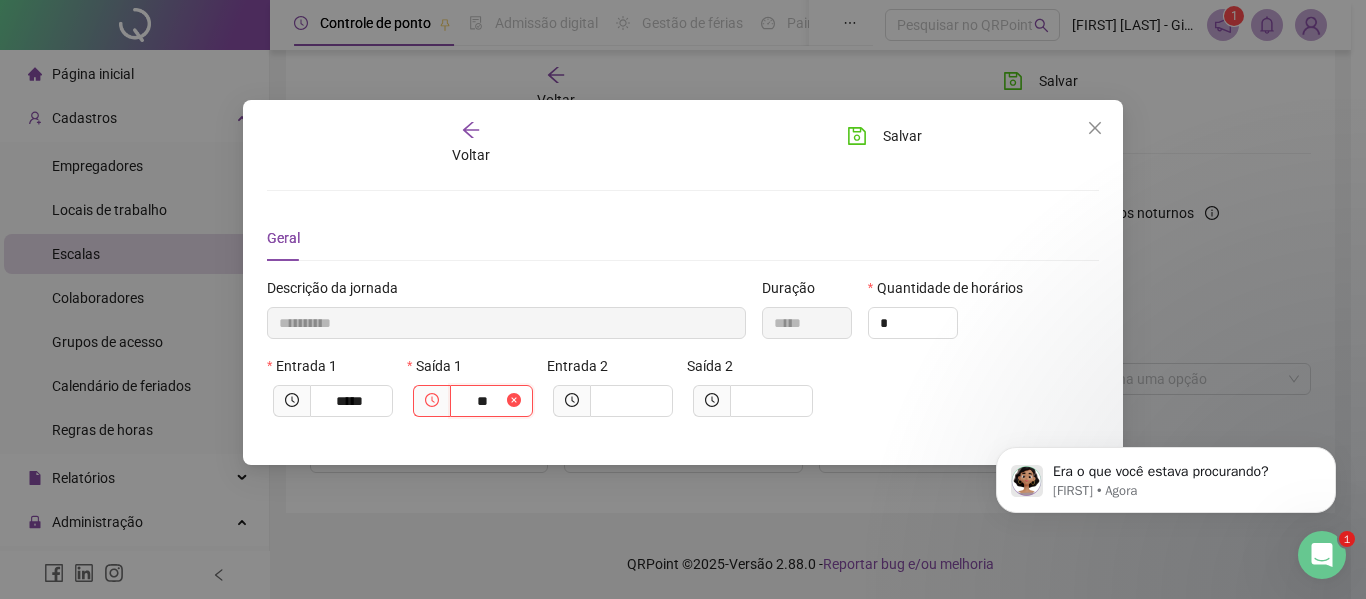 type on "***" 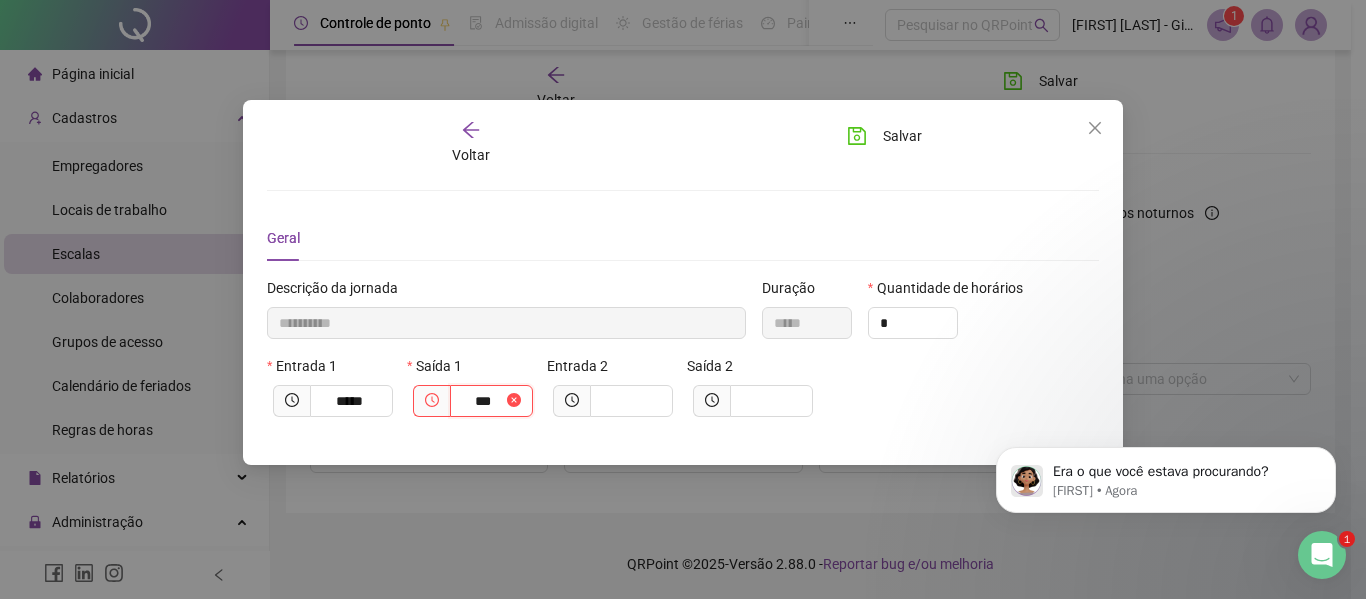 type on "**********" 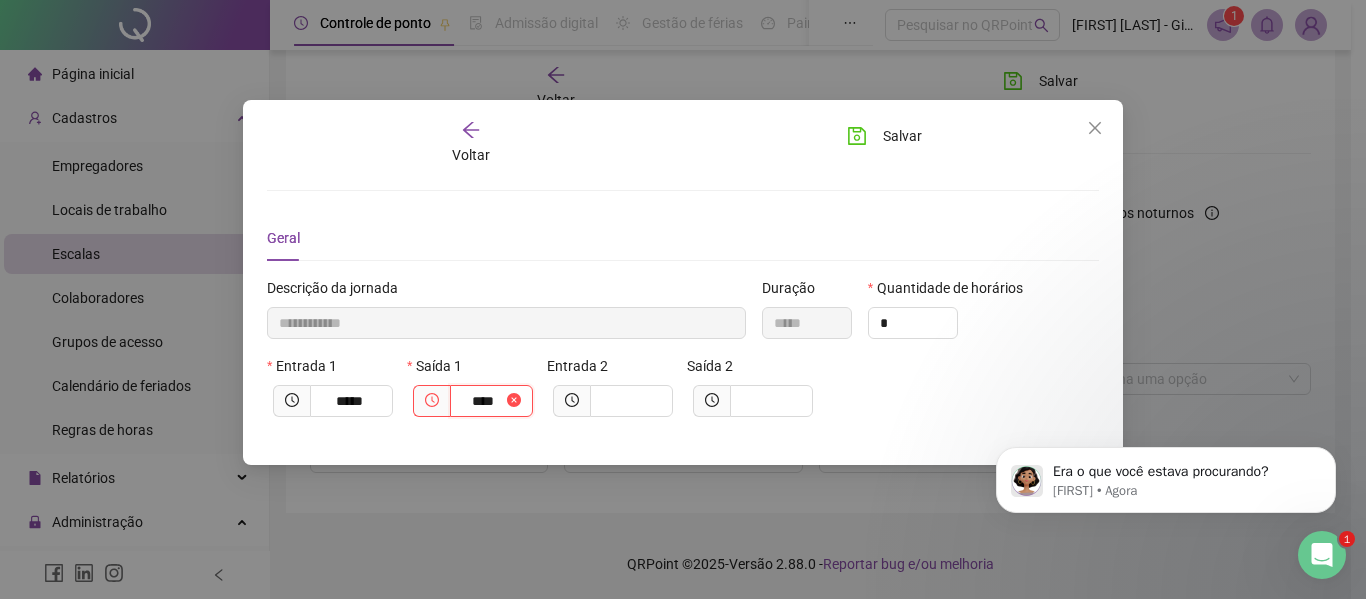type on "**********" 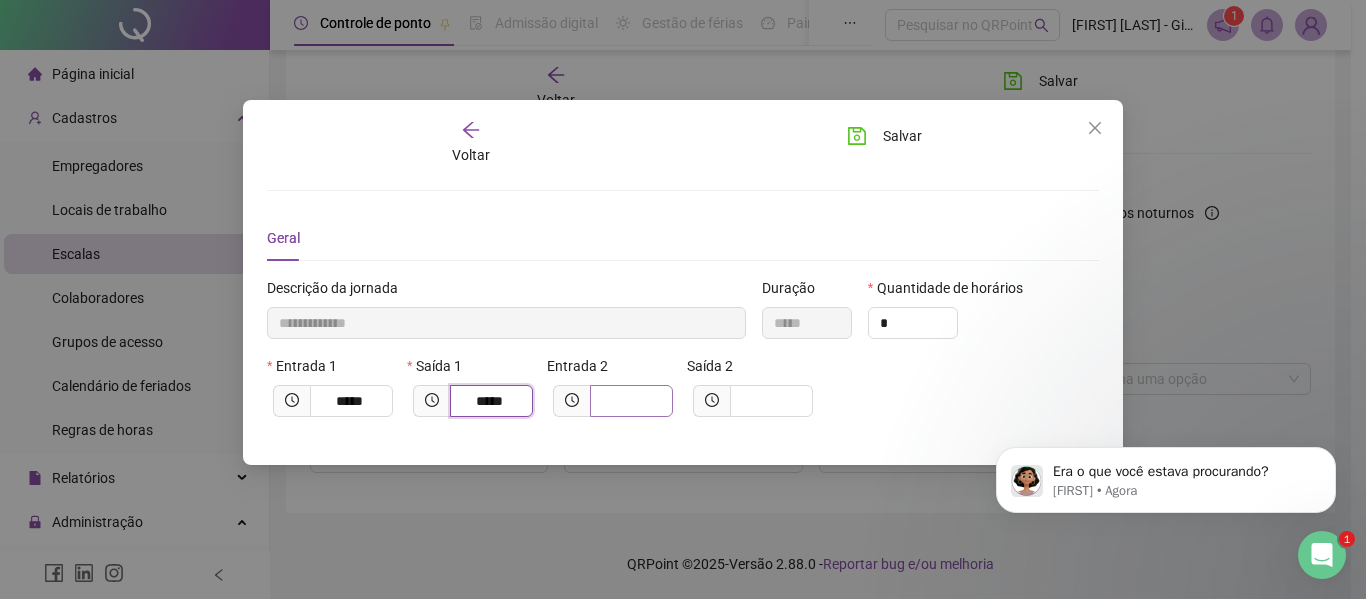 type on "*****" 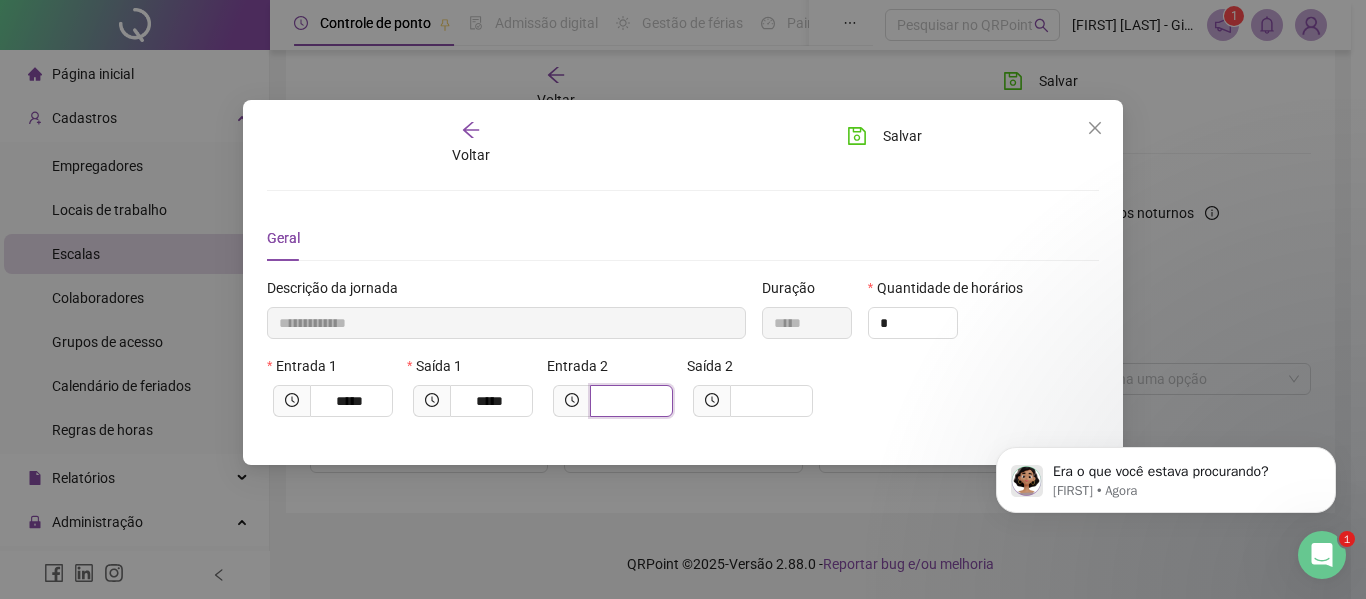 click at bounding box center (629, 401) 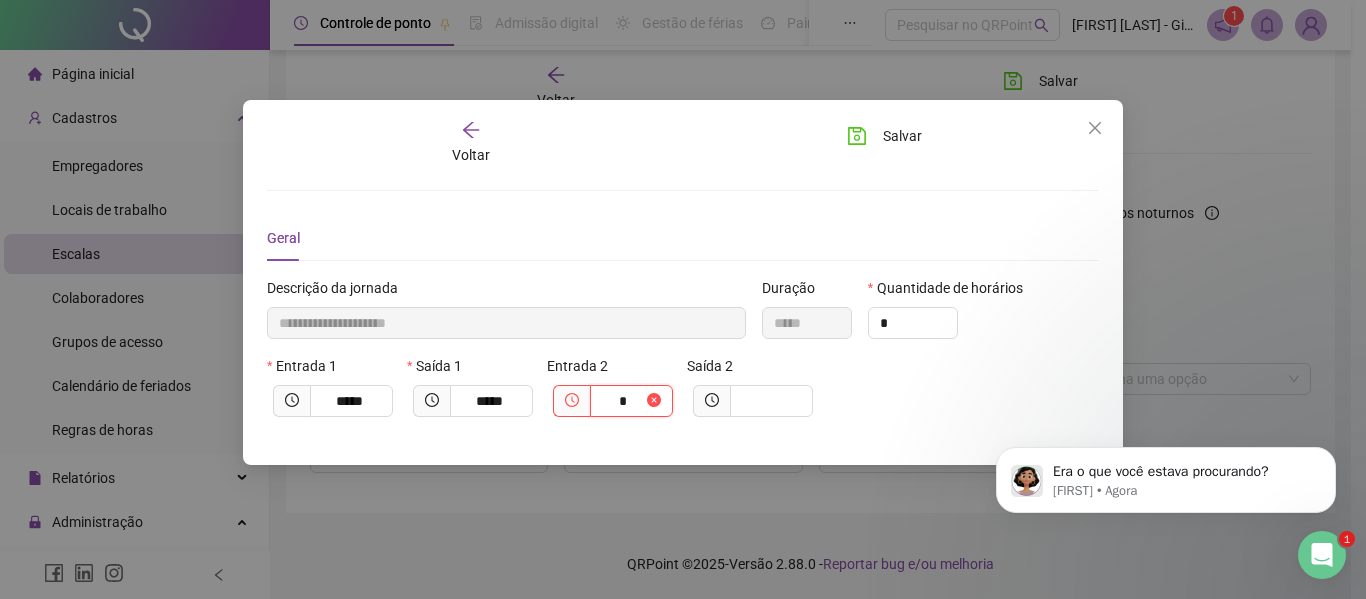 type on "**********" 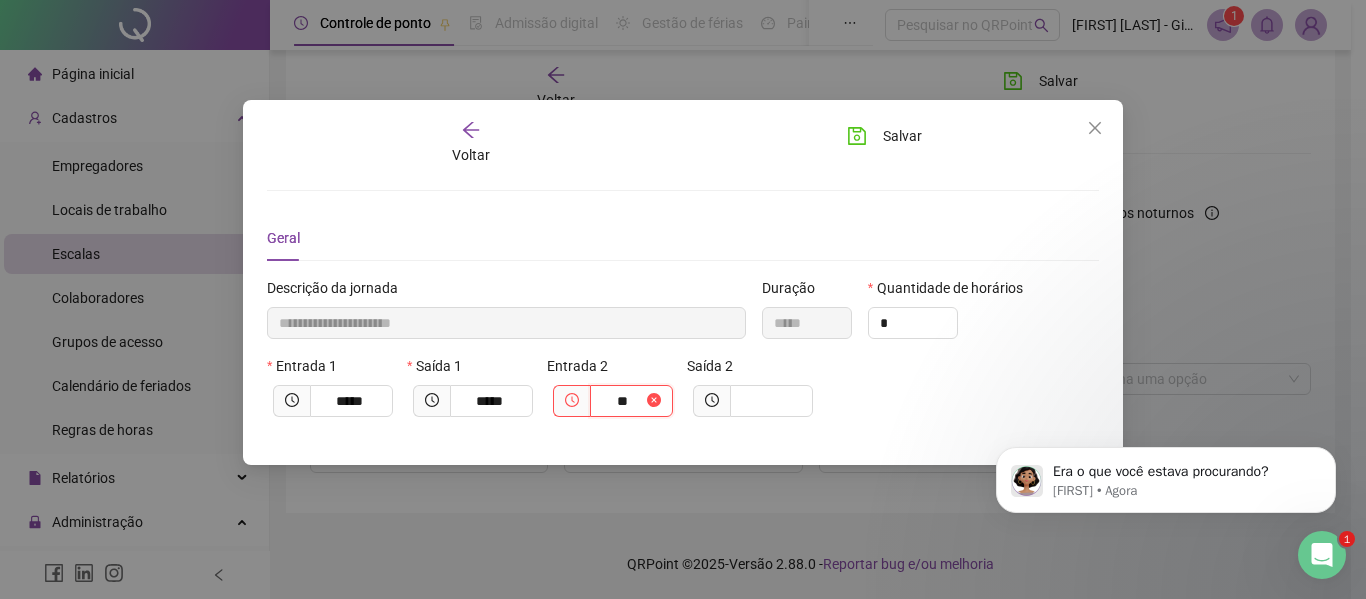 type on "***" 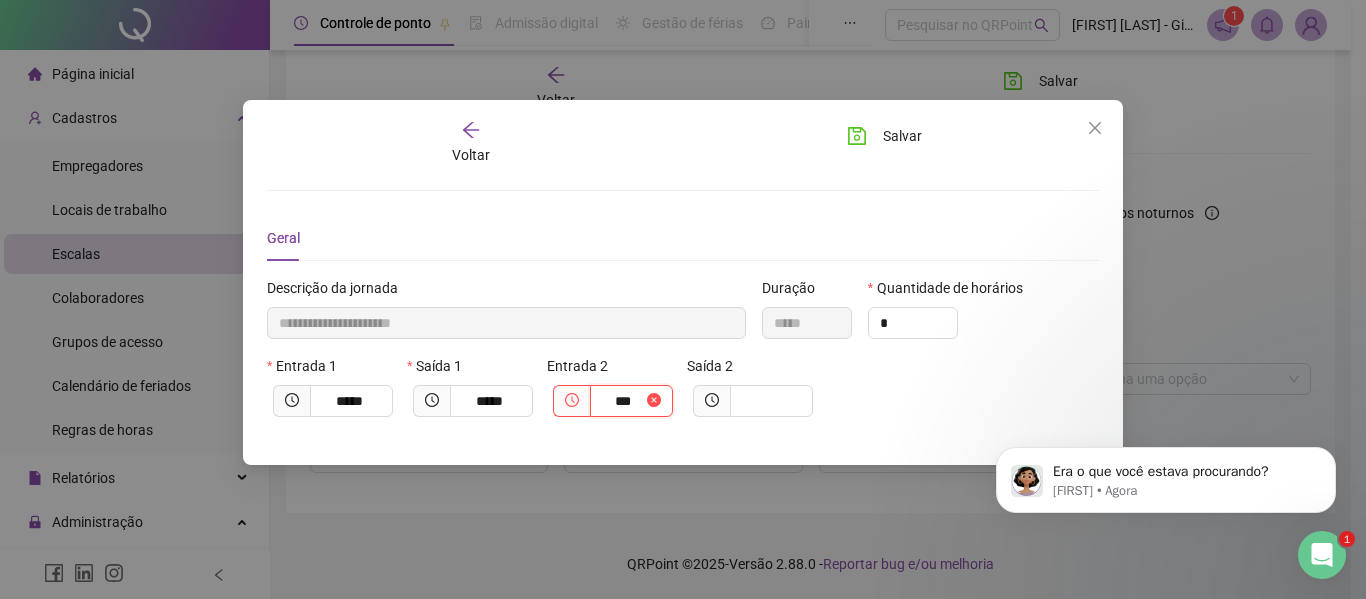 type on "**********" 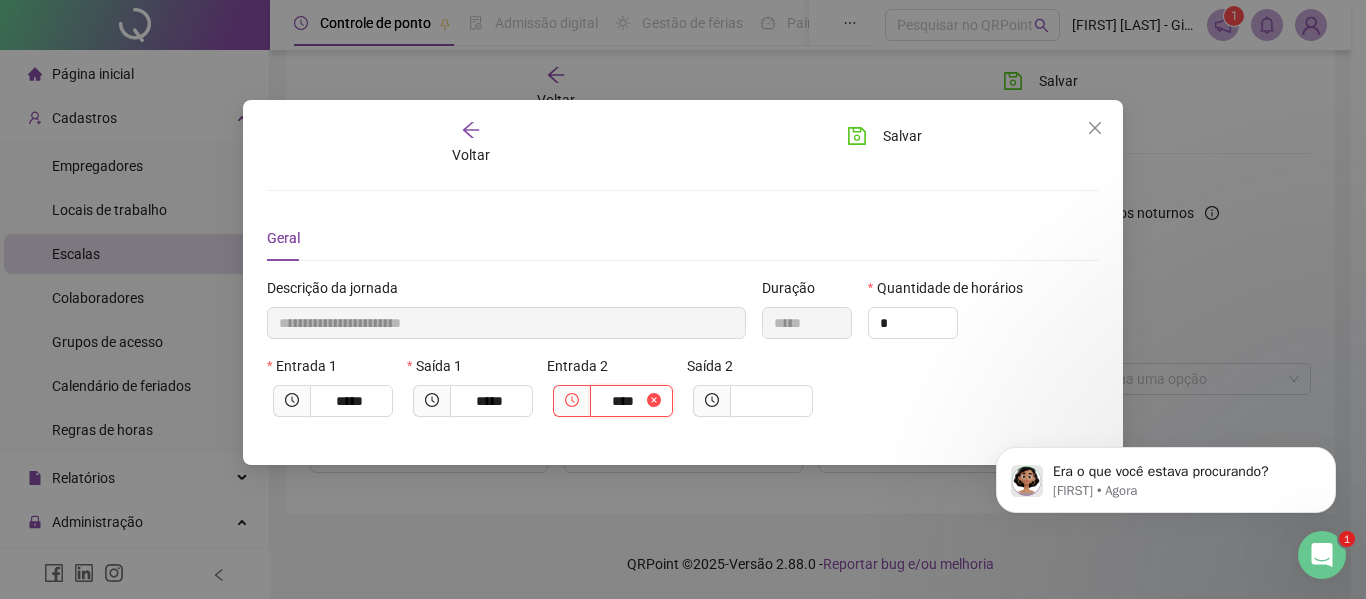 type on "**********" 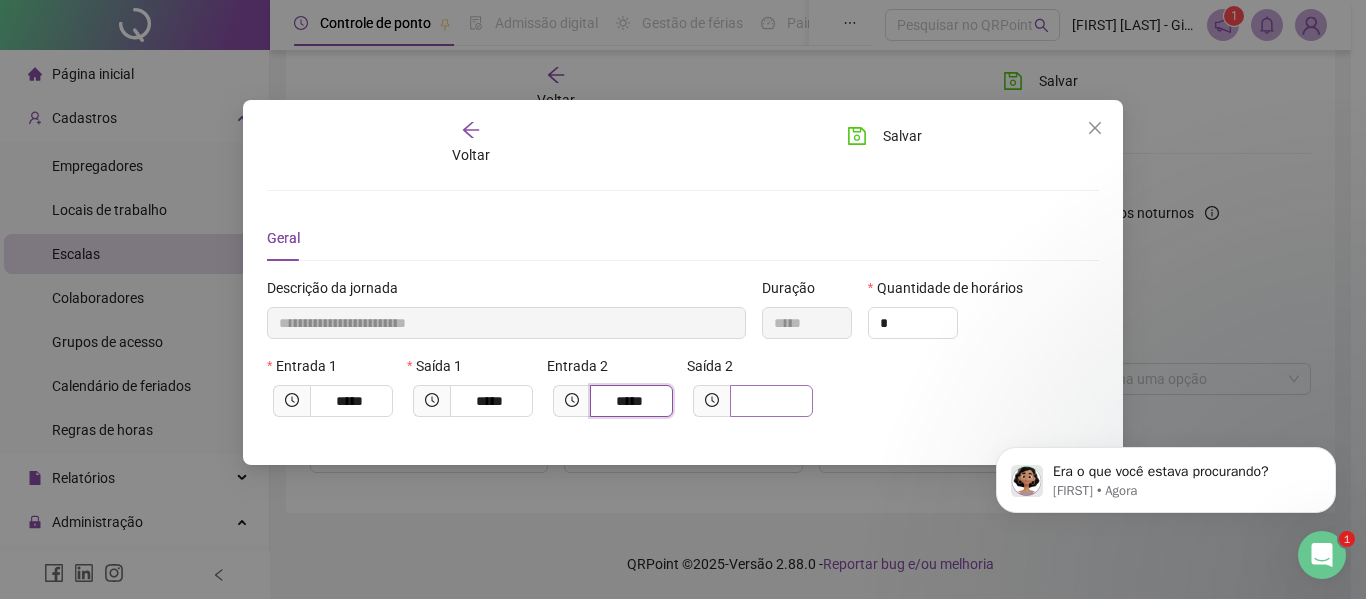 type on "*****" 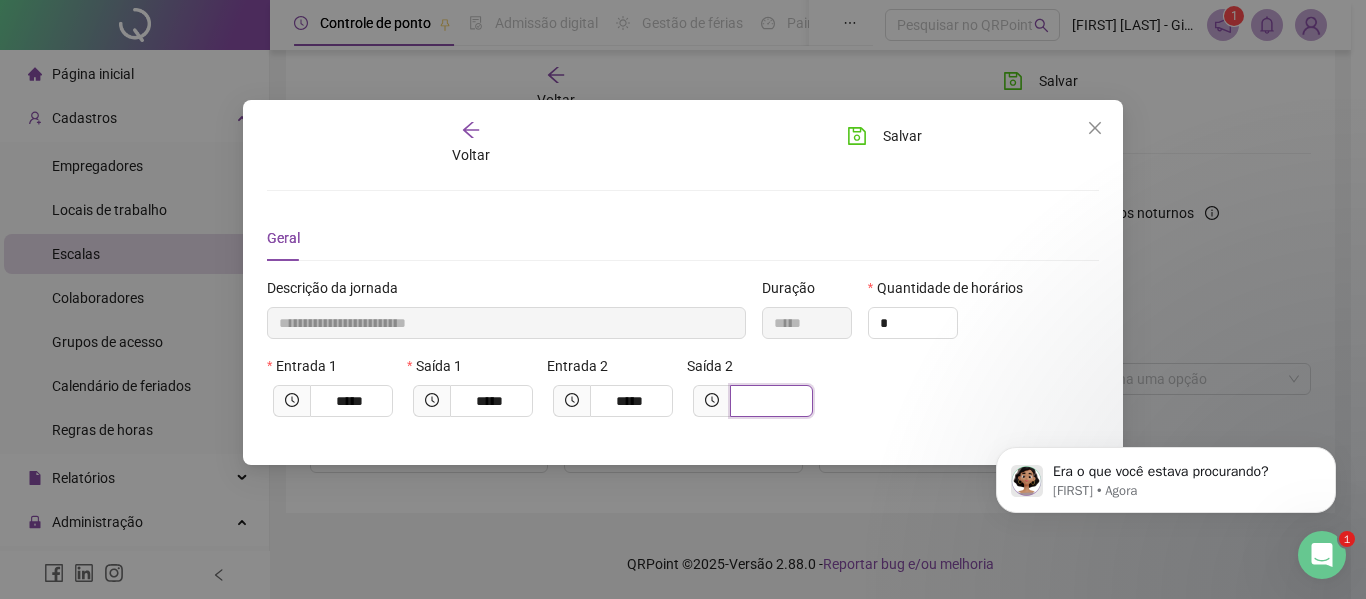 click at bounding box center (769, 401) 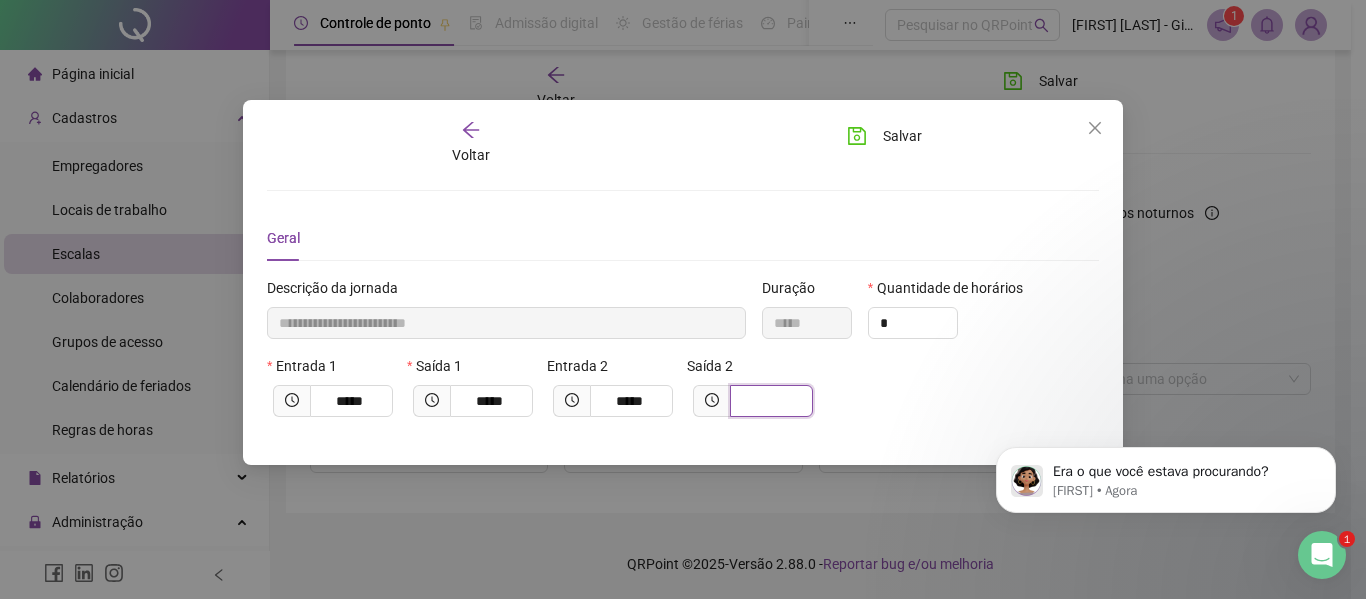 type on "**********" 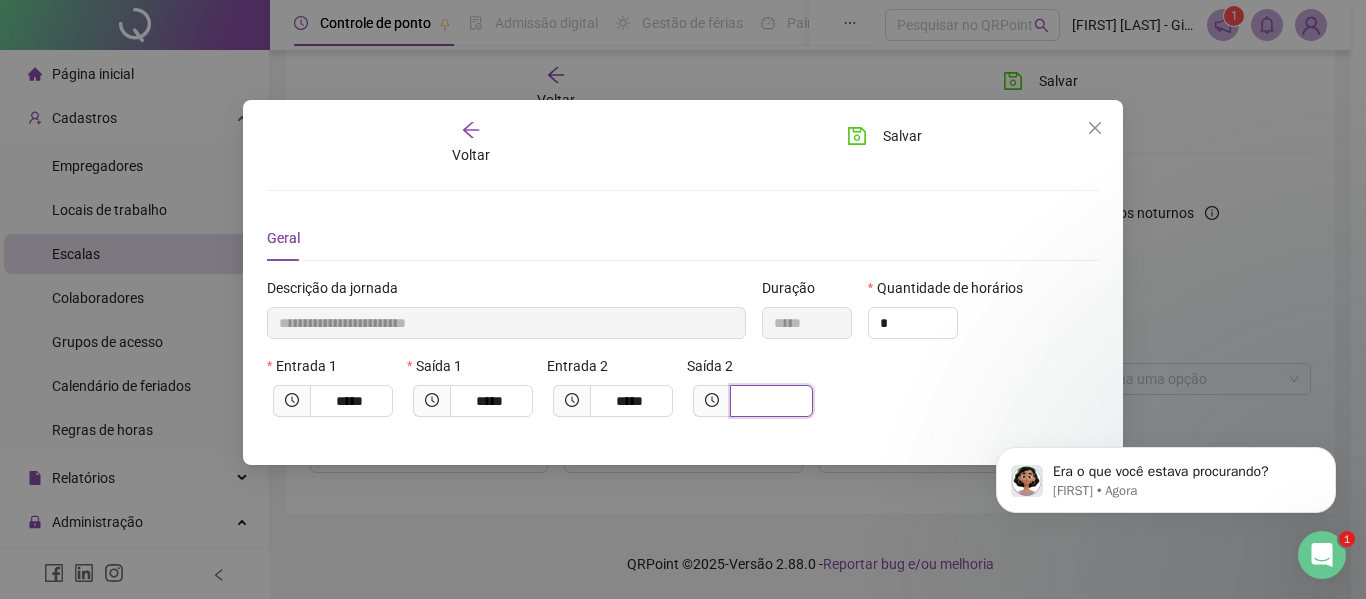 type on "*" 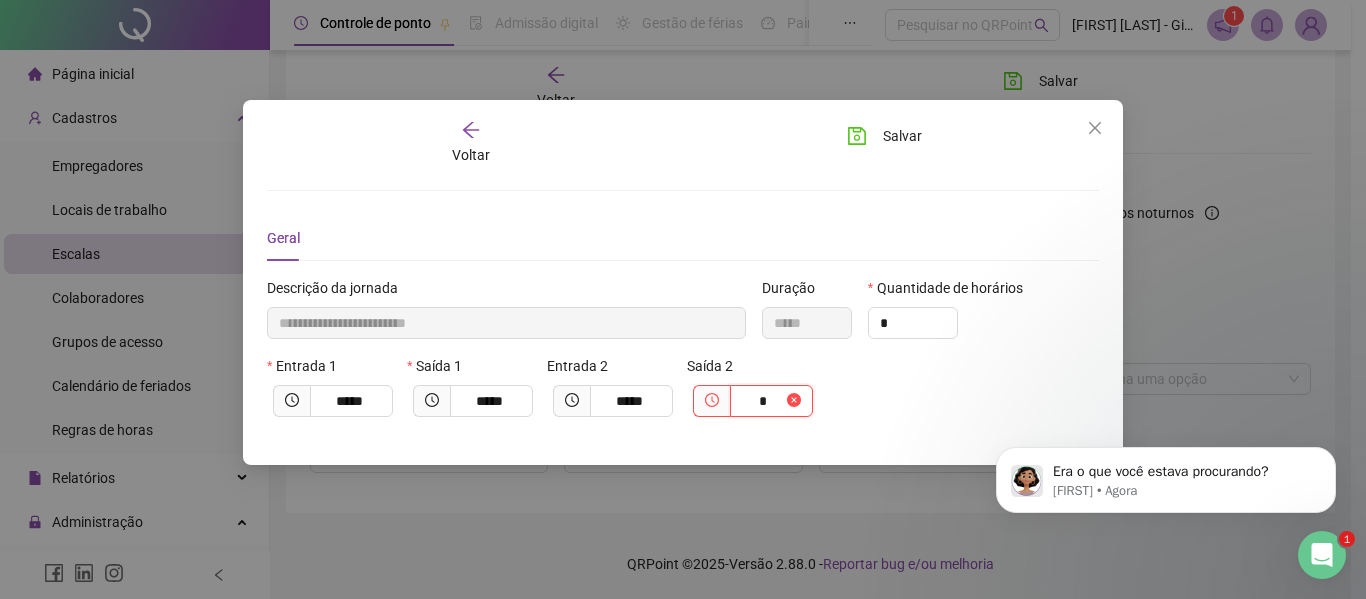 type on "**********" 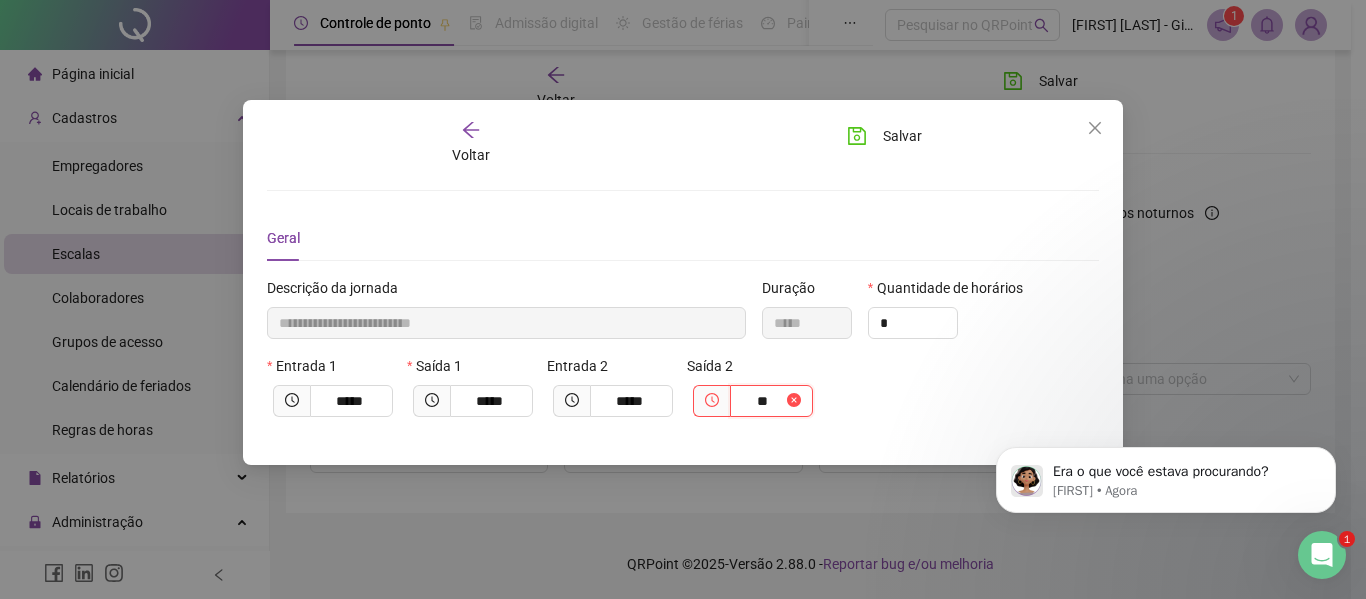 type on "***" 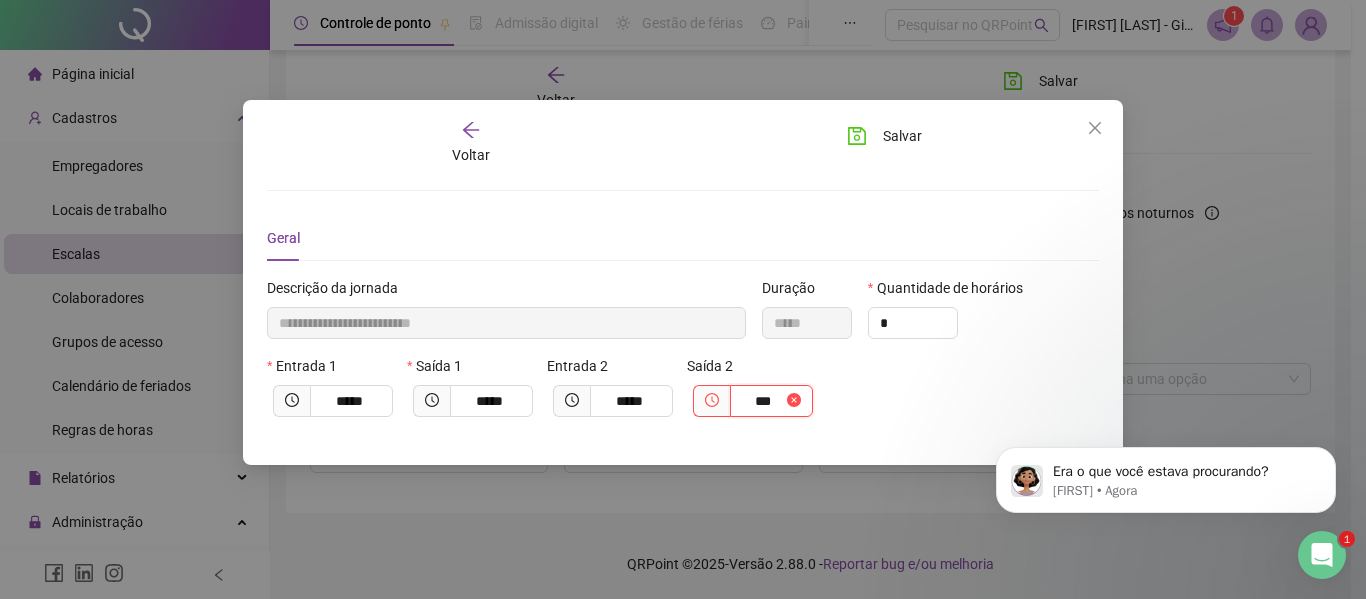 type on "**********" 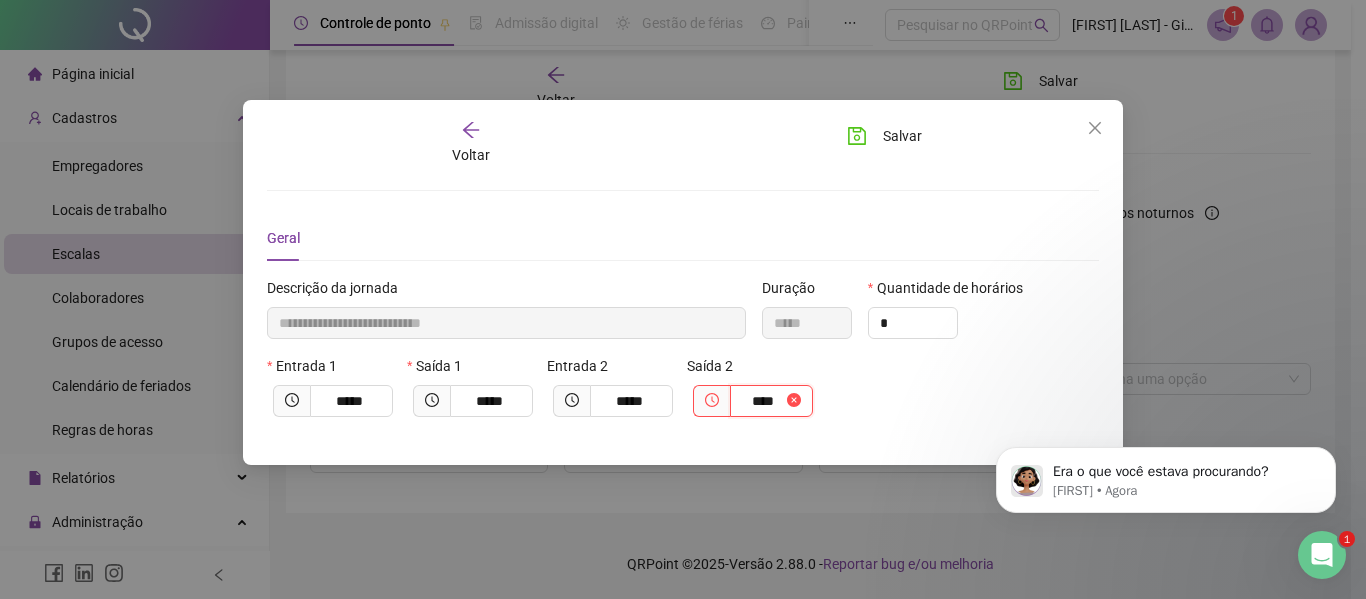 type on "**********" 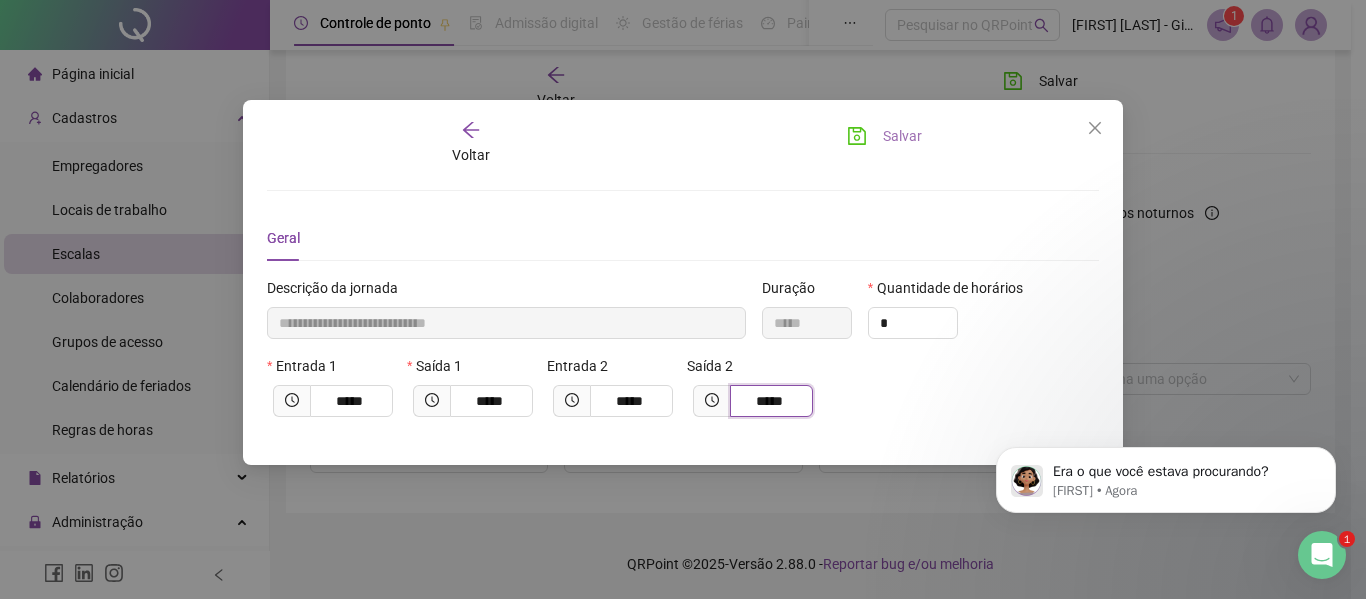 type on "*****" 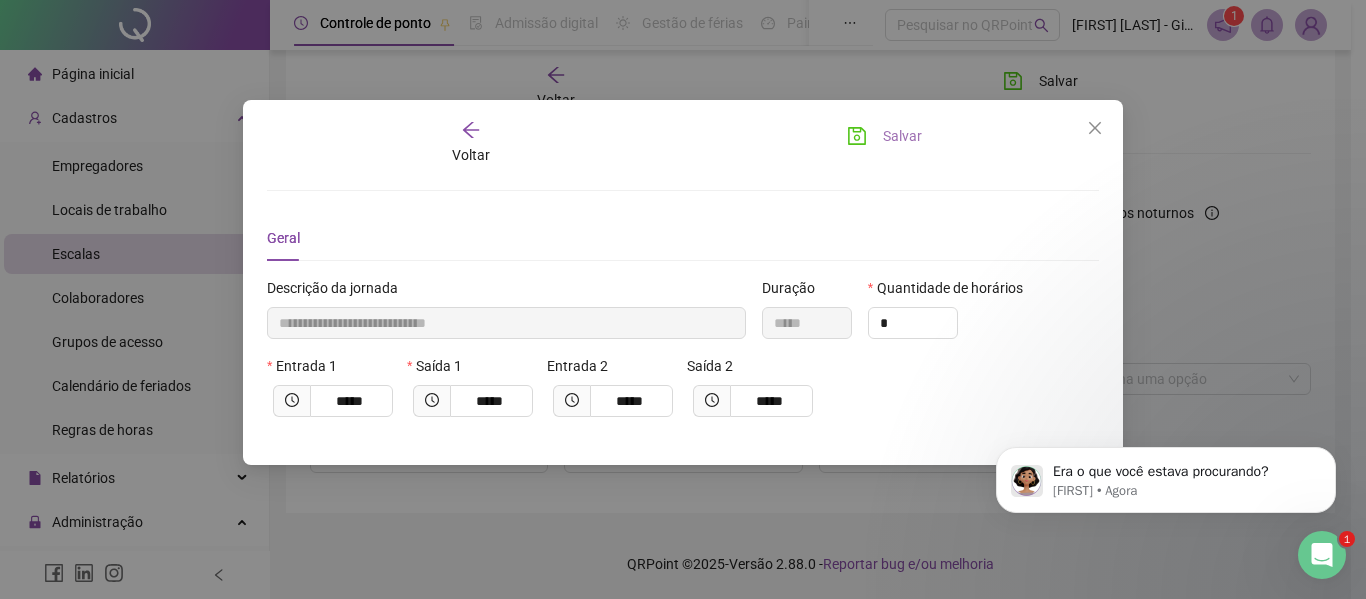click on "Salvar" at bounding box center [884, 136] 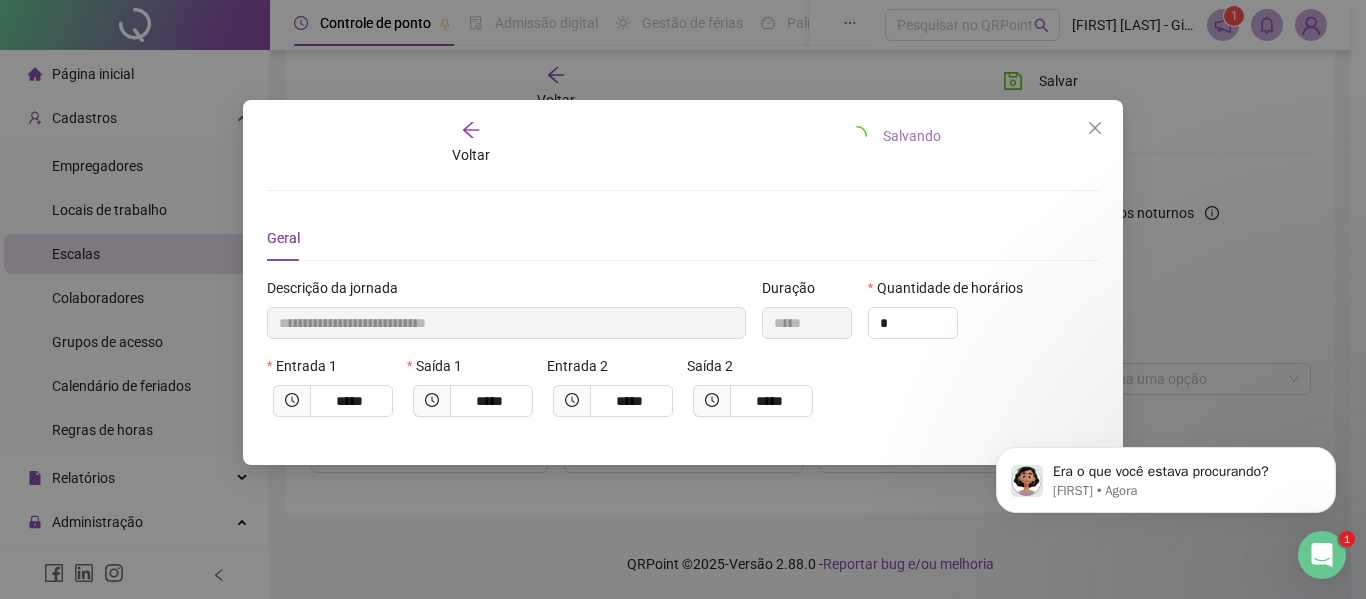 type 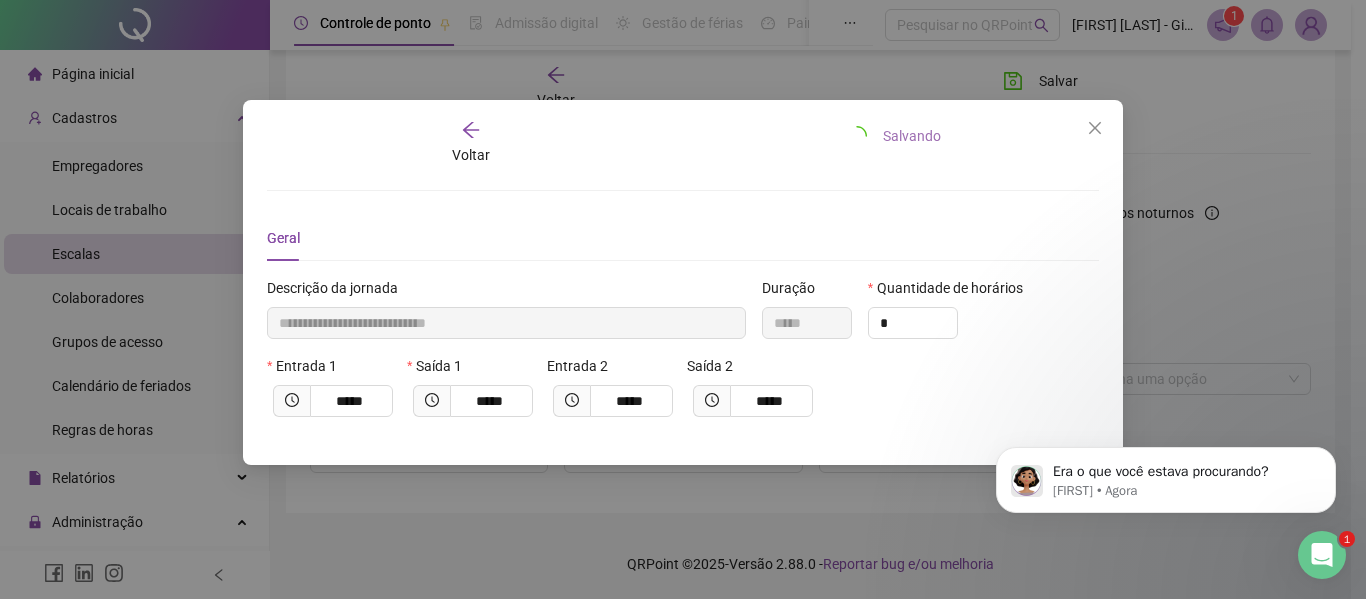 type 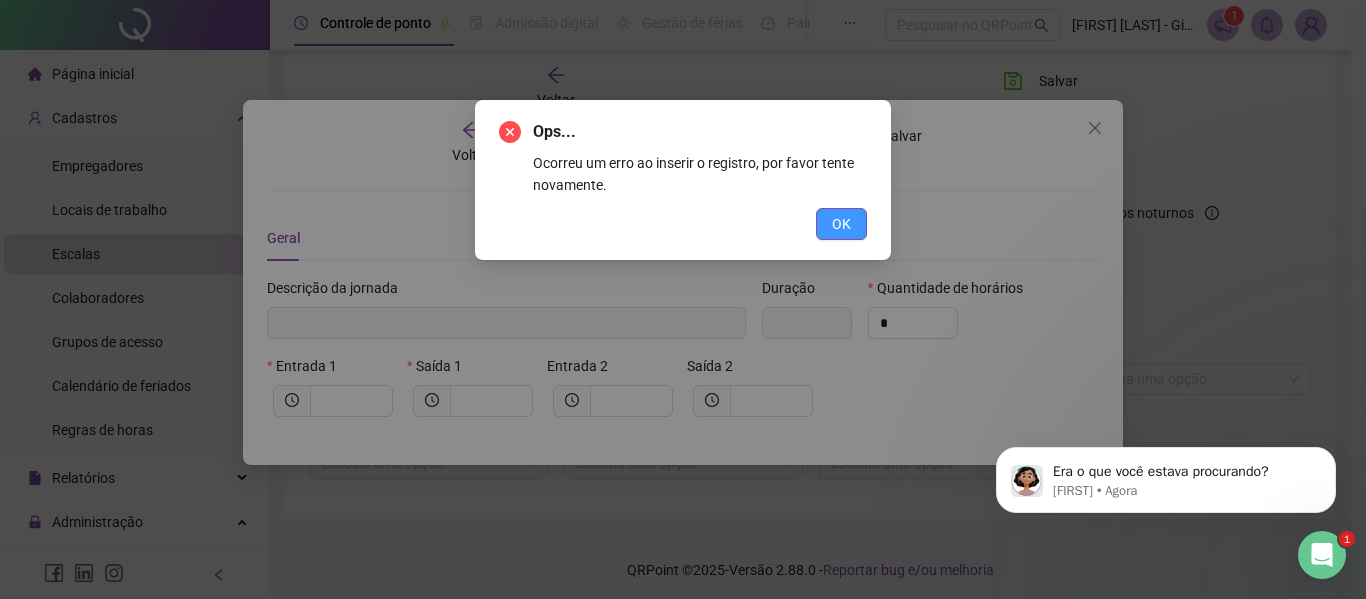 click on "OK" at bounding box center (841, 224) 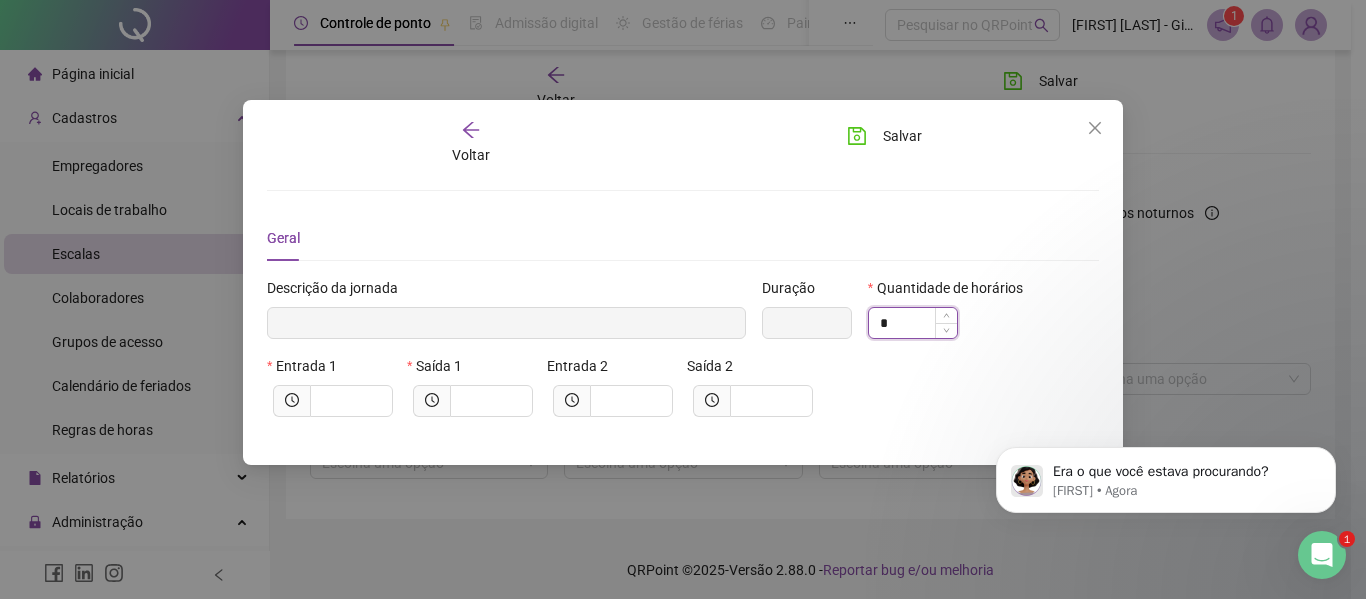 click on "*" at bounding box center [913, 323] 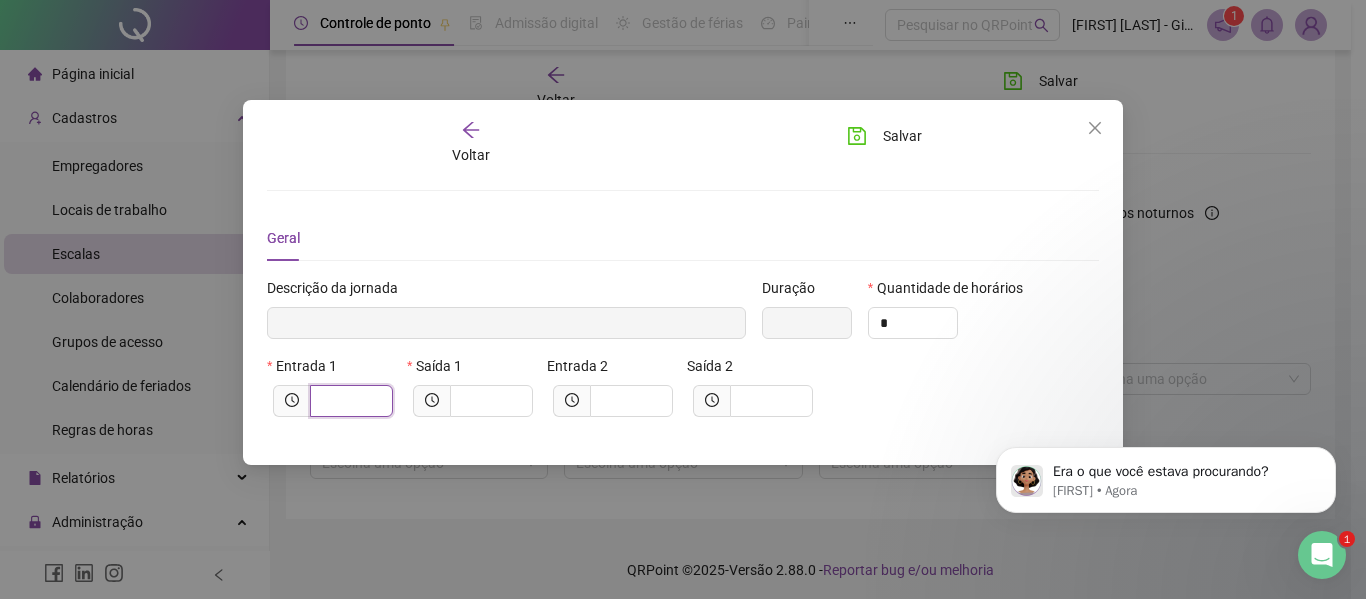 click at bounding box center (349, 401) 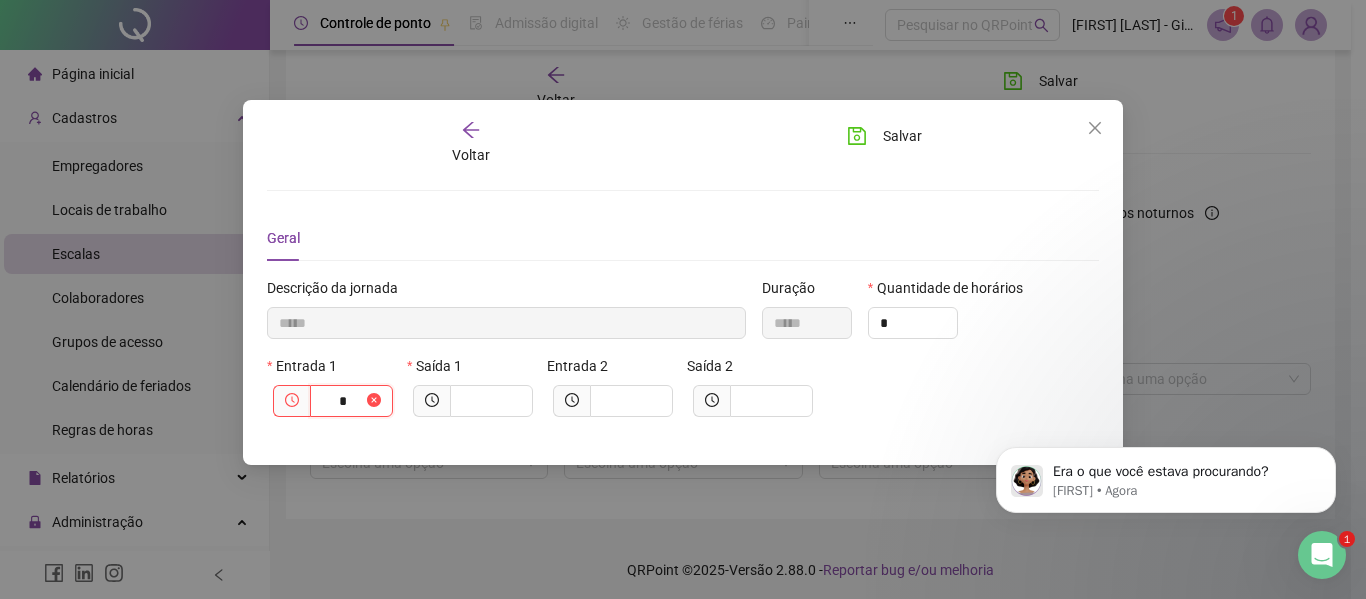type on "******" 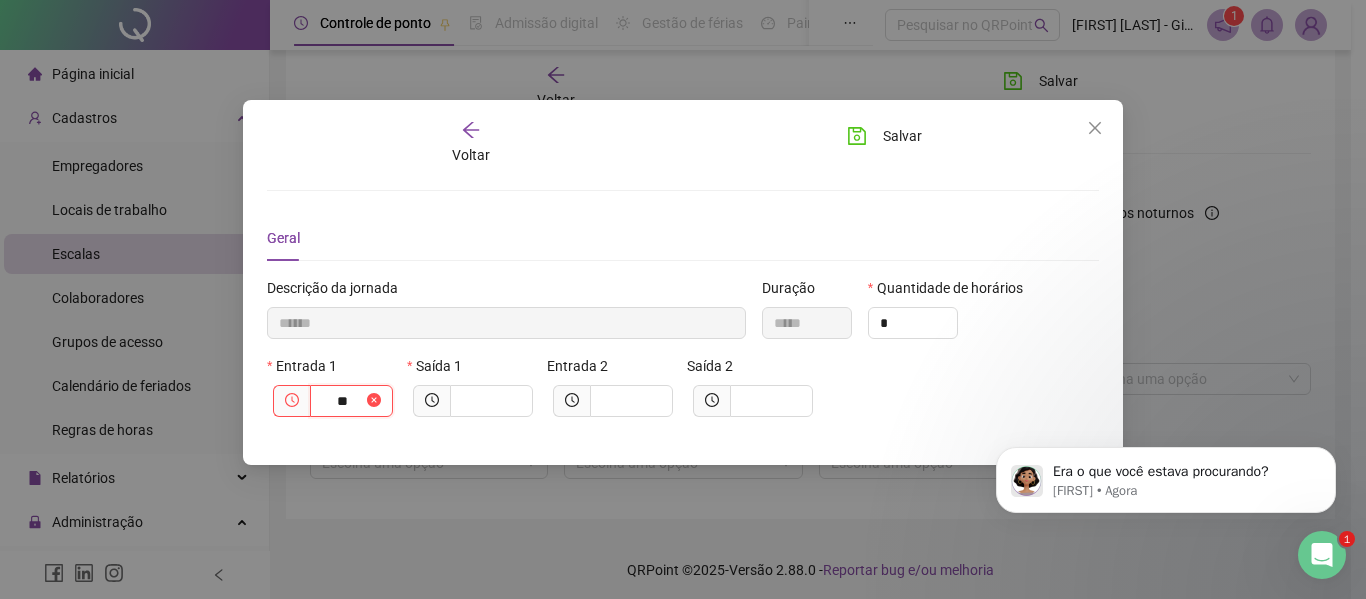 type on "***" 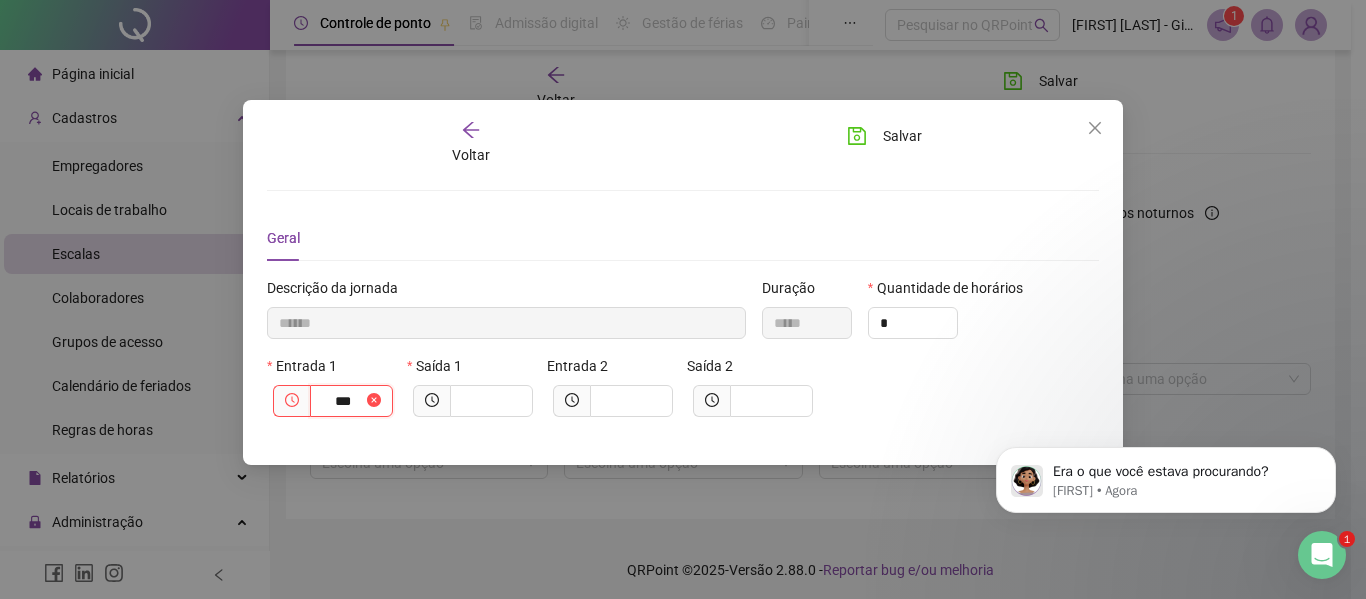 type on "********" 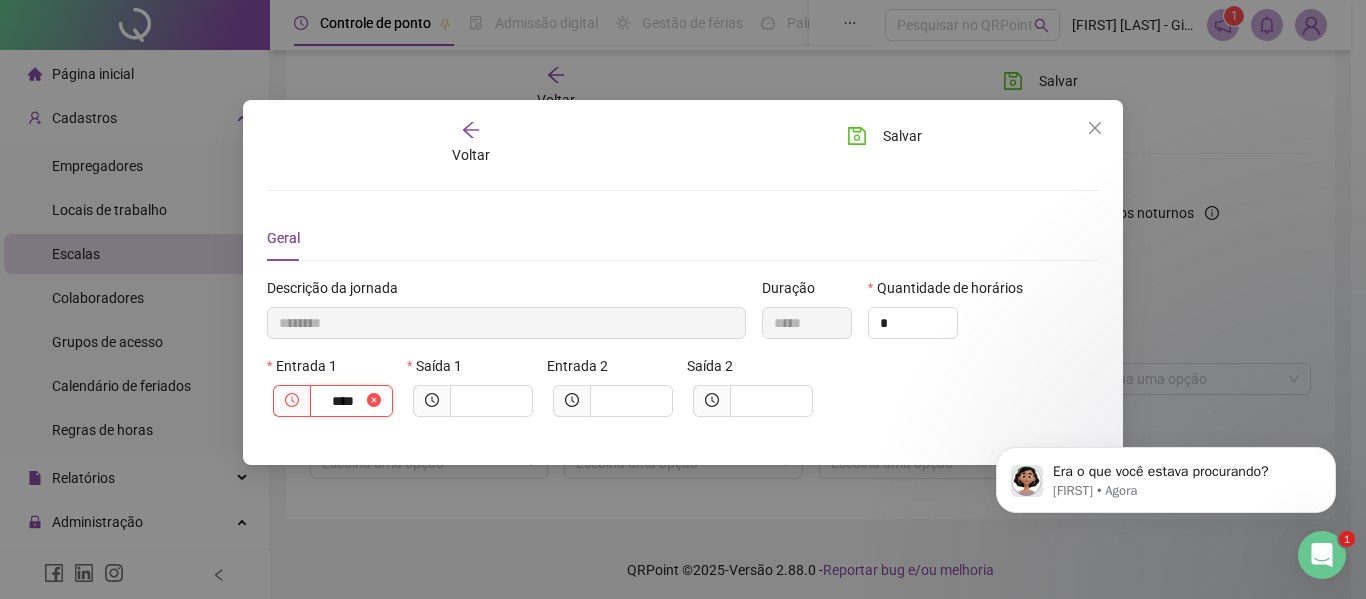 type on "*********" 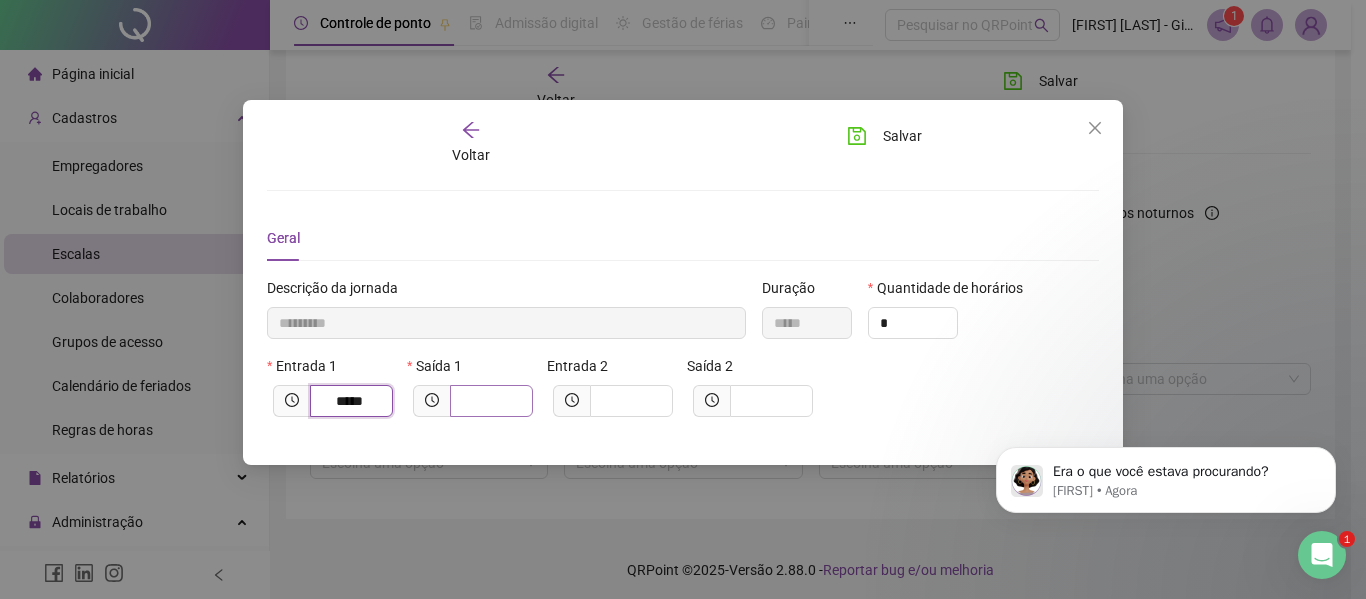 type on "*****" 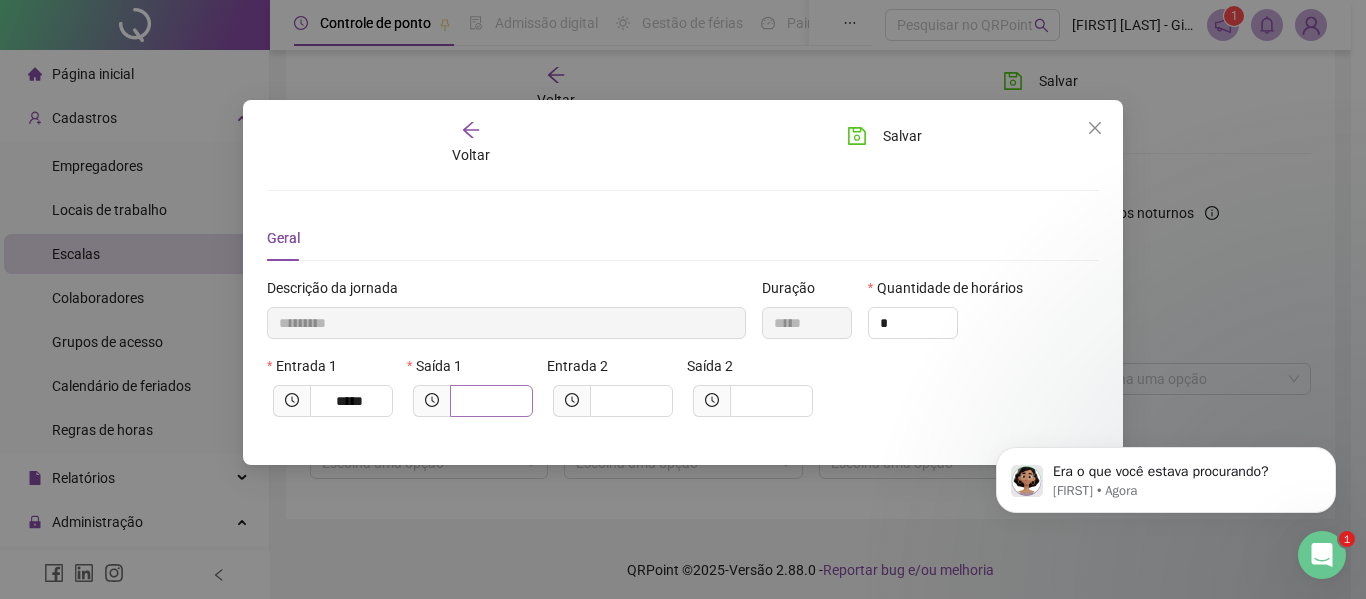 click at bounding box center [491, 401] 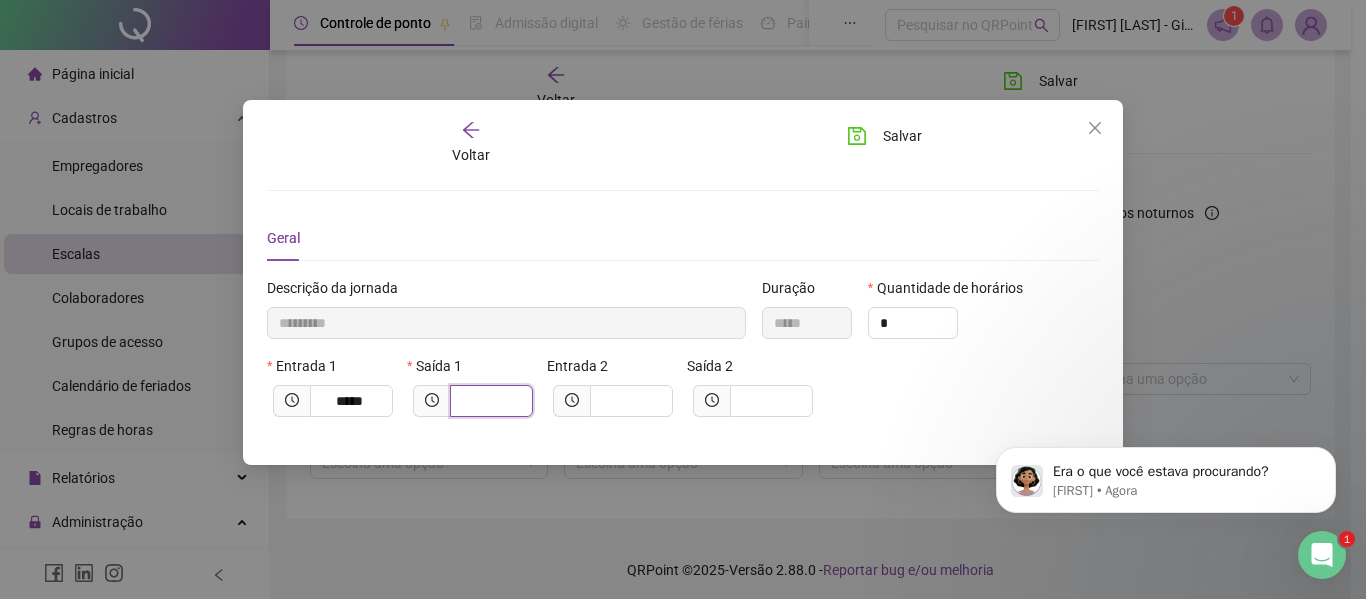 type on "*********" 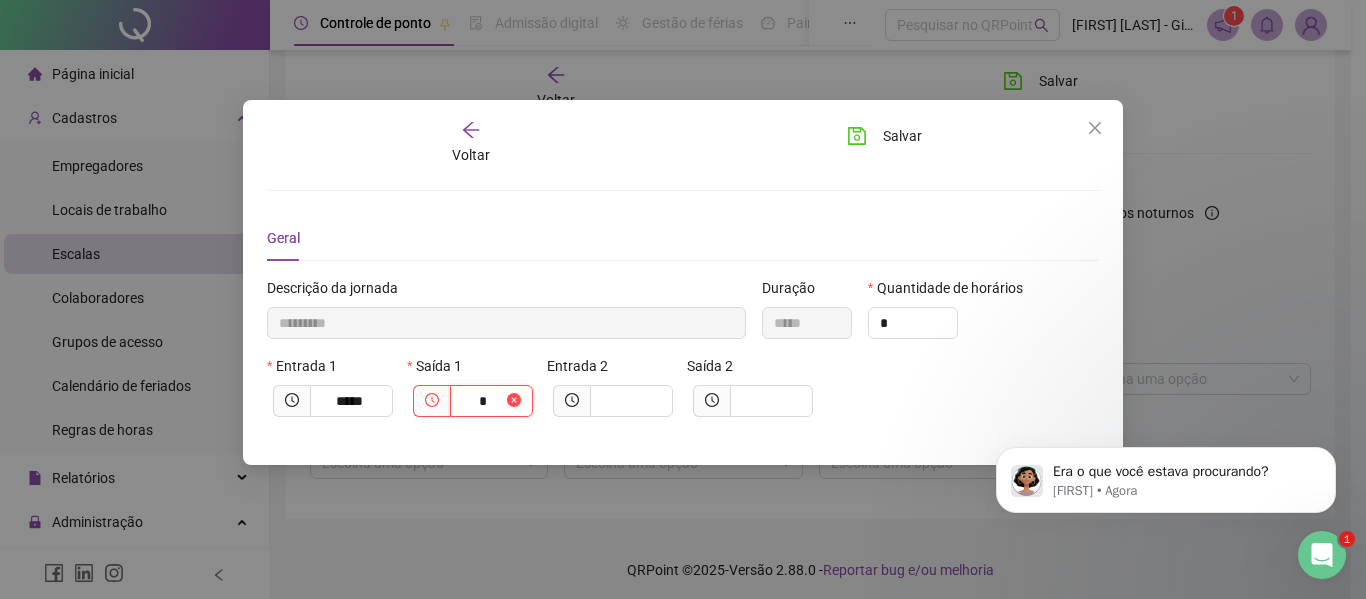 type on "**********" 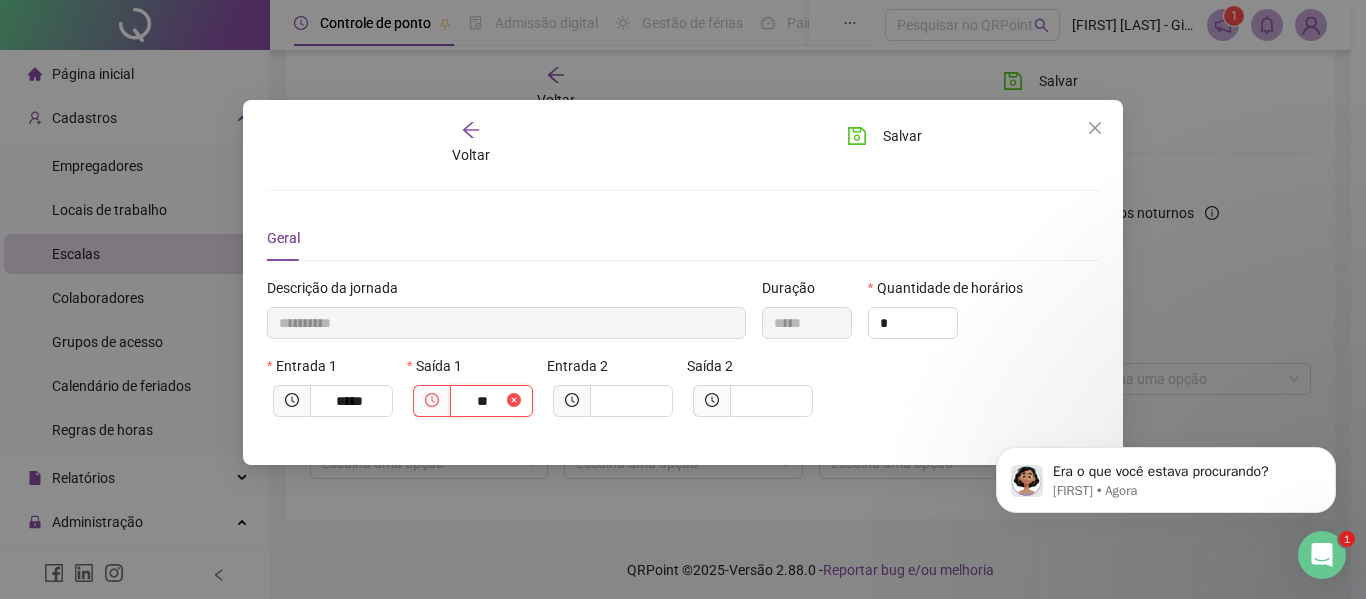 type on "***" 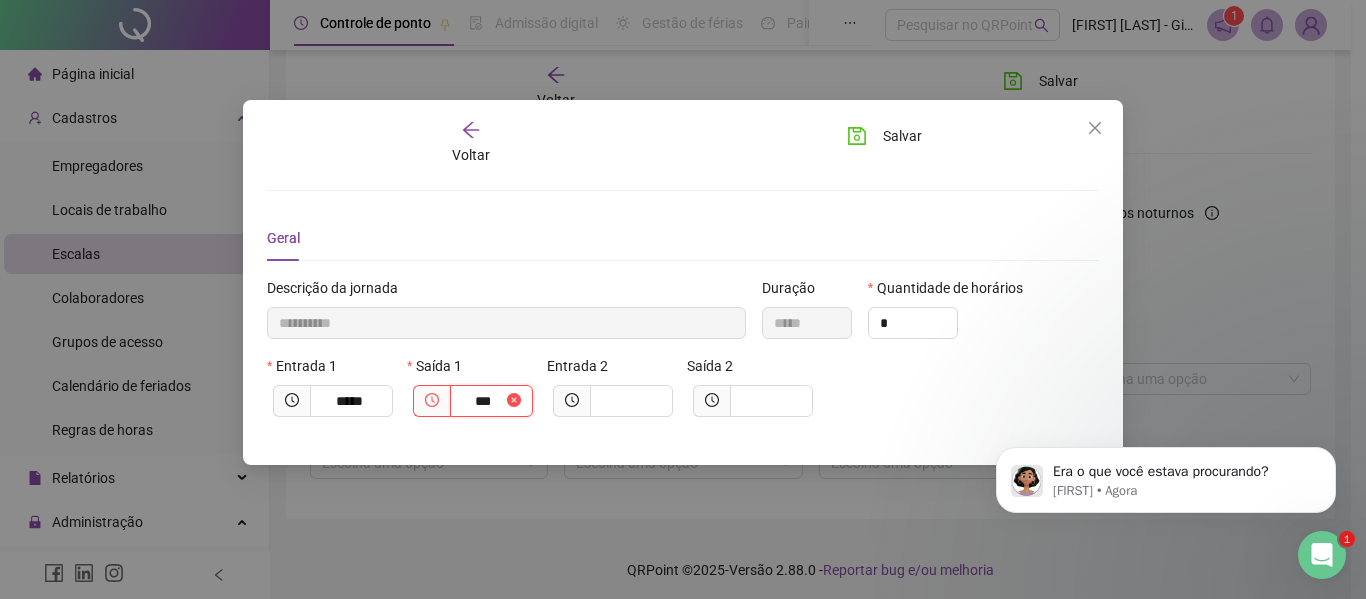 type on "**********" 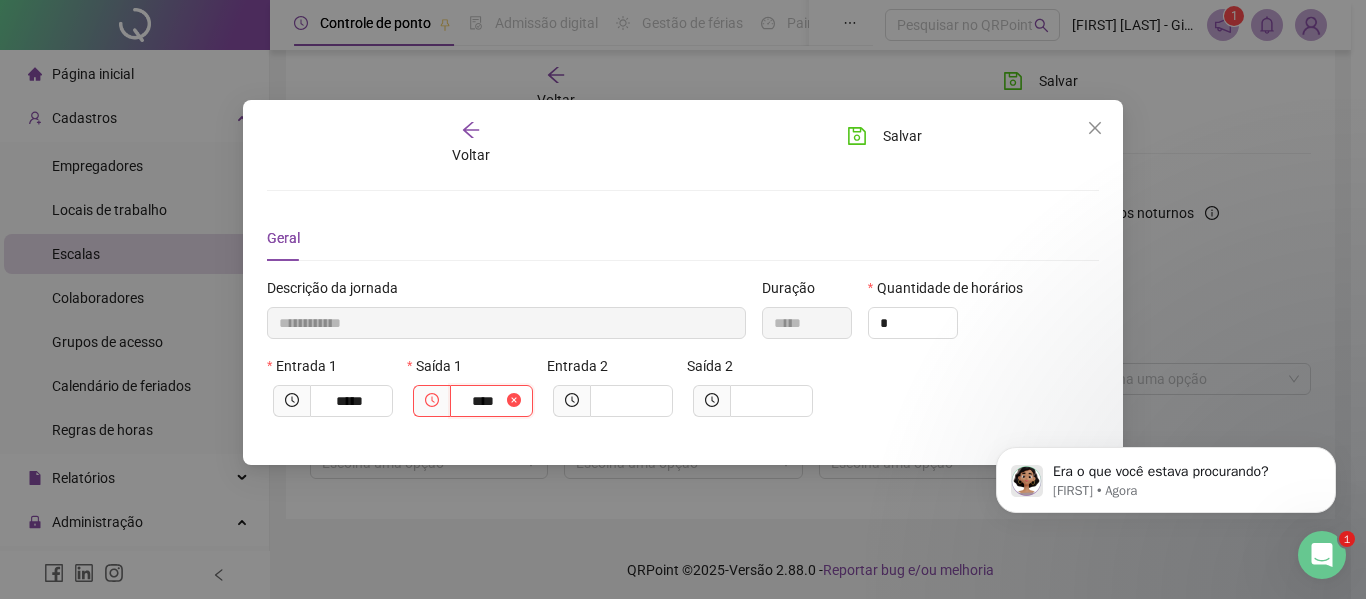 type on "**********" 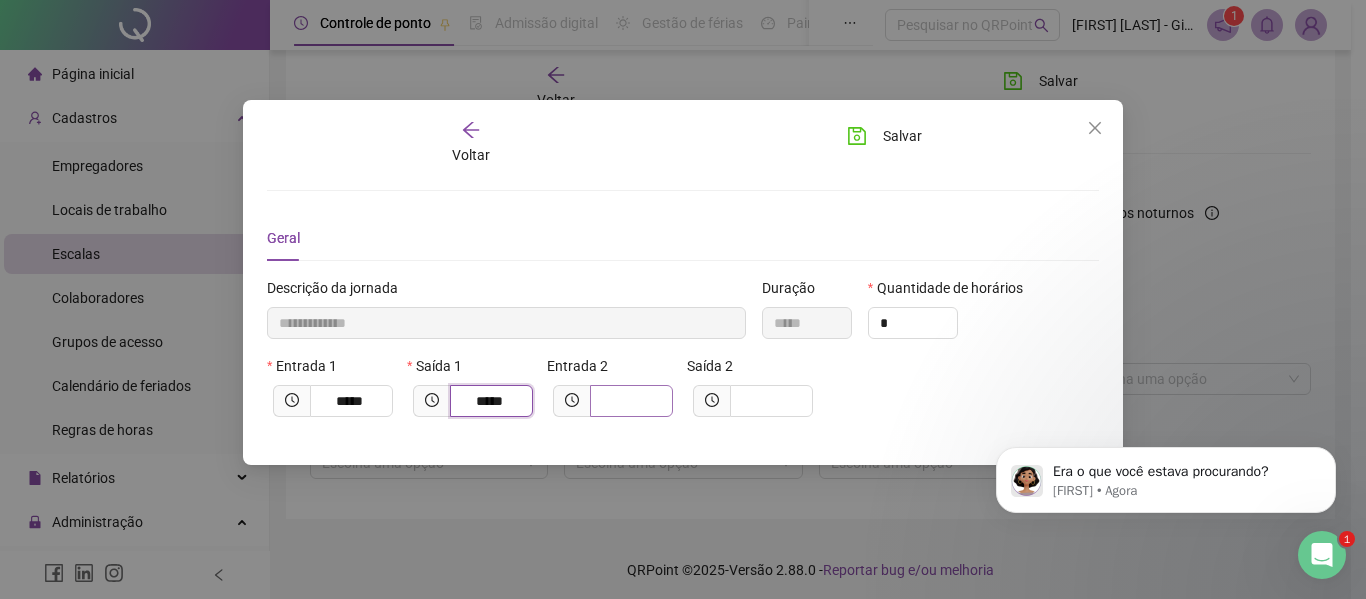 type on "*****" 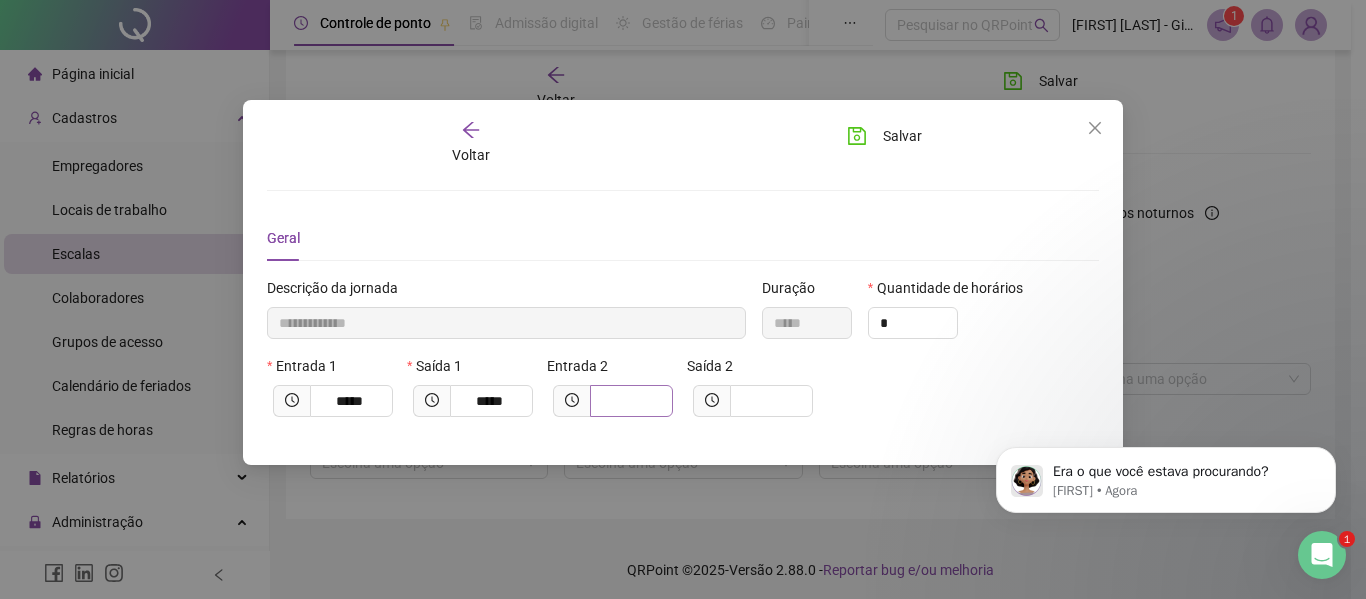 click at bounding box center [631, 401] 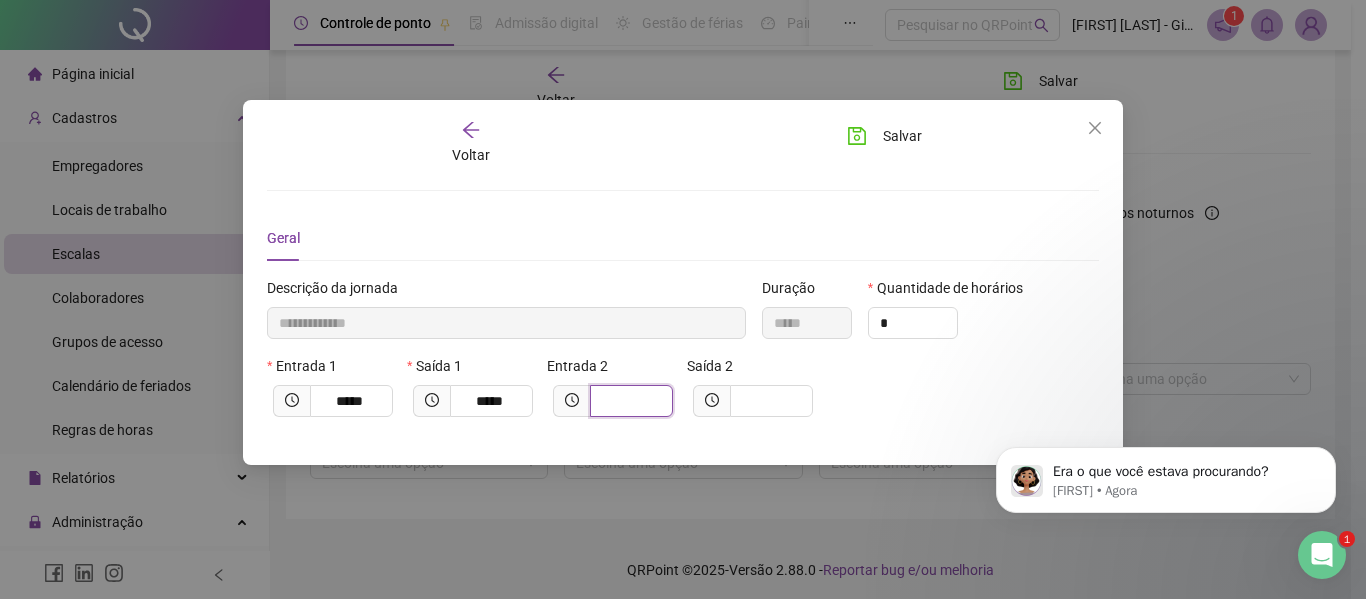 type on "**********" 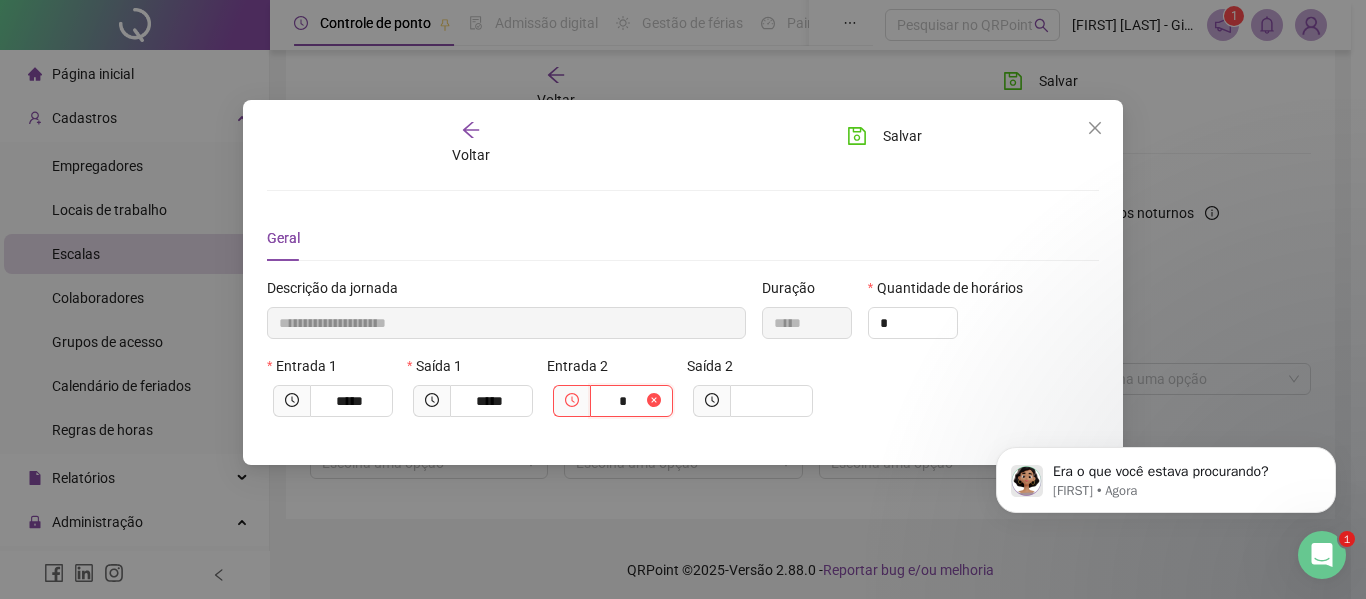 type on "**********" 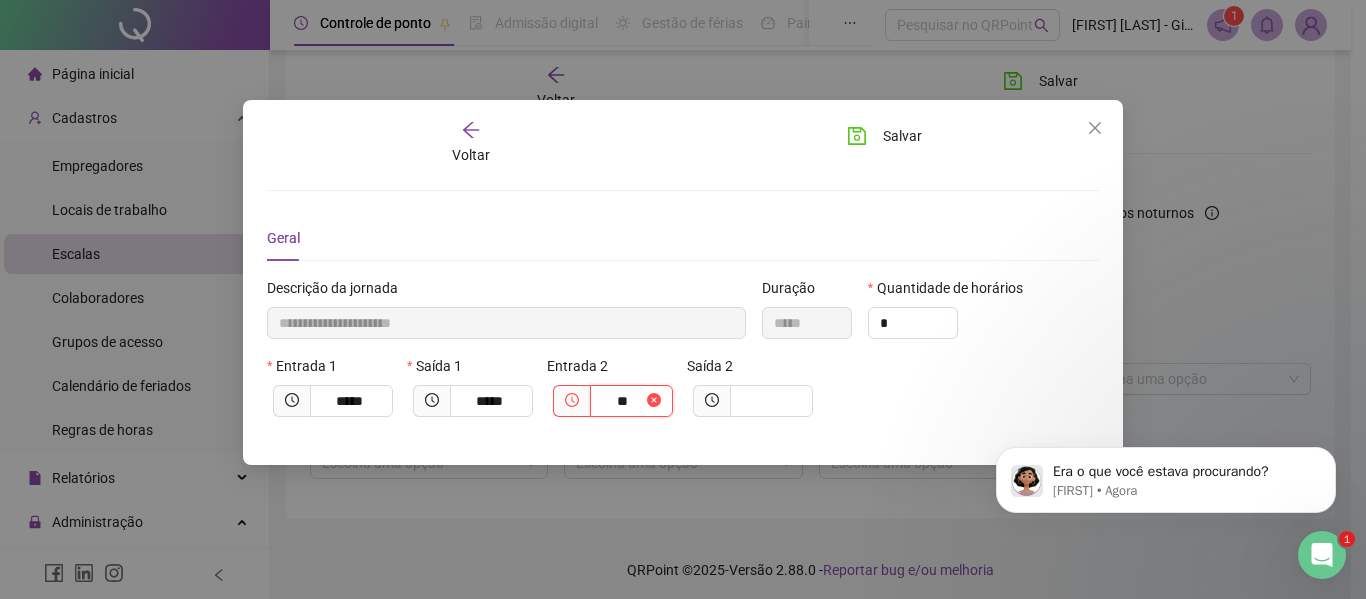 type on "***" 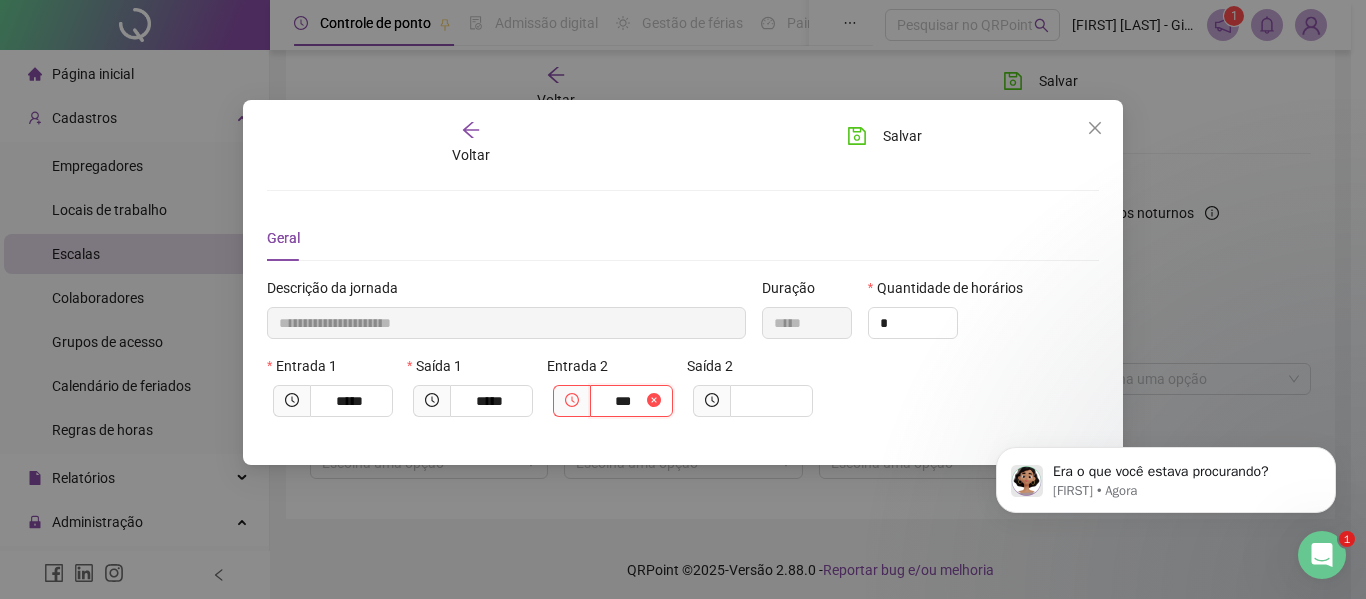 type on "**********" 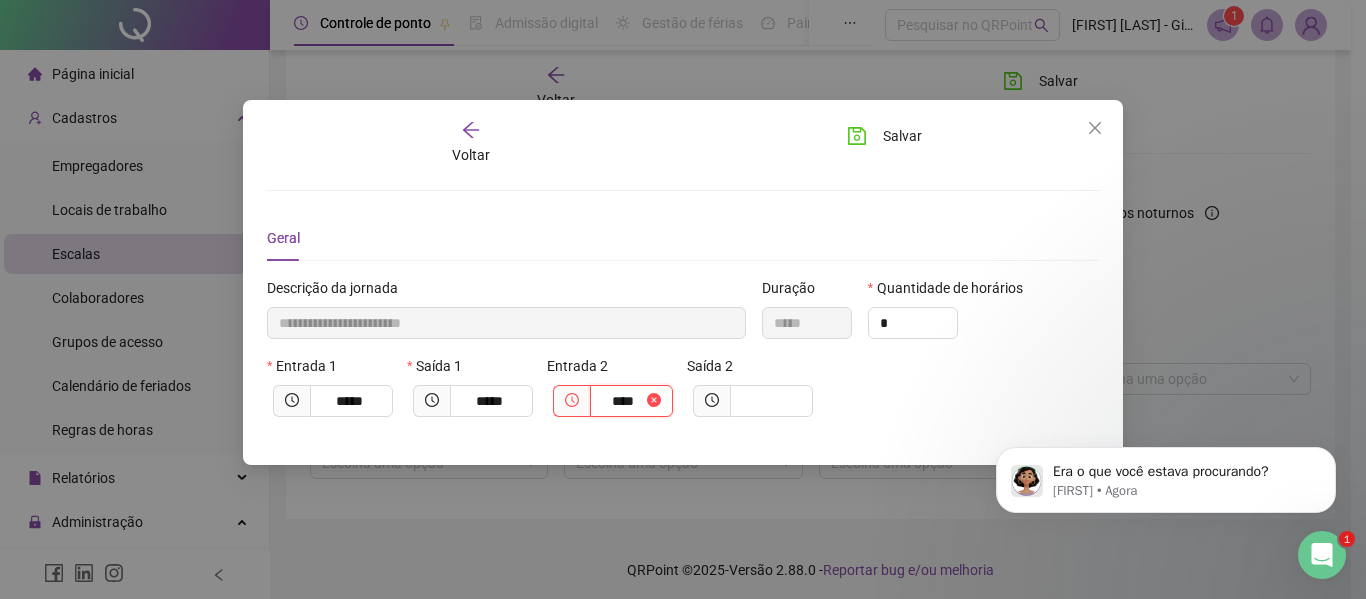 type on "**********" 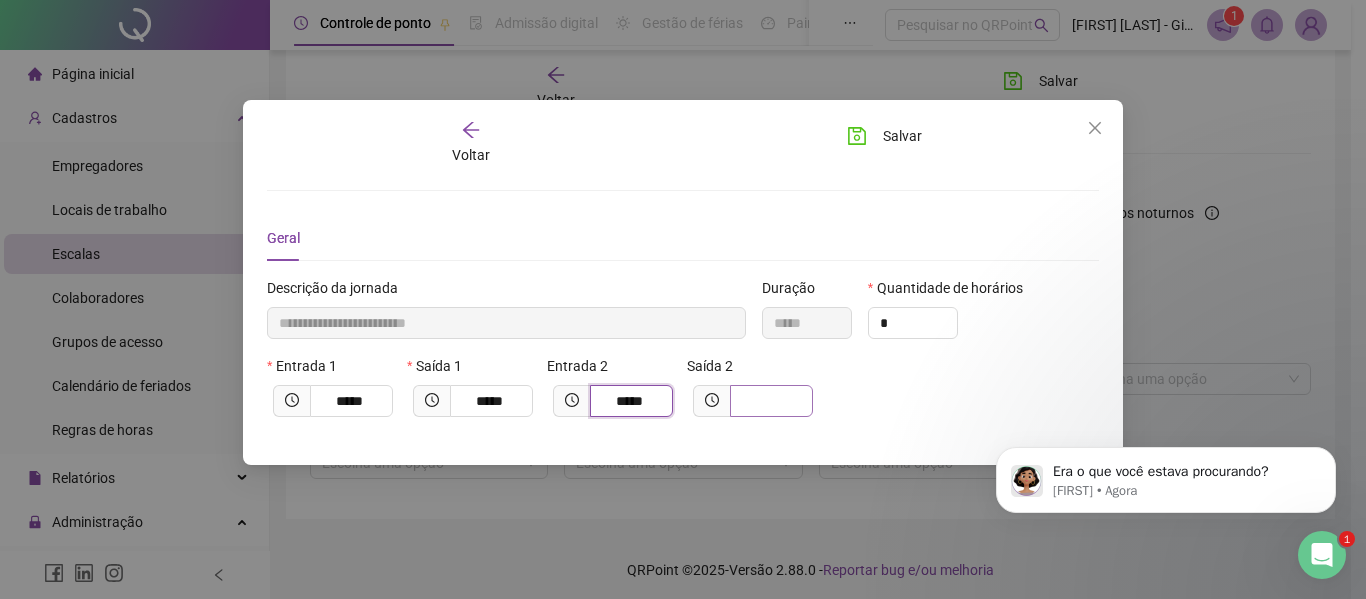 type on "*****" 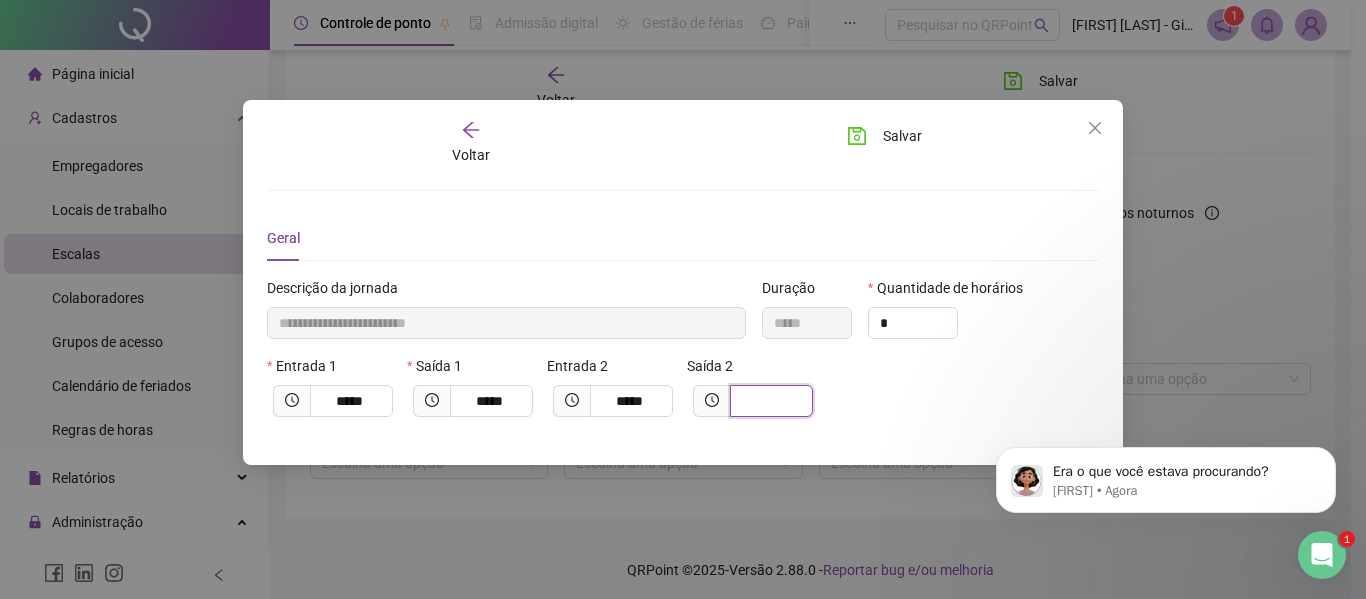 click at bounding box center [769, 401] 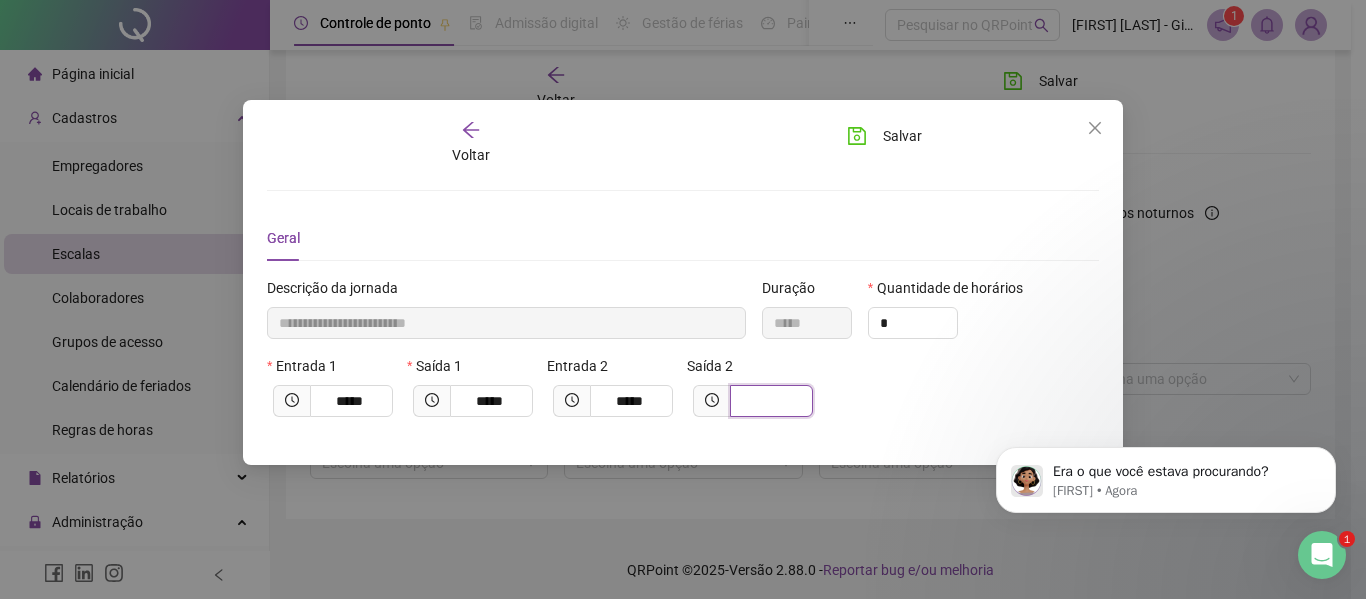 type on "**********" 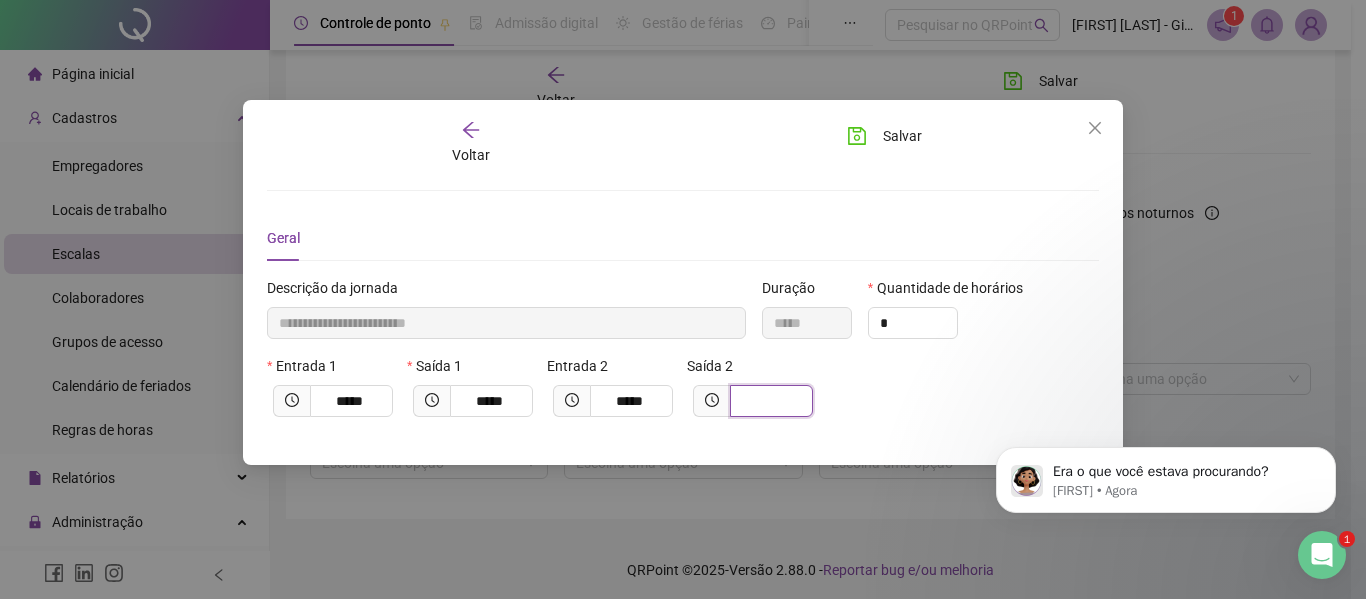 type on "*" 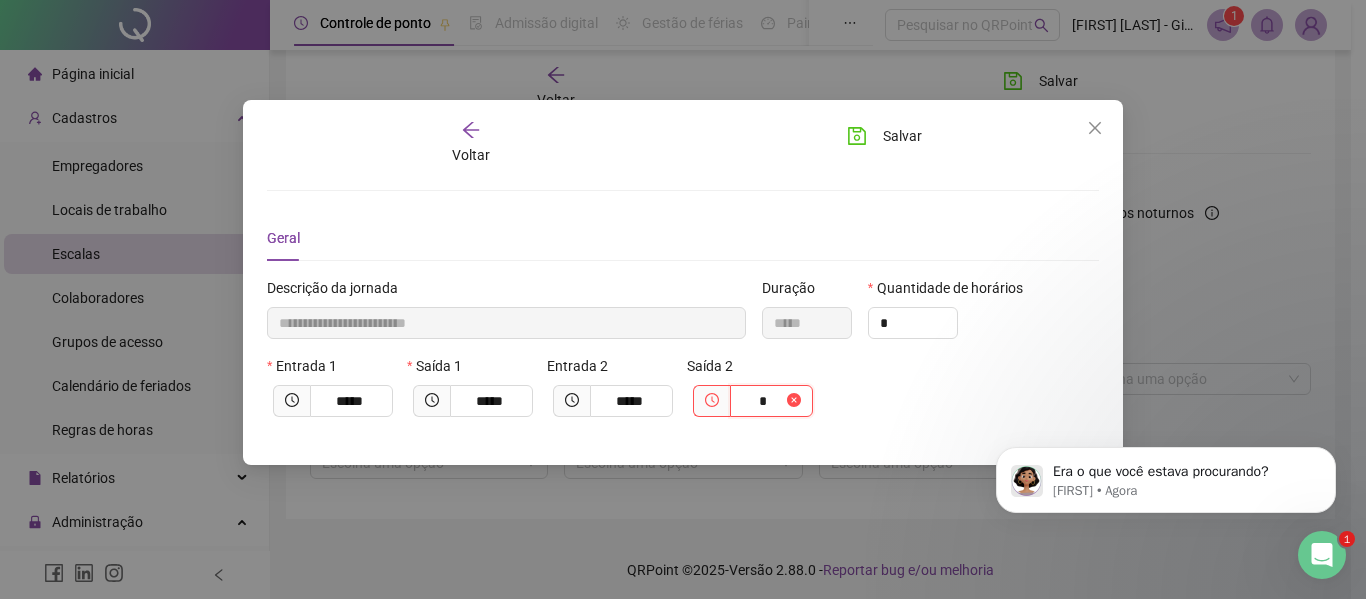type on "**********" 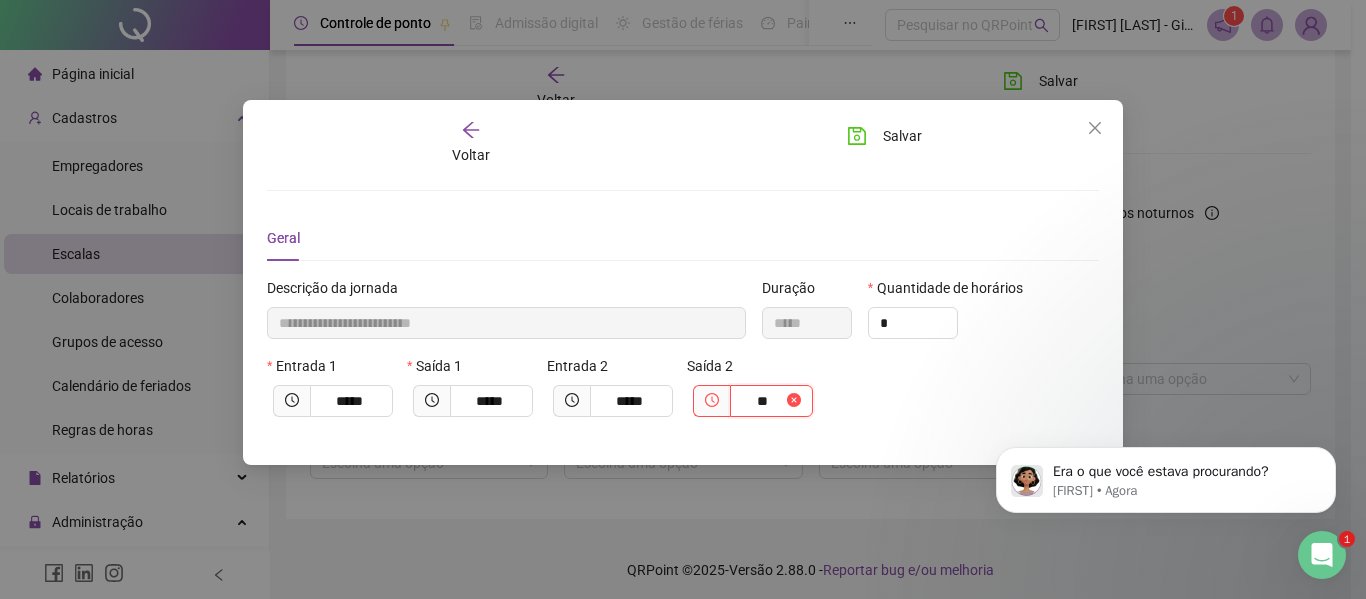 type on "***" 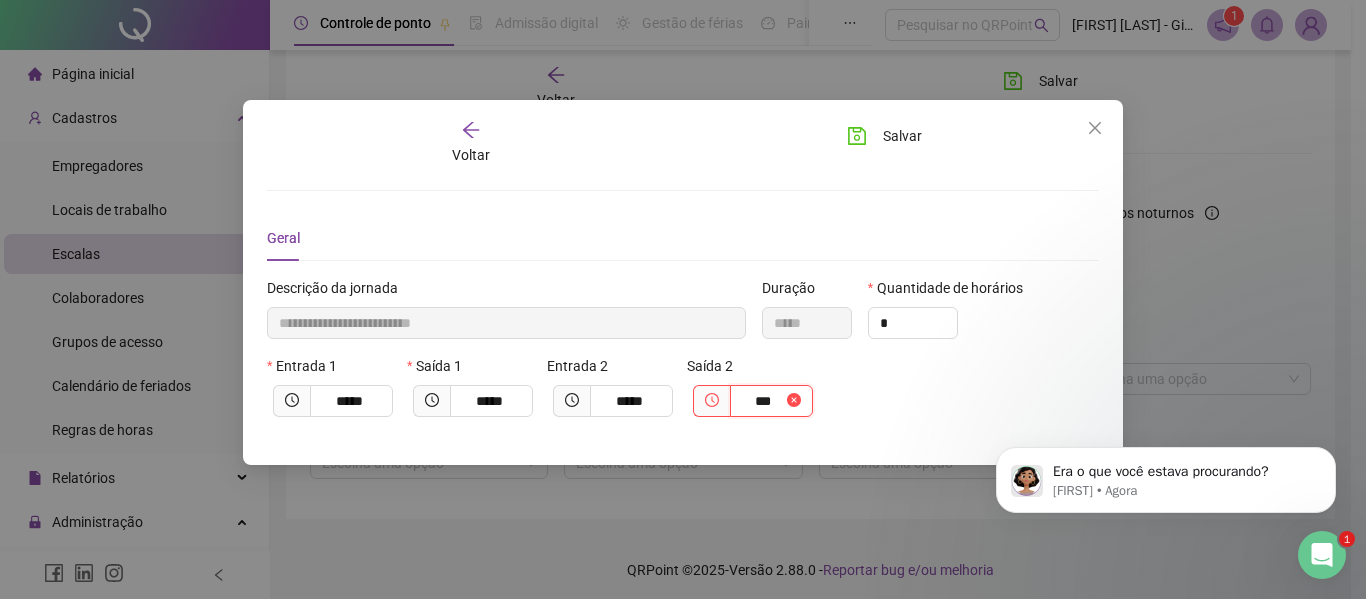 type on "**********" 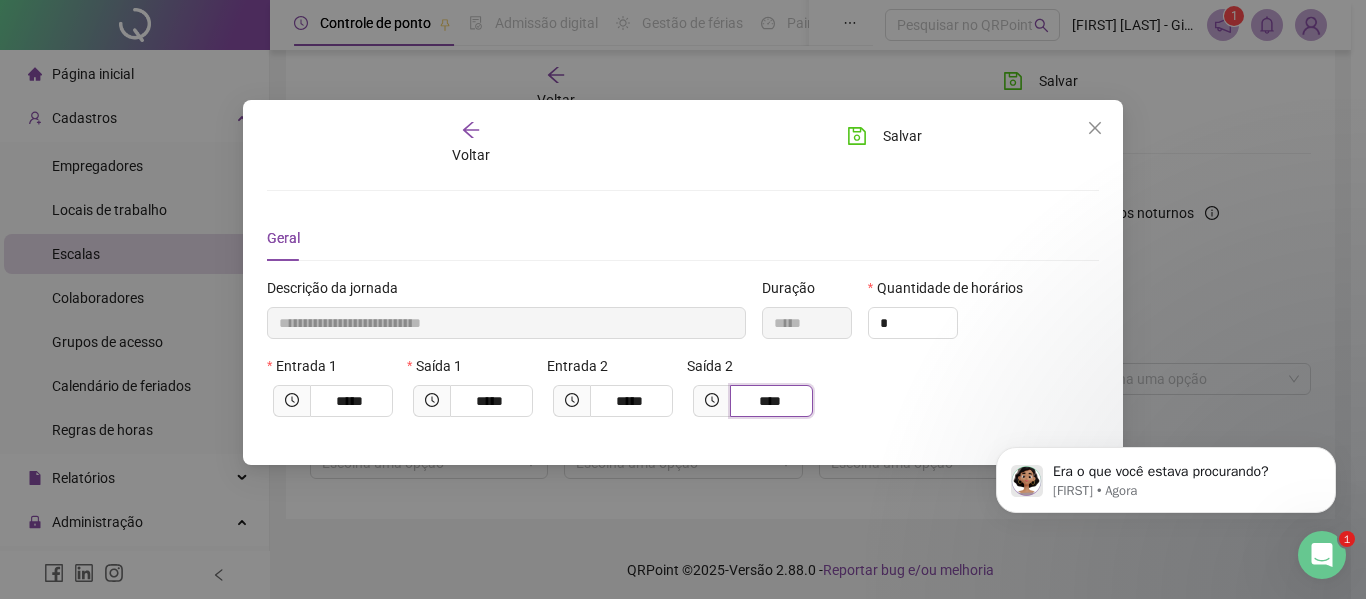 type on "**********" 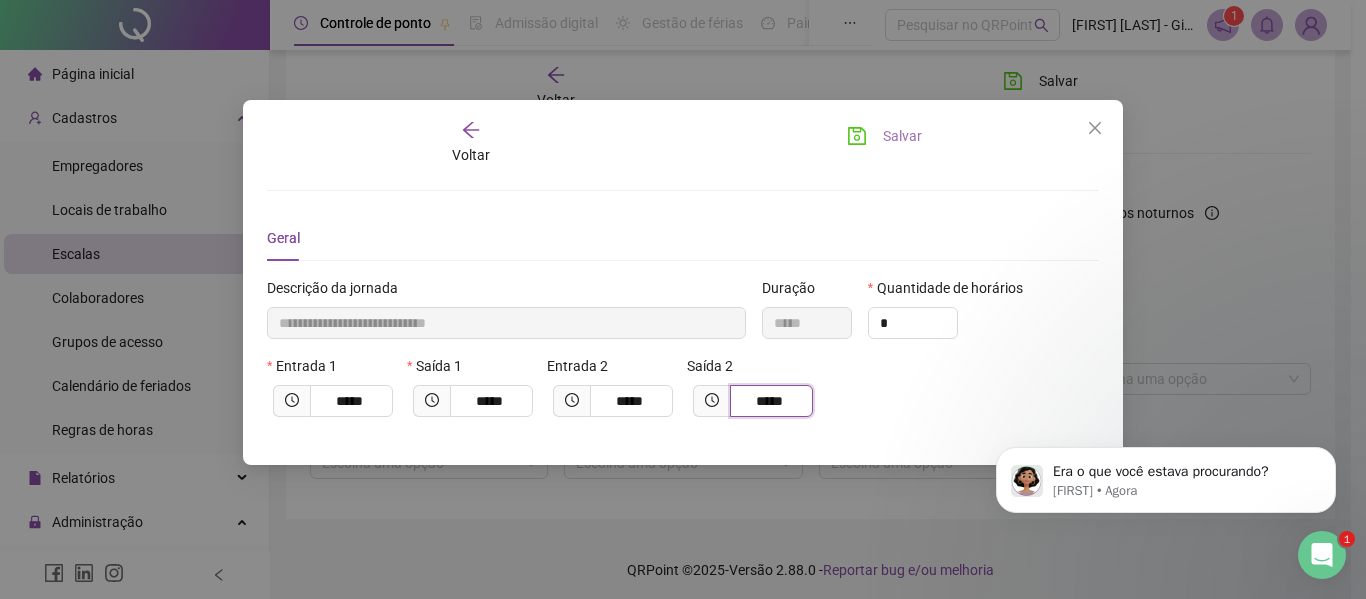type on "*****" 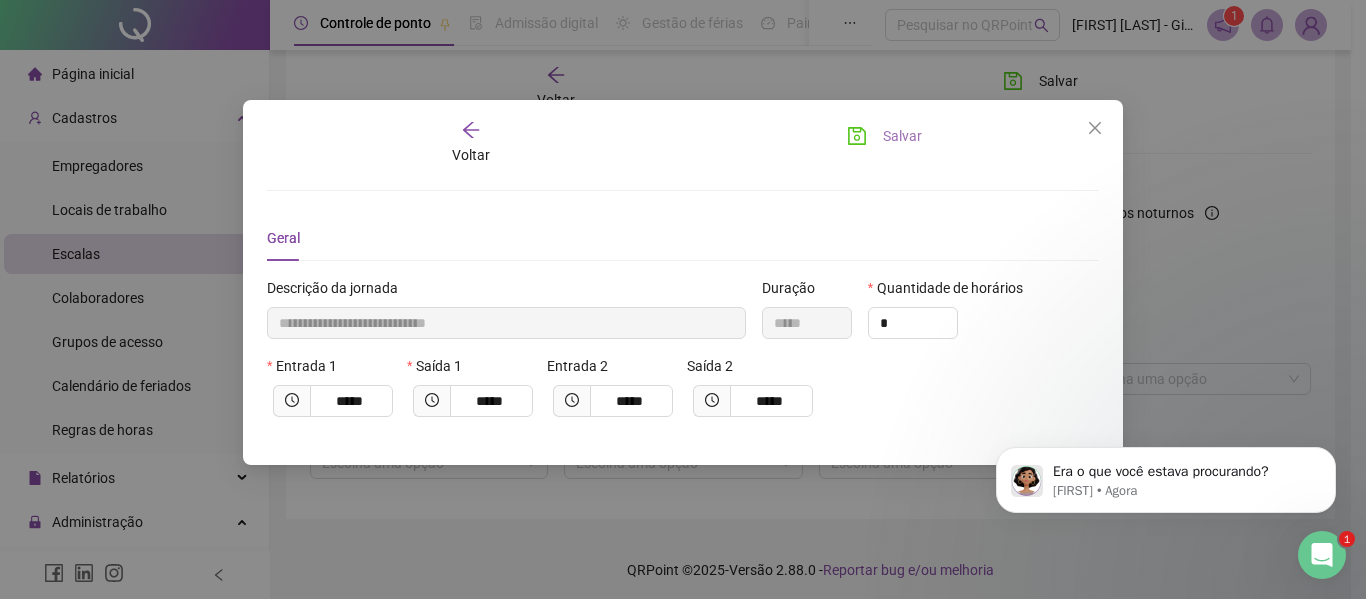 click on "Salvar" at bounding box center [884, 136] 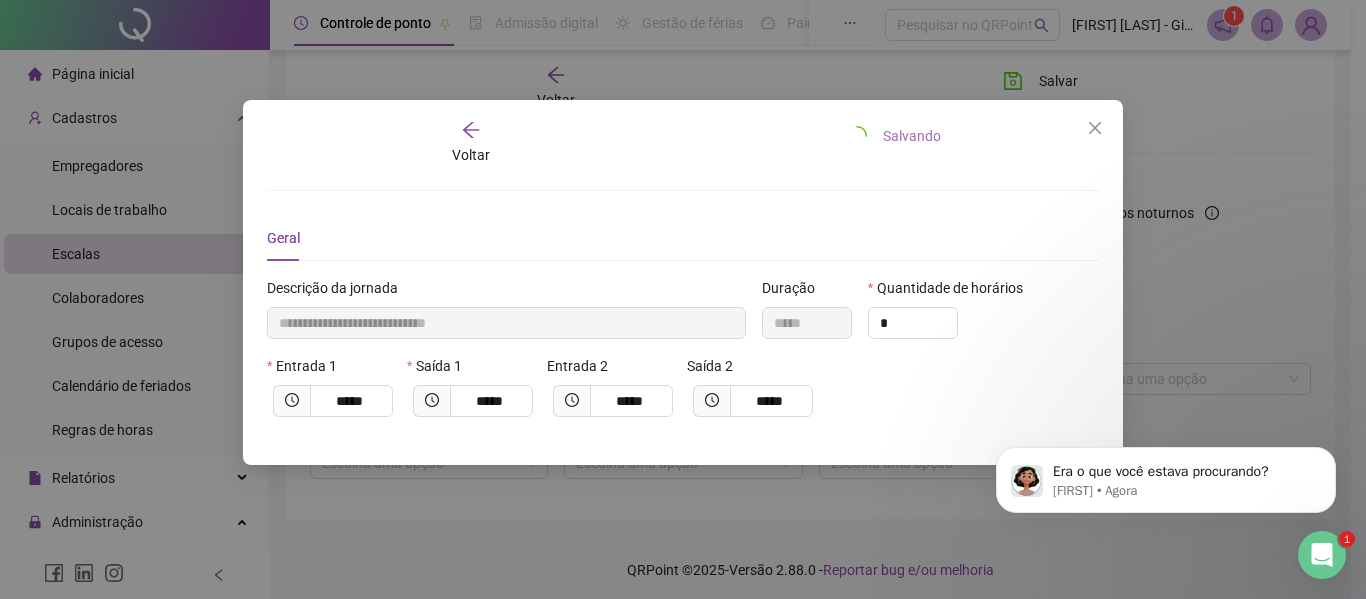 type 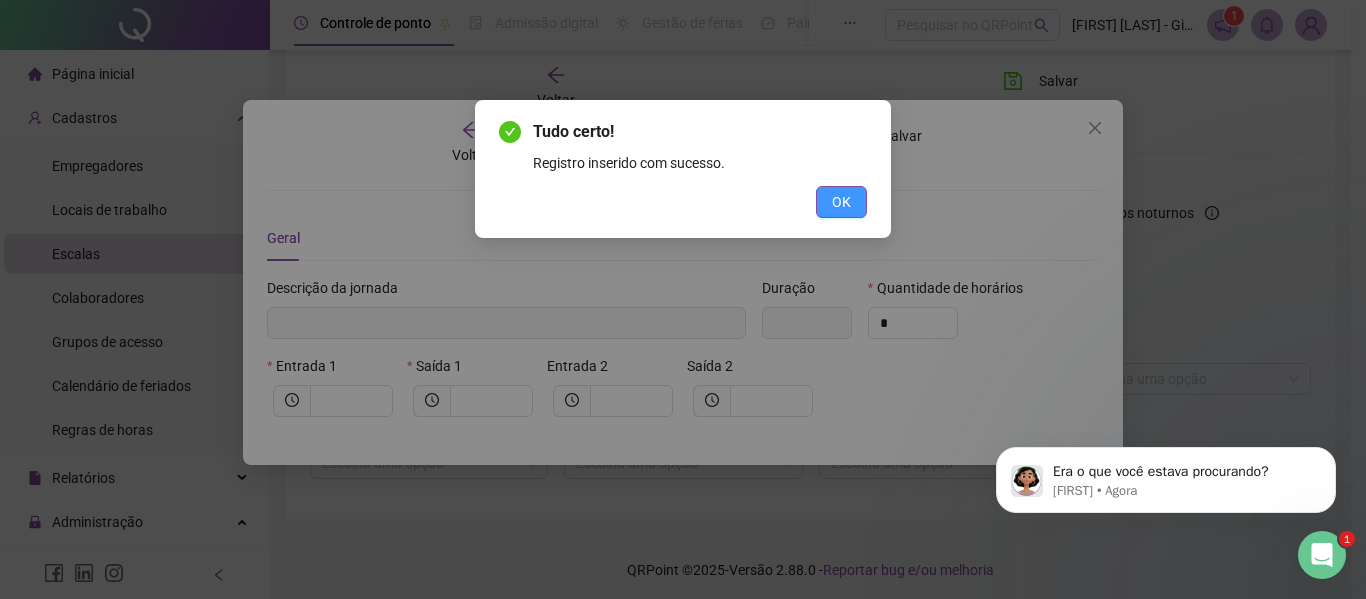 click on "OK" at bounding box center [841, 202] 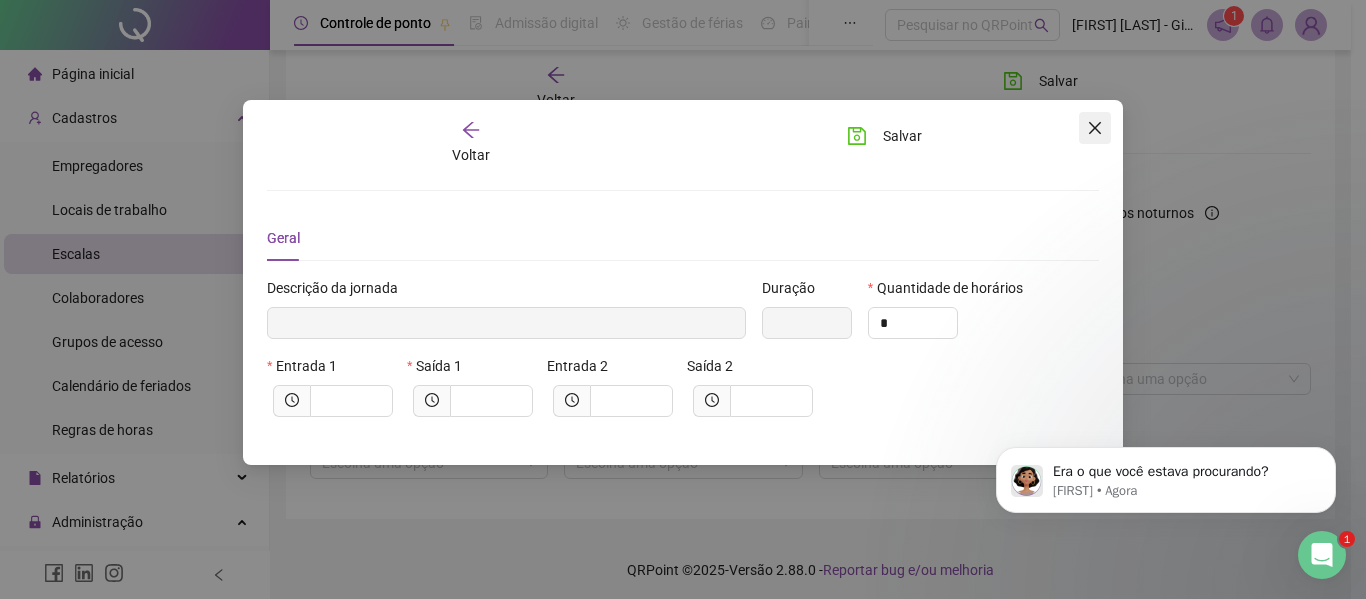 click 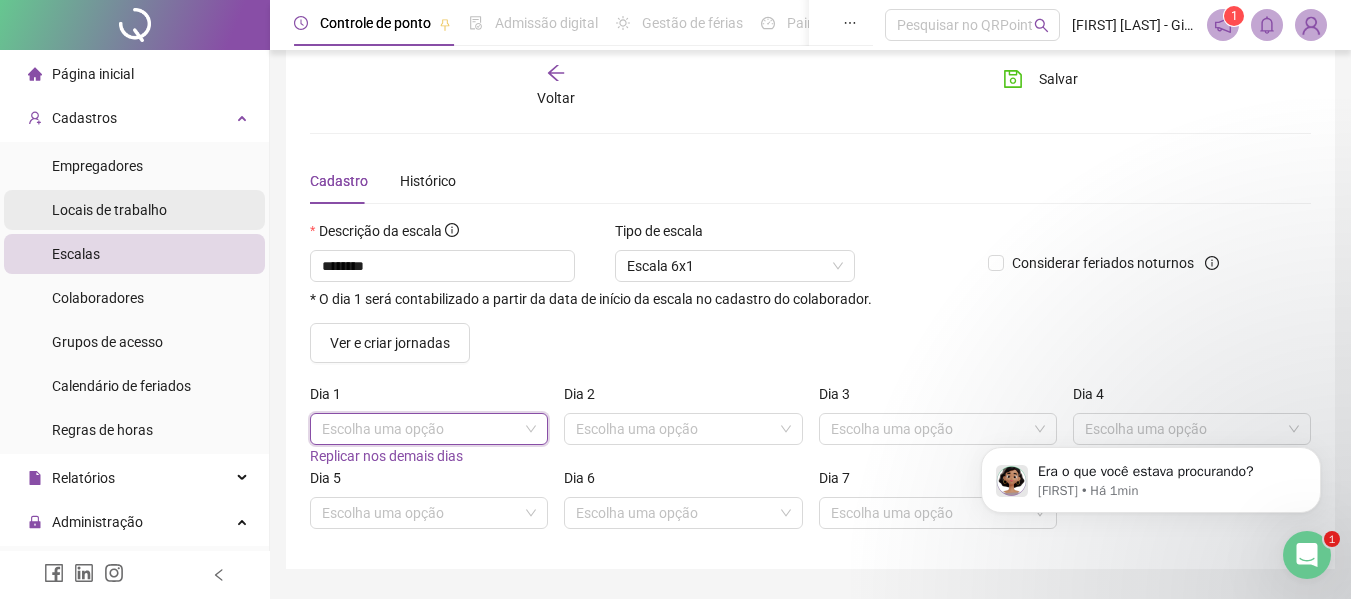 scroll, scrollTop: 0, scrollLeft: 0, axis: both 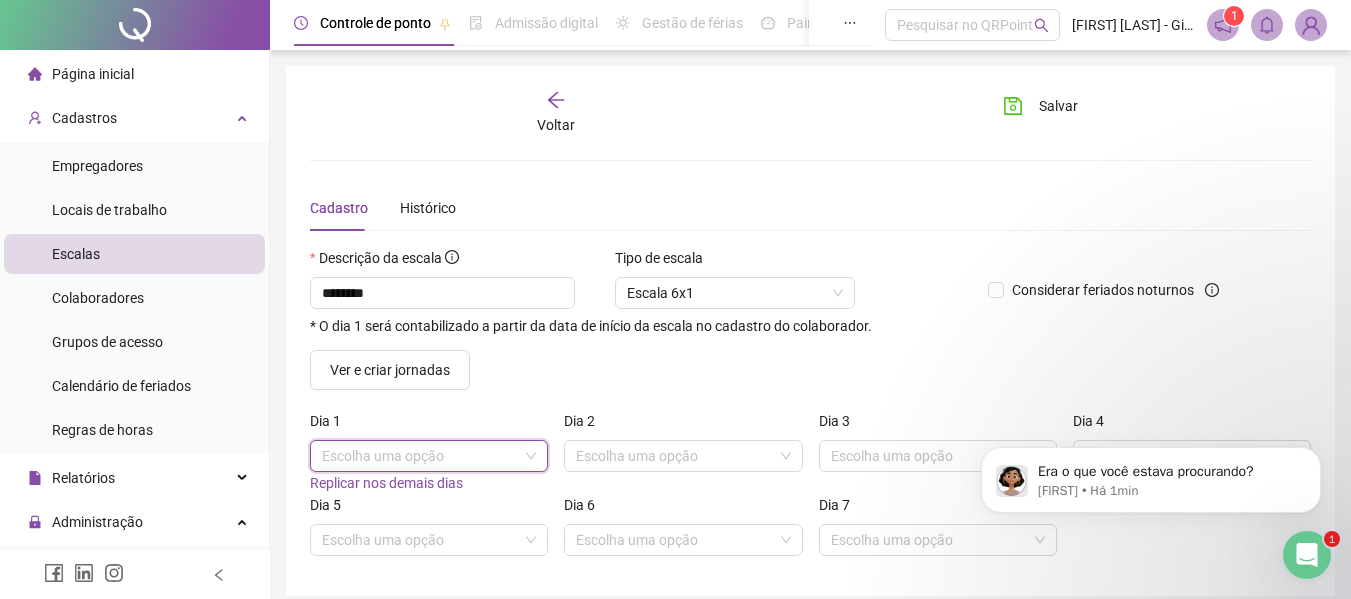 click at bounding box center [135, 25] 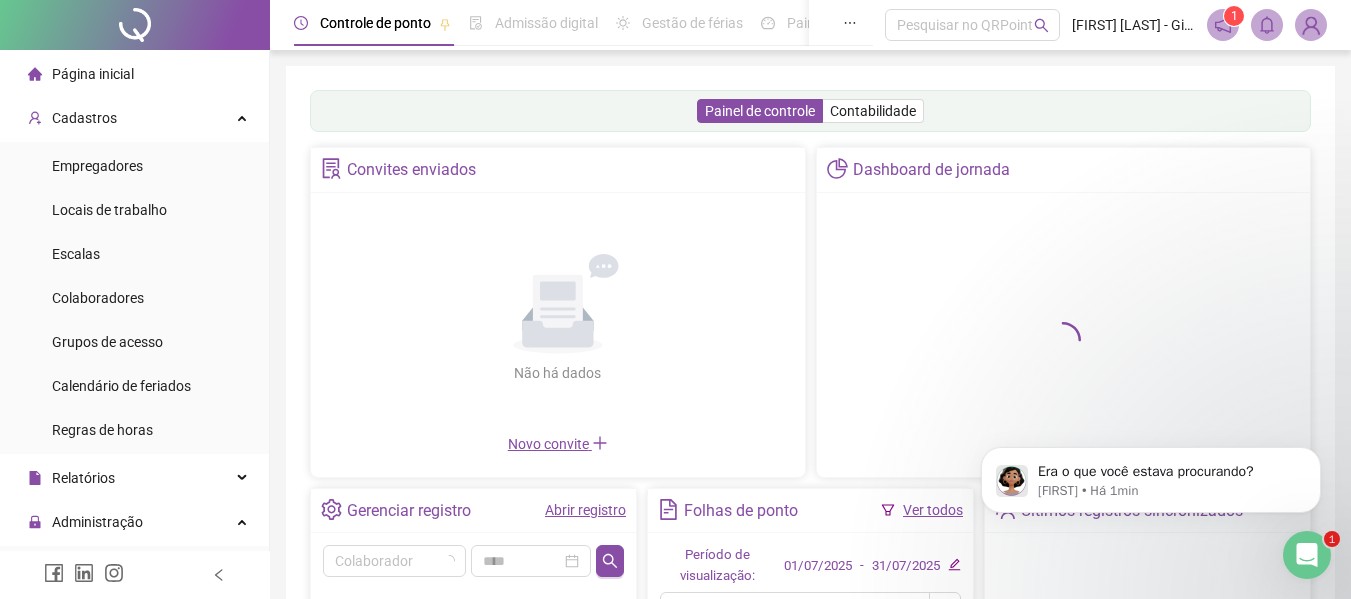 click on "Página inicial" at bounding box center [134, 74] 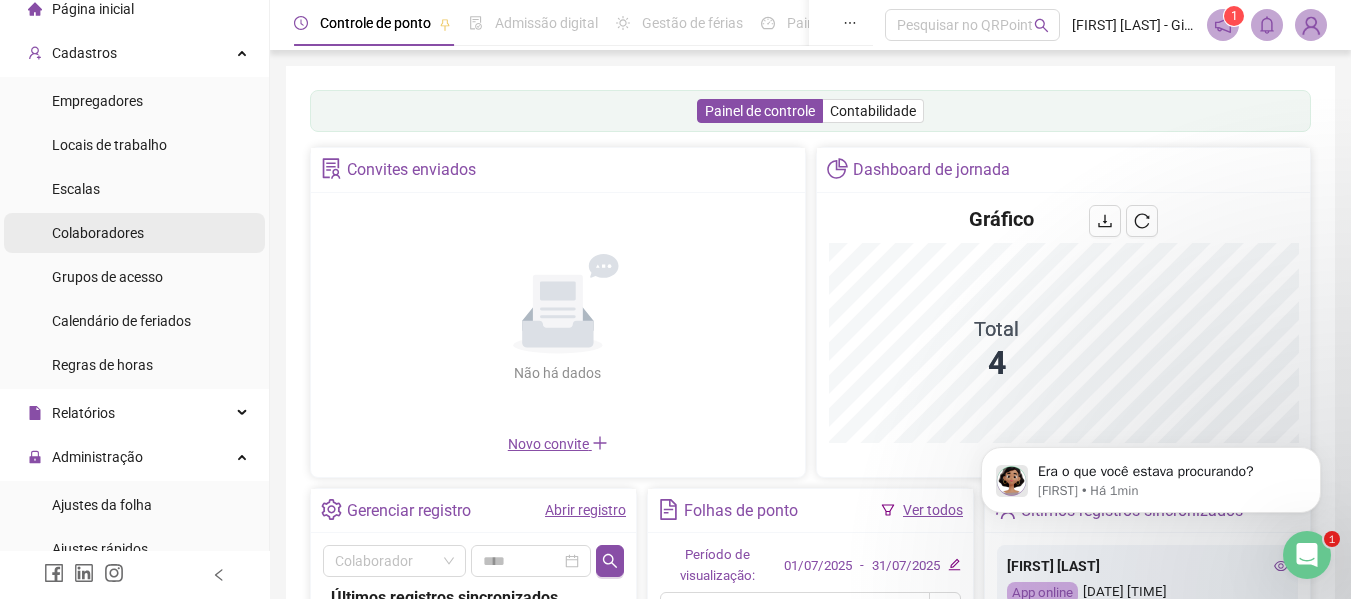 scroll, scrollTop: 100, scrollLeft: 0, axis: vertical 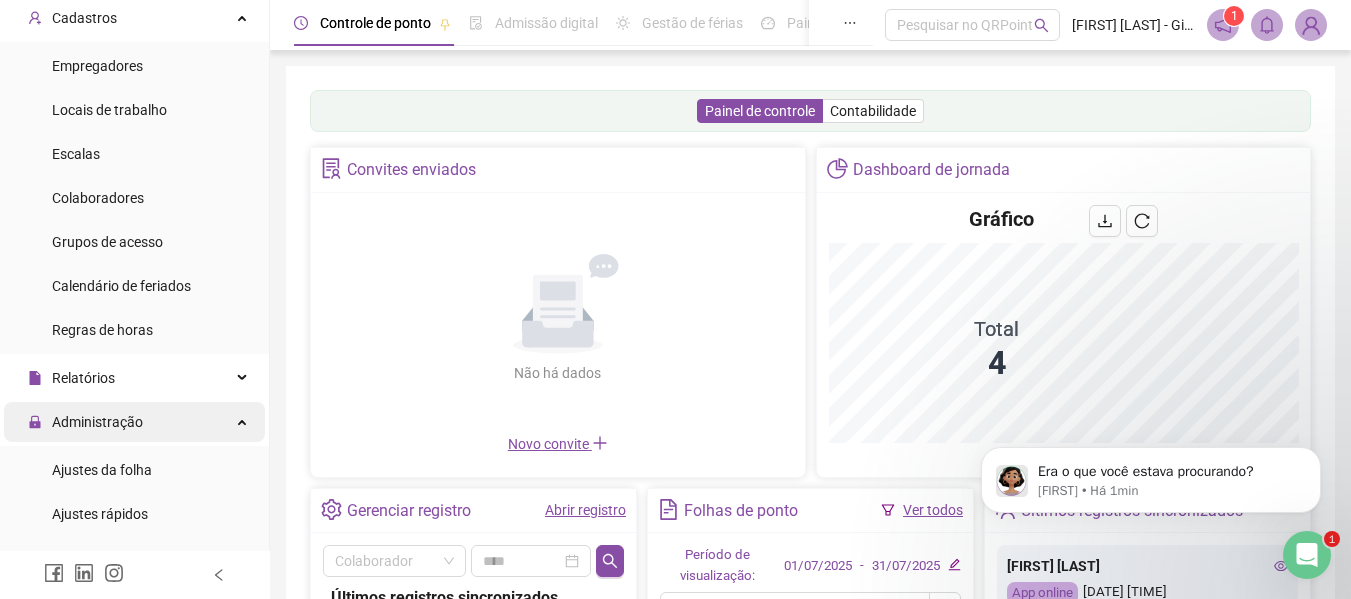 click on "Administração" at bounding box center [85, 422] 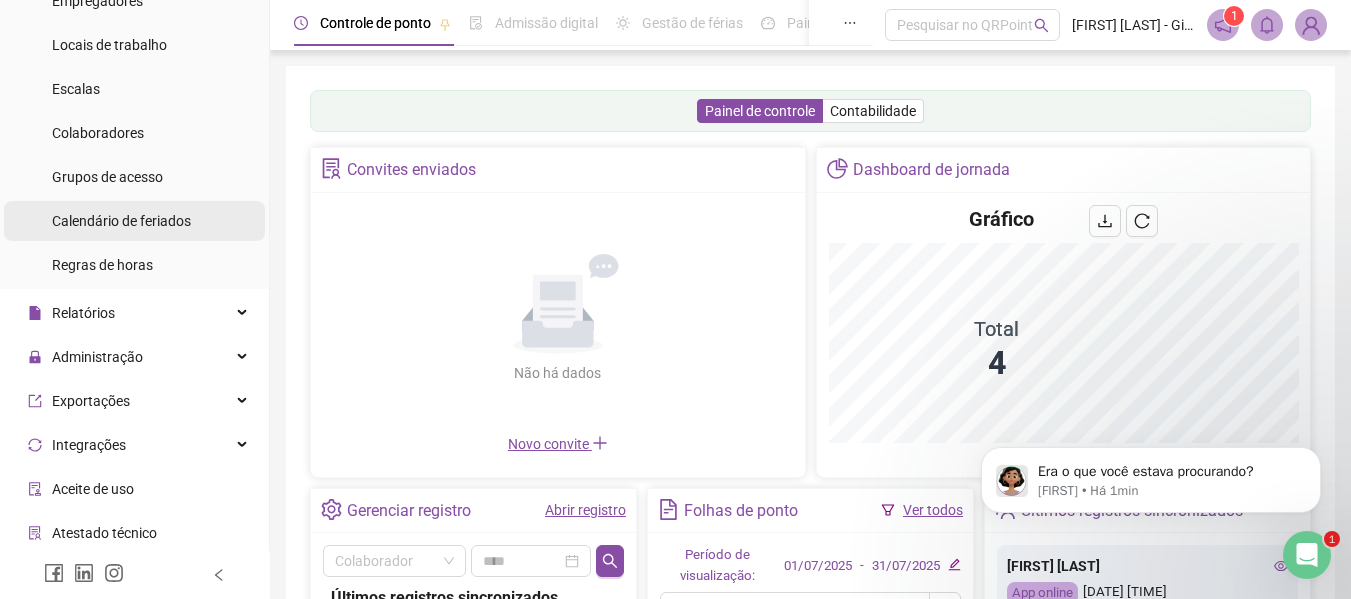 scroll, scrollTop: 200, scrollLeft: 0, axis: vertical 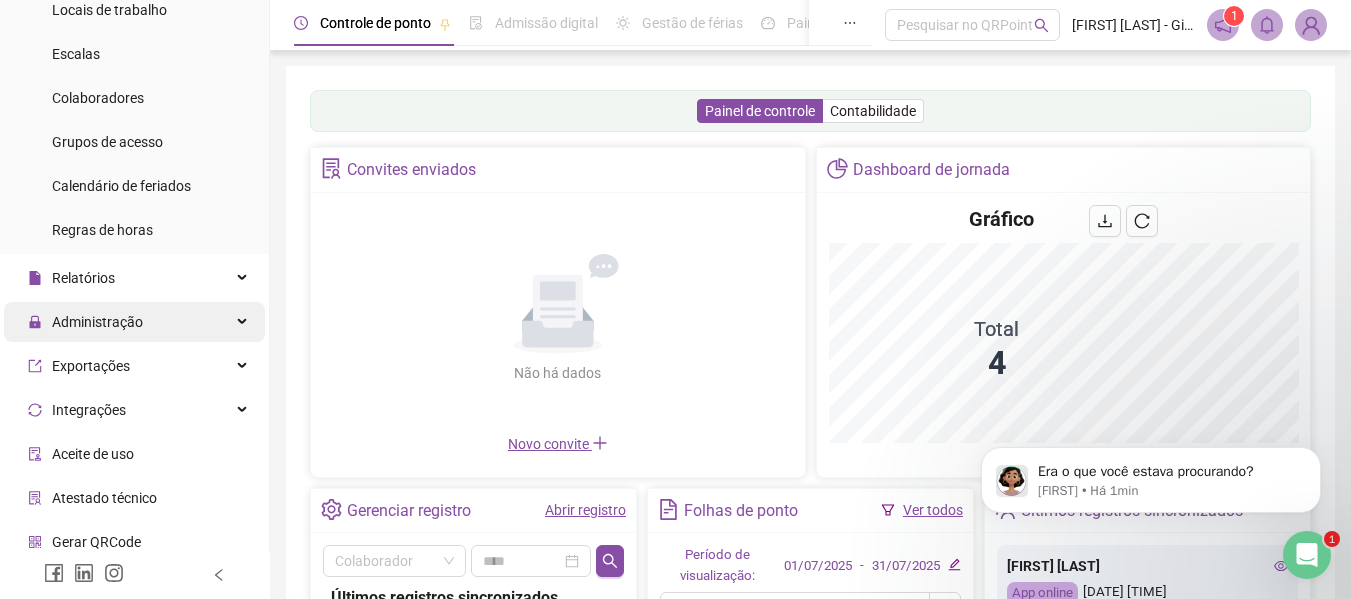 click at bounding box center [244, 322] 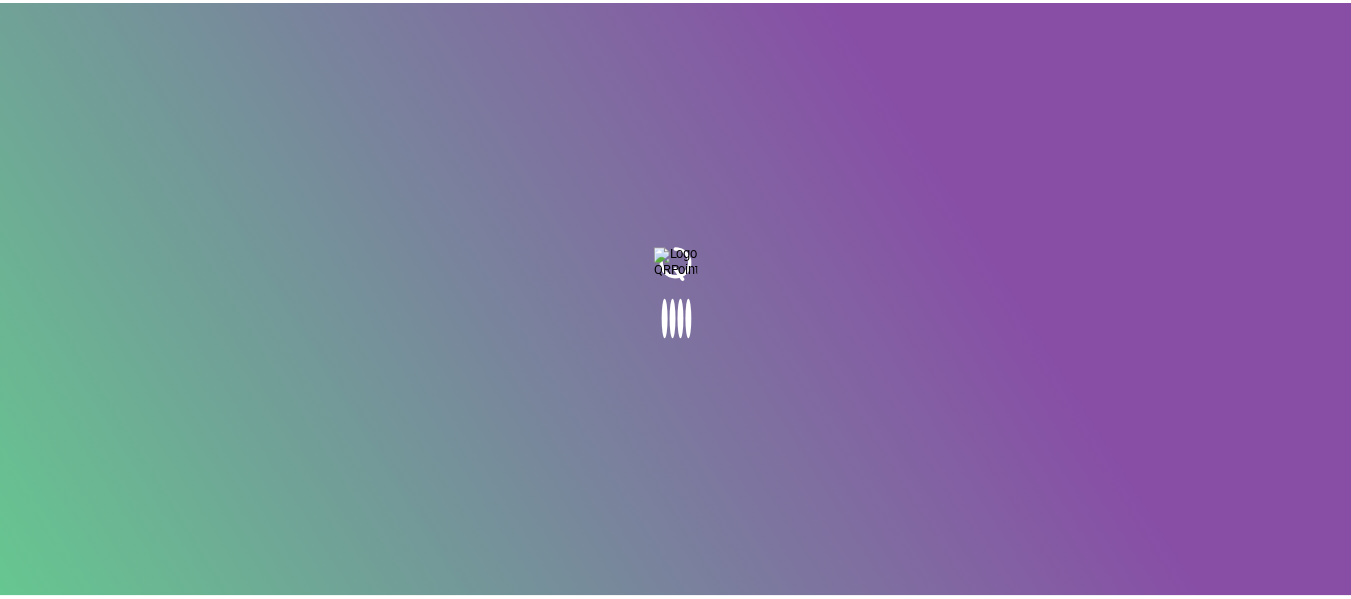 scroll, scrollTop: 0, scrollLeft: 0, axis: both 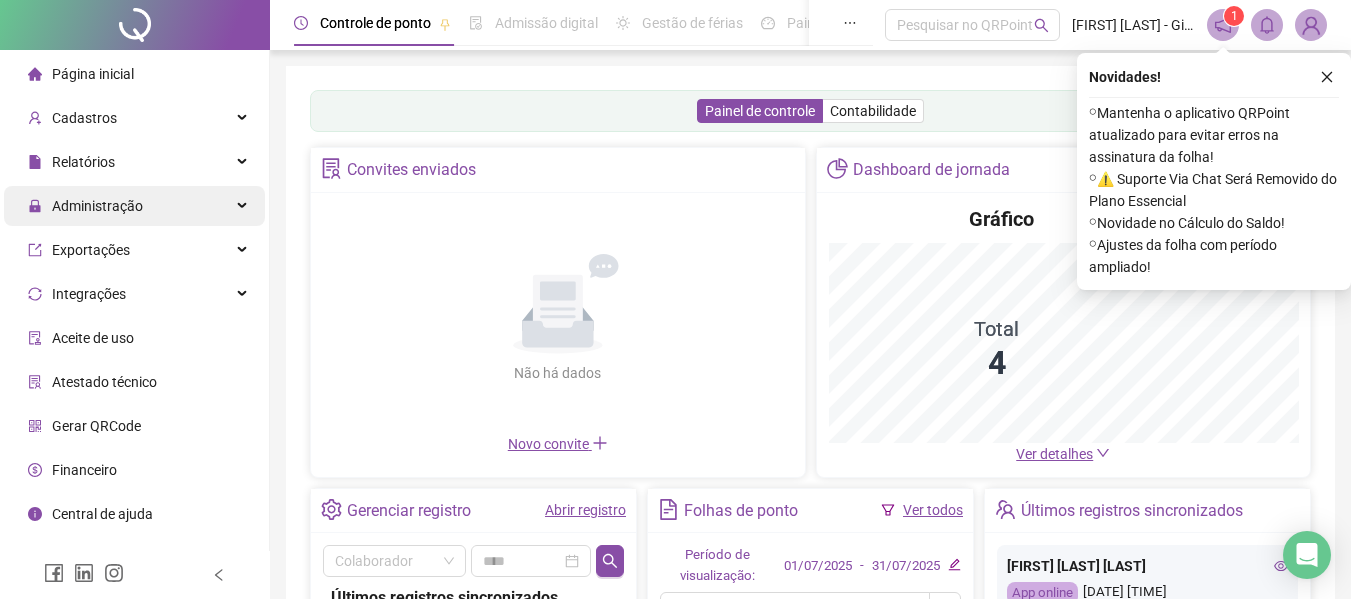 click on "Administração" at bounding box center [97, 206] 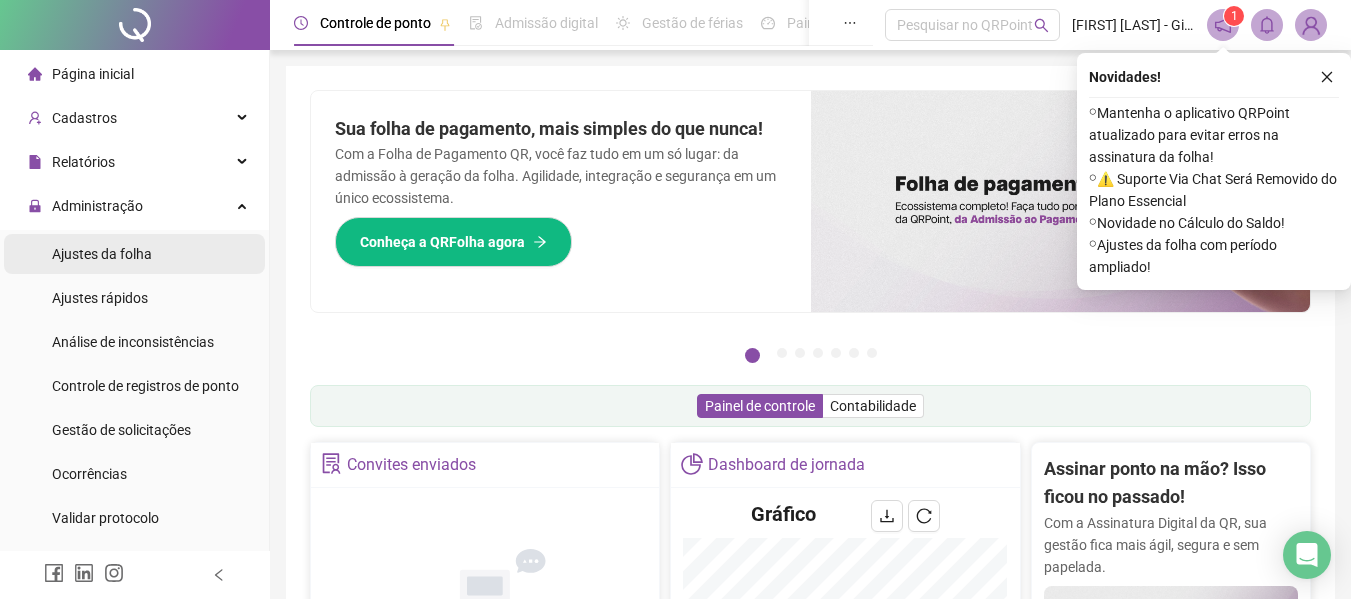 click on "Ajustes da folha" at bounding box center [102, 254] 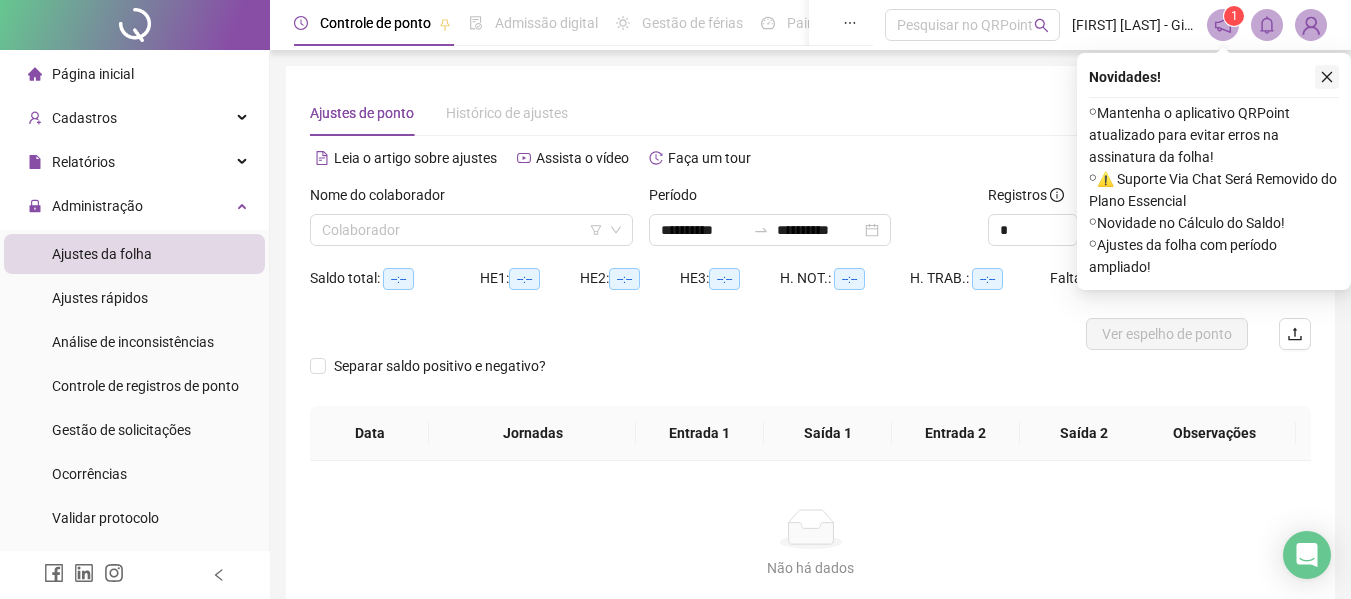 click at bounding box center [1327, 77] 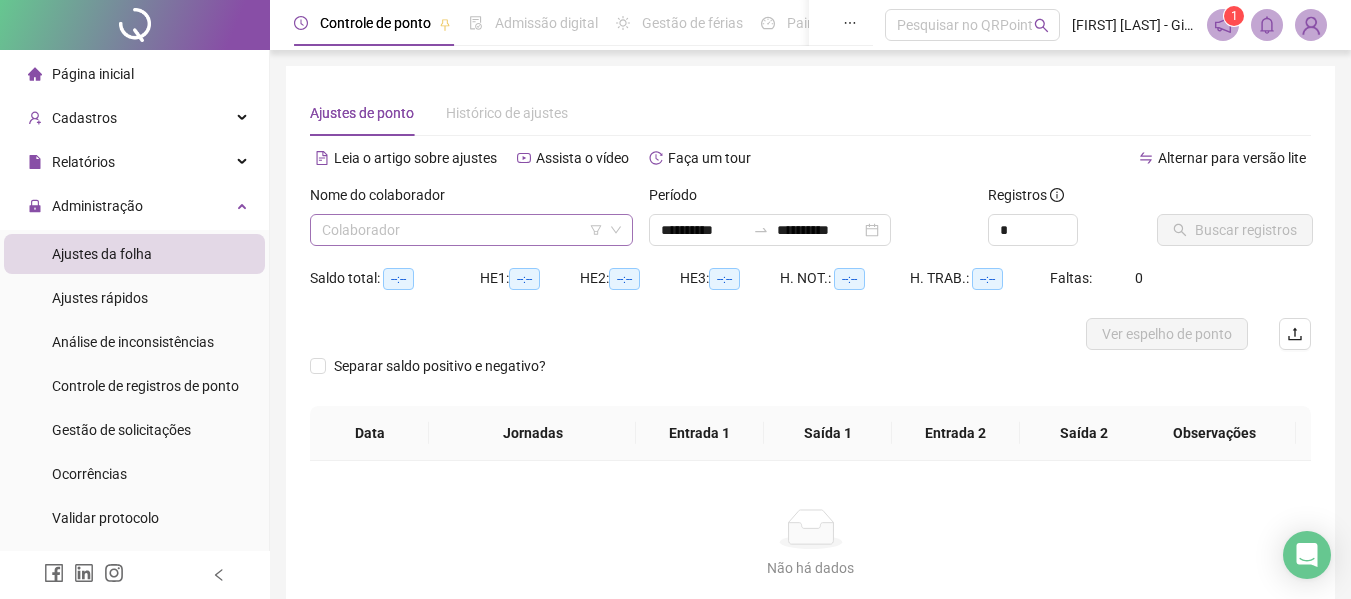 click at bounding box center [462, 230] 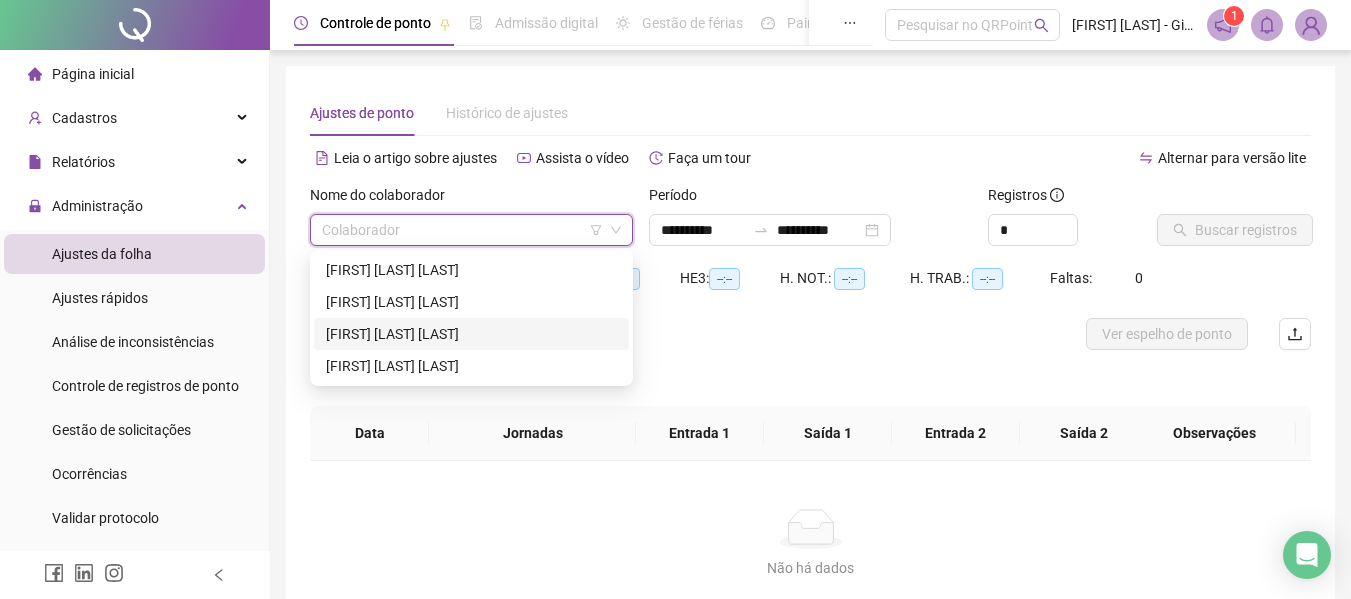 click on "[FIRST] [LAST]" at bounding box center (471, 334) 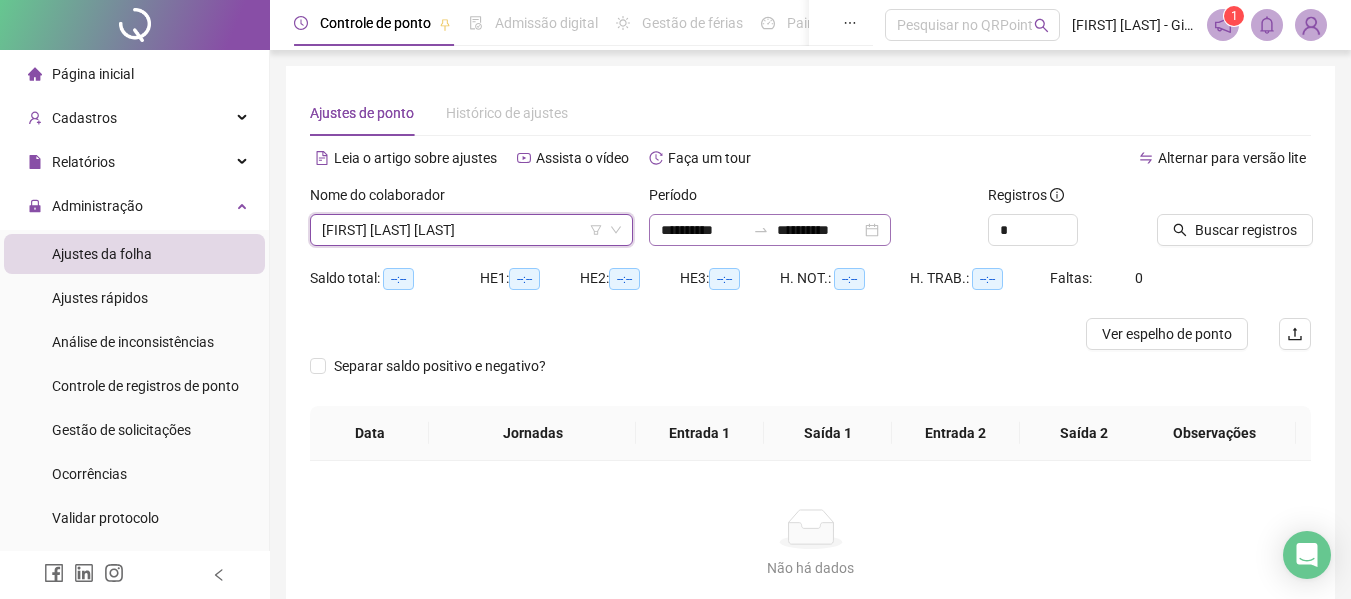 click at bounding box center (761, 230) 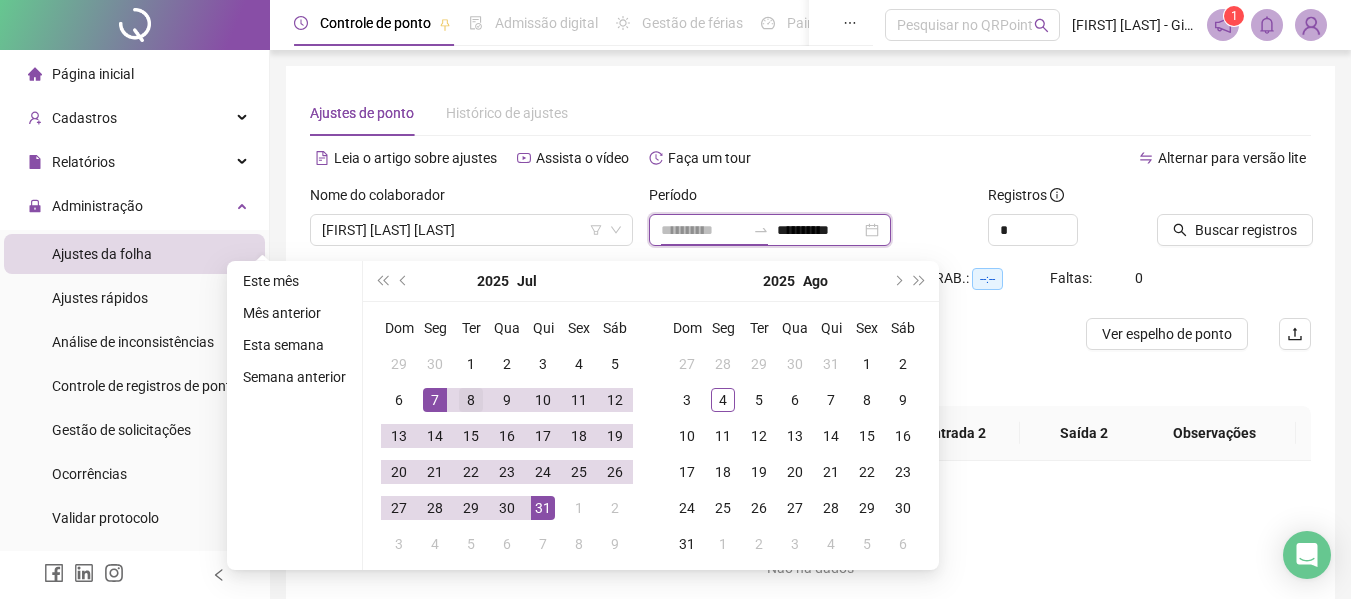 type on "**********" 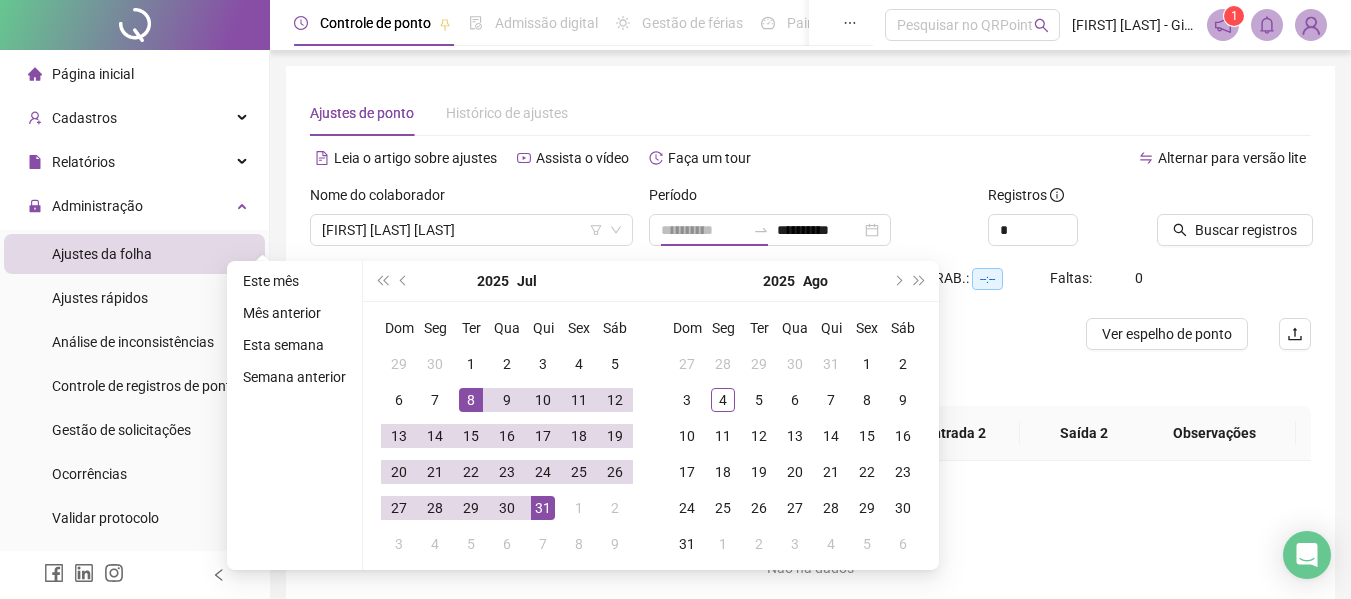 click on "8" at bounding box center [471, 400] 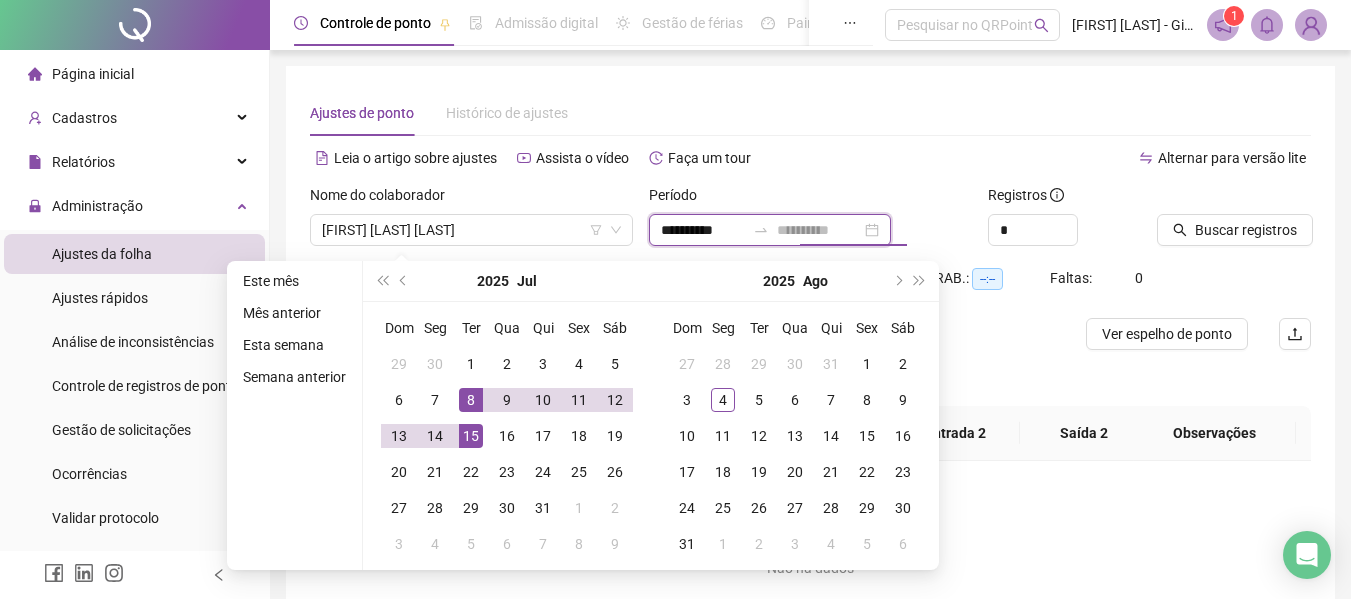 type on "**********" 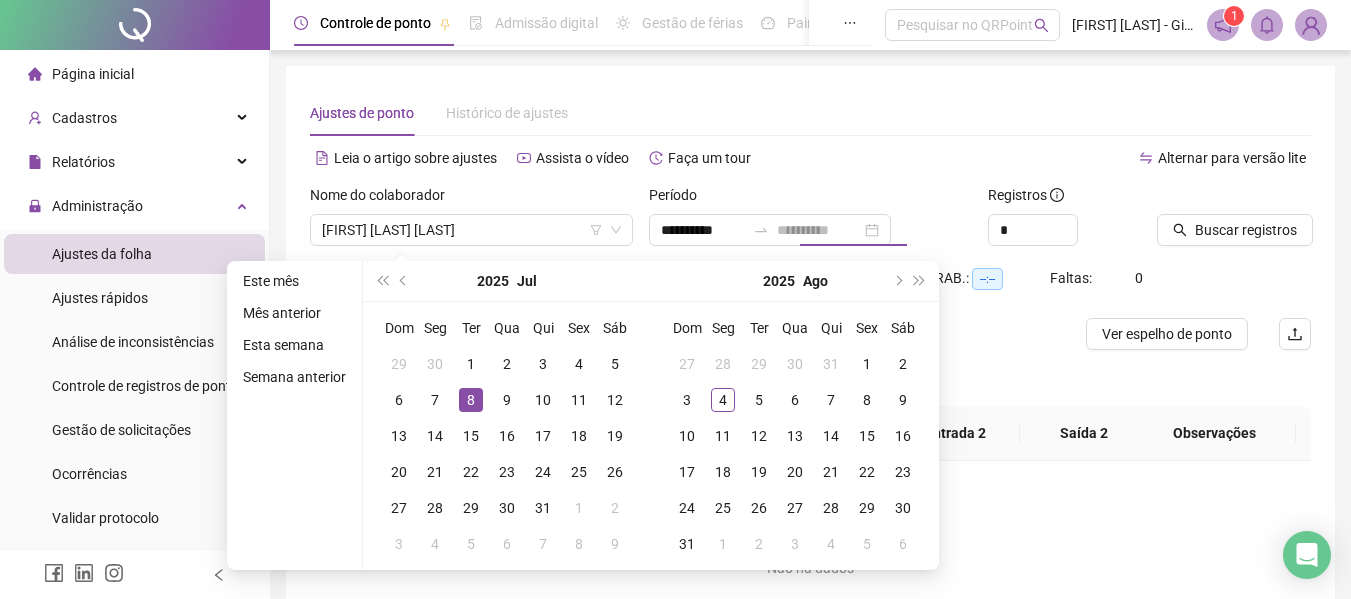 click on "8" at bounding box center [471, 400] 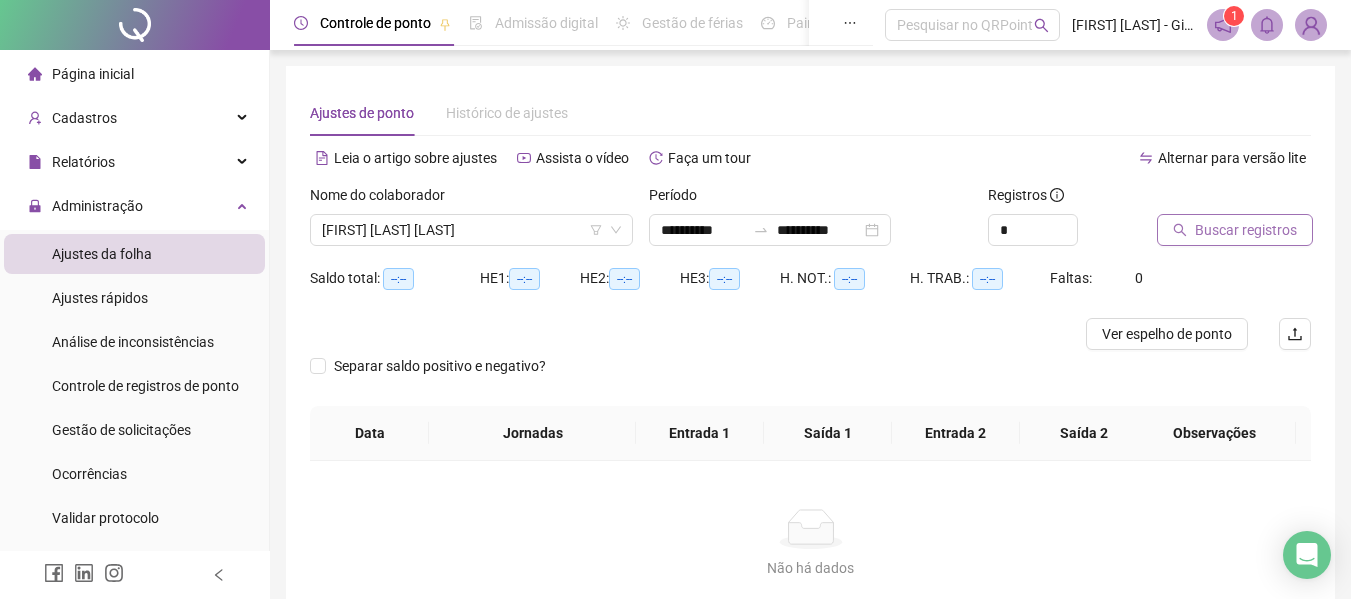 click on "Buscar registros" at bounding box center (1246, 230) 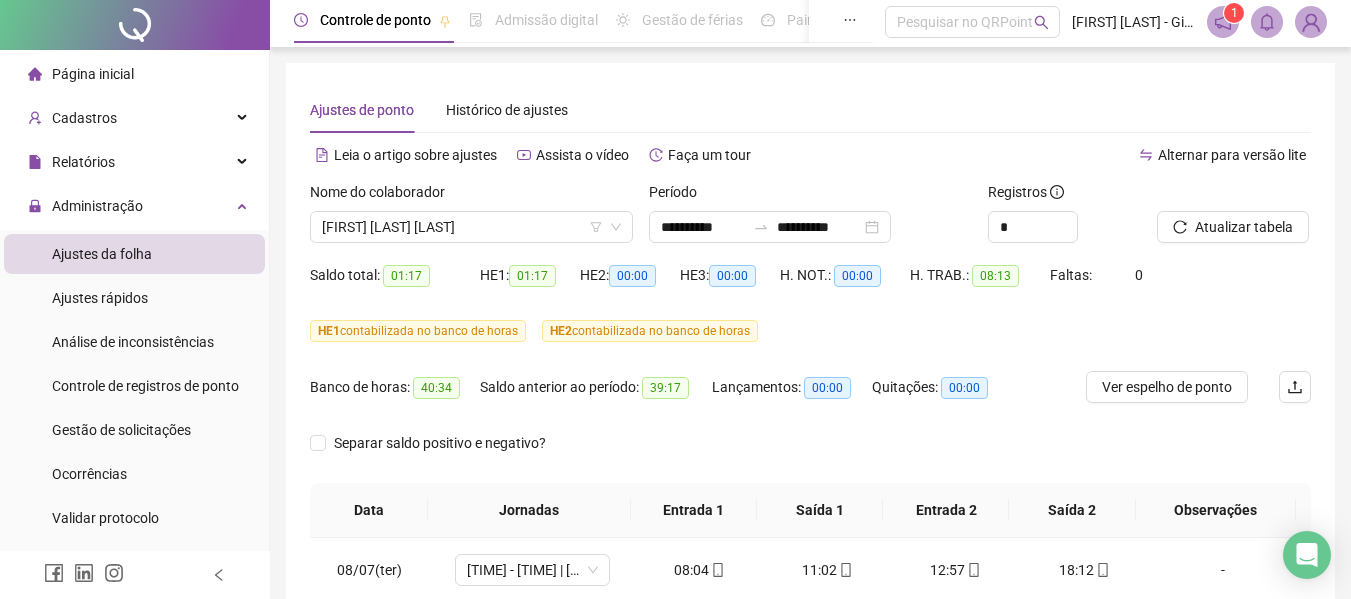 scroll, scrollTop: 0, scrollLeft: 0, axis: both 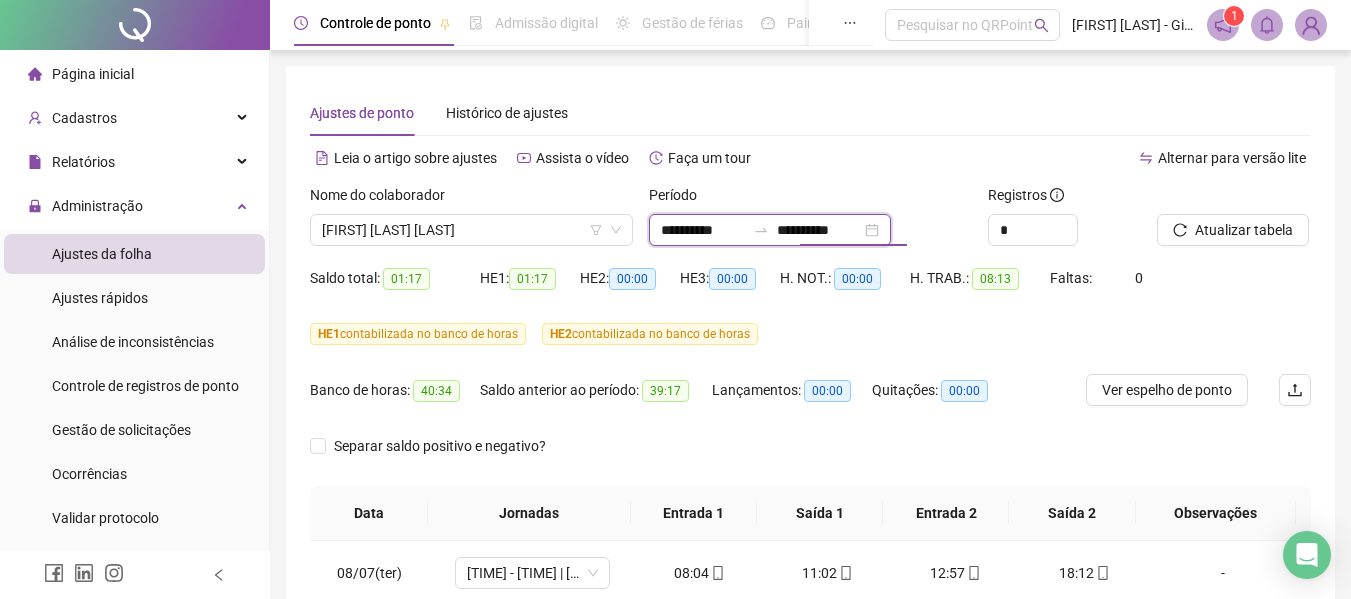 click on "**********" at bounding box center [703, 230] 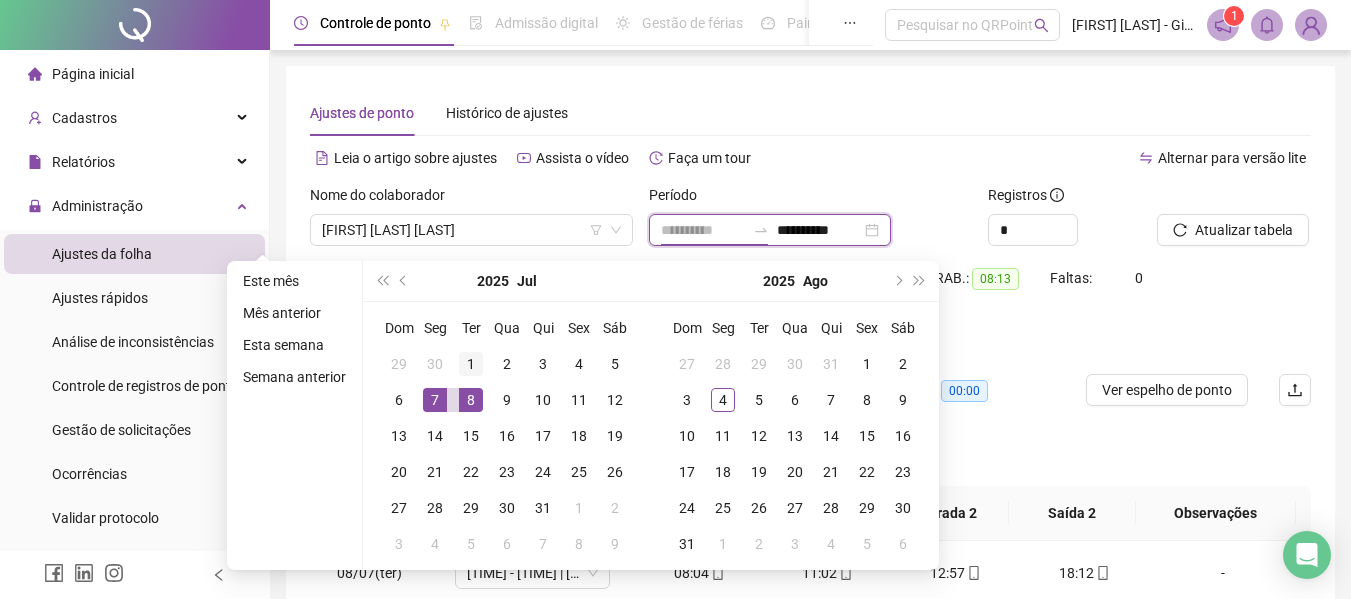 type on "**********" 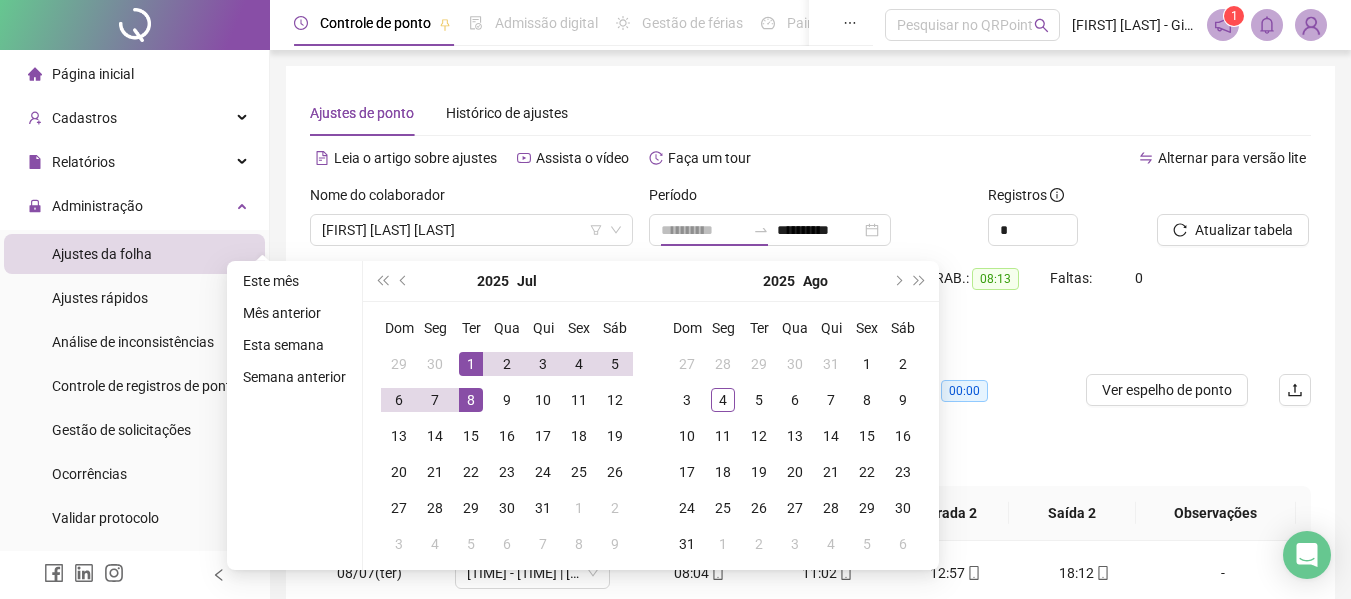 click on "1" at bounding box center (471, 364) 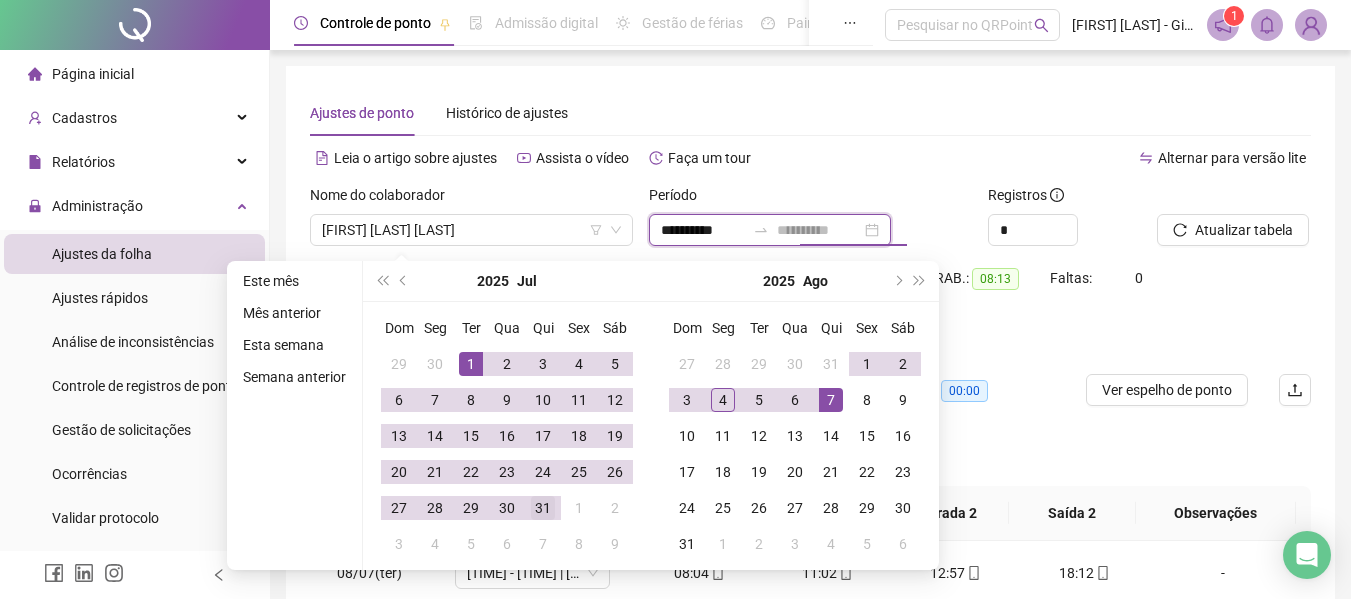 type on "**********" 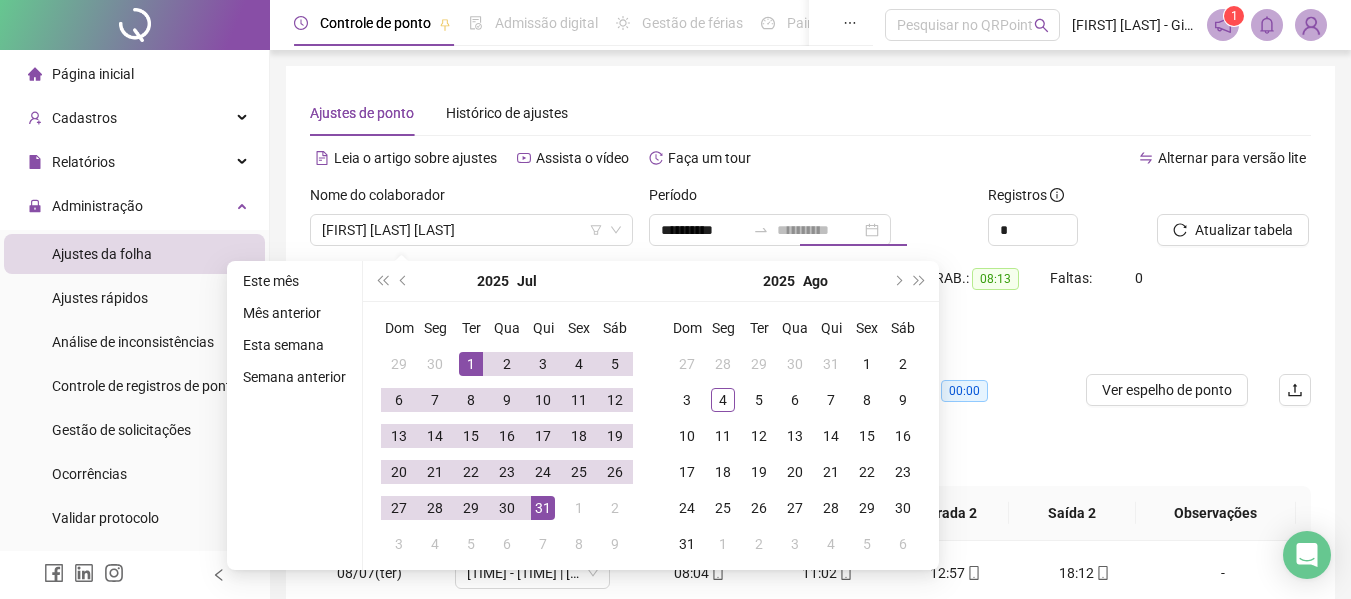 click on "31" at bounding box center [543, 508] 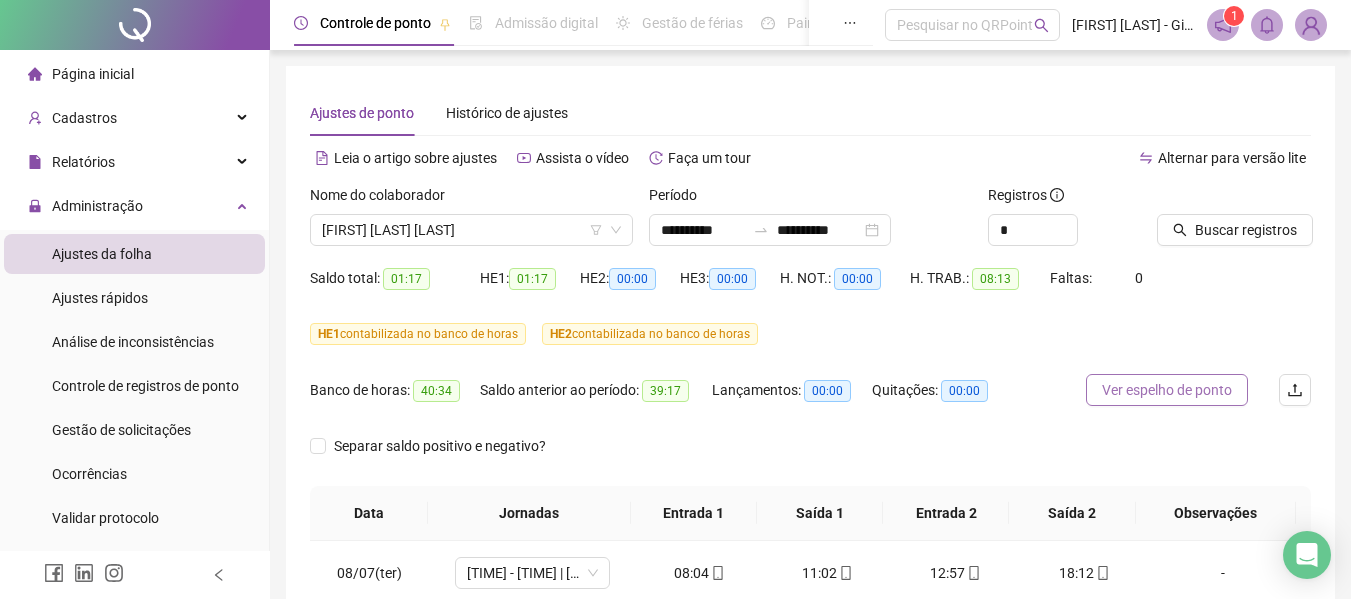 click on "Ver espelho de ponto" at bounding box center (1167, 390) 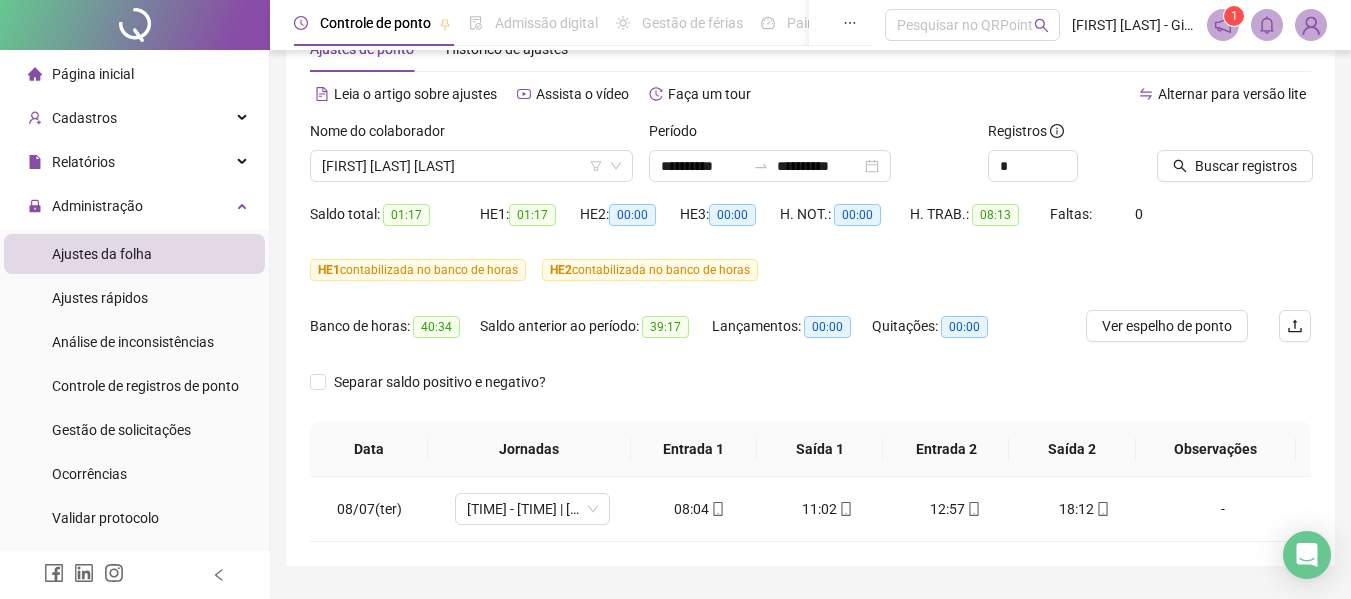scroll, scrollTop: 100, scrollLeft: 0, axis: vertical 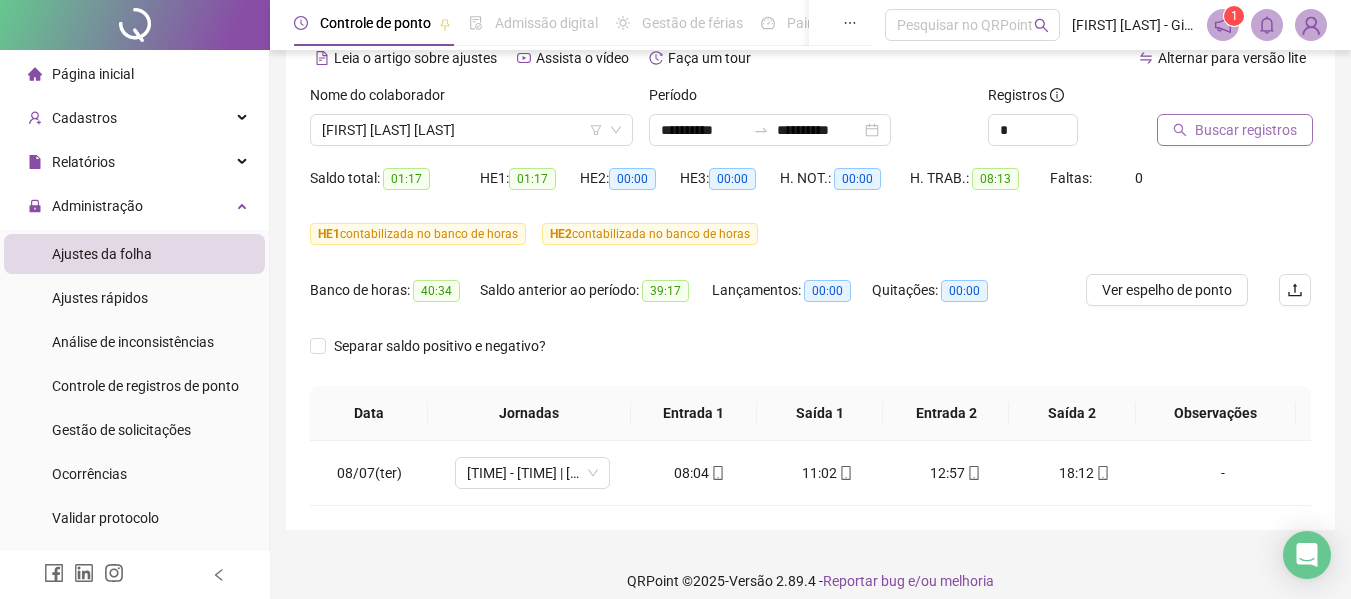 click on "Buscar registros" at bounding box center [1246, 130] 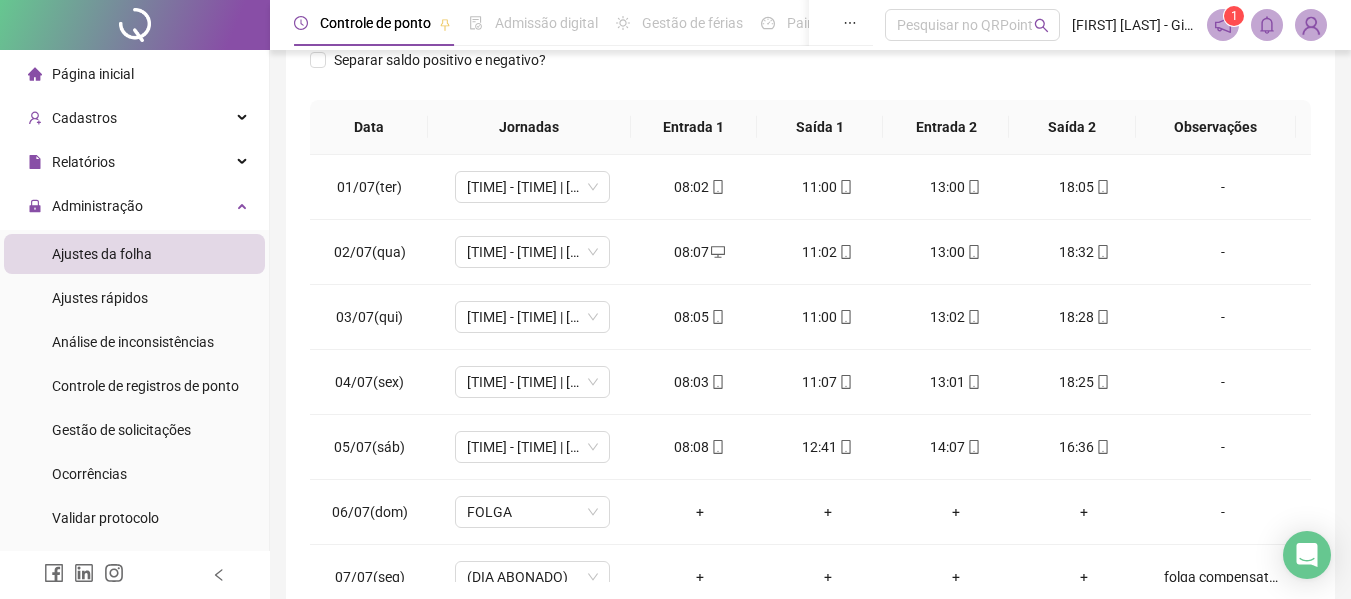 scroll, scrollTop: 400, scrollLeft: 0, axis: vertical 